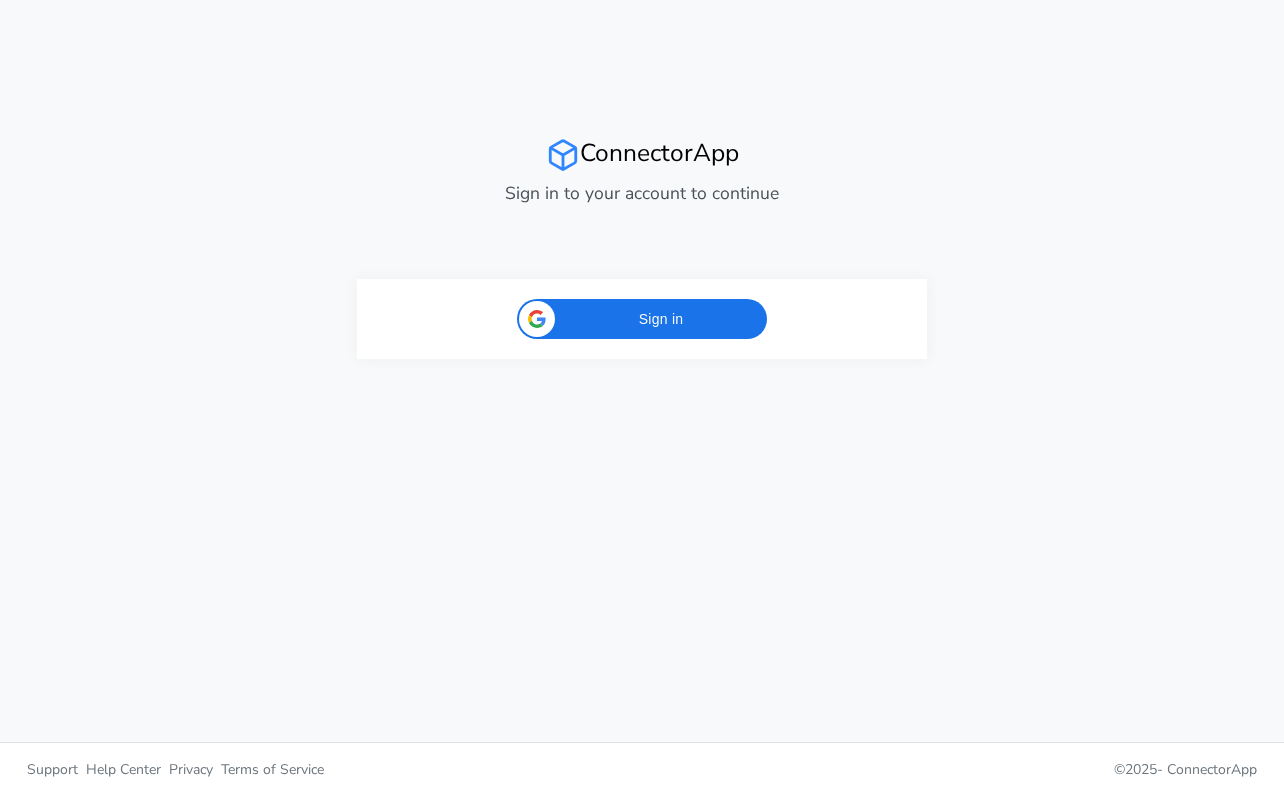scroll, scrollTop: 0, scrollLeft: 0, axis: both 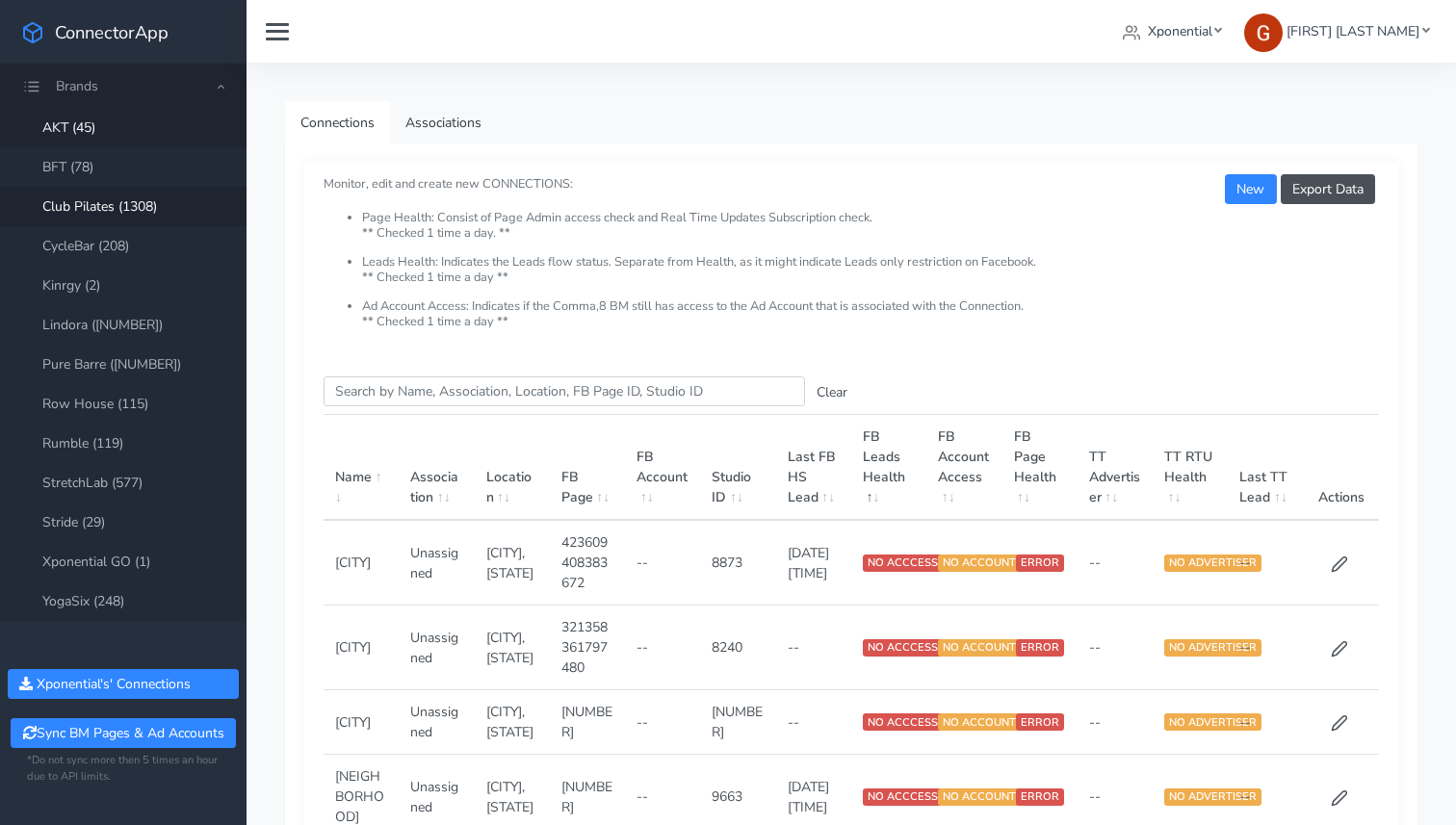 click on "Club Pilates (1308)" at bounding box center (123, 206) 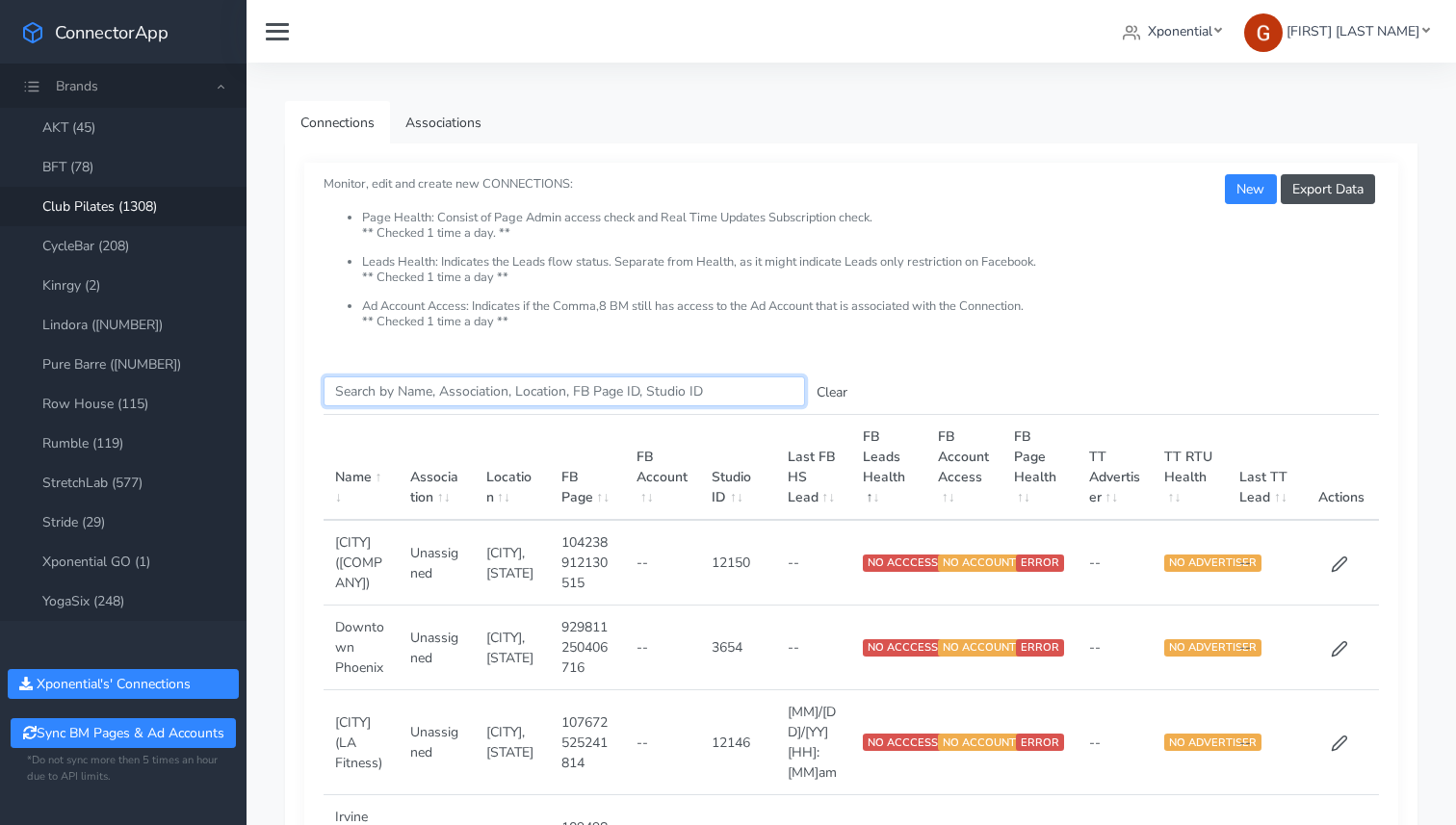 click on "Search this table" at bounding box center [564, 391] 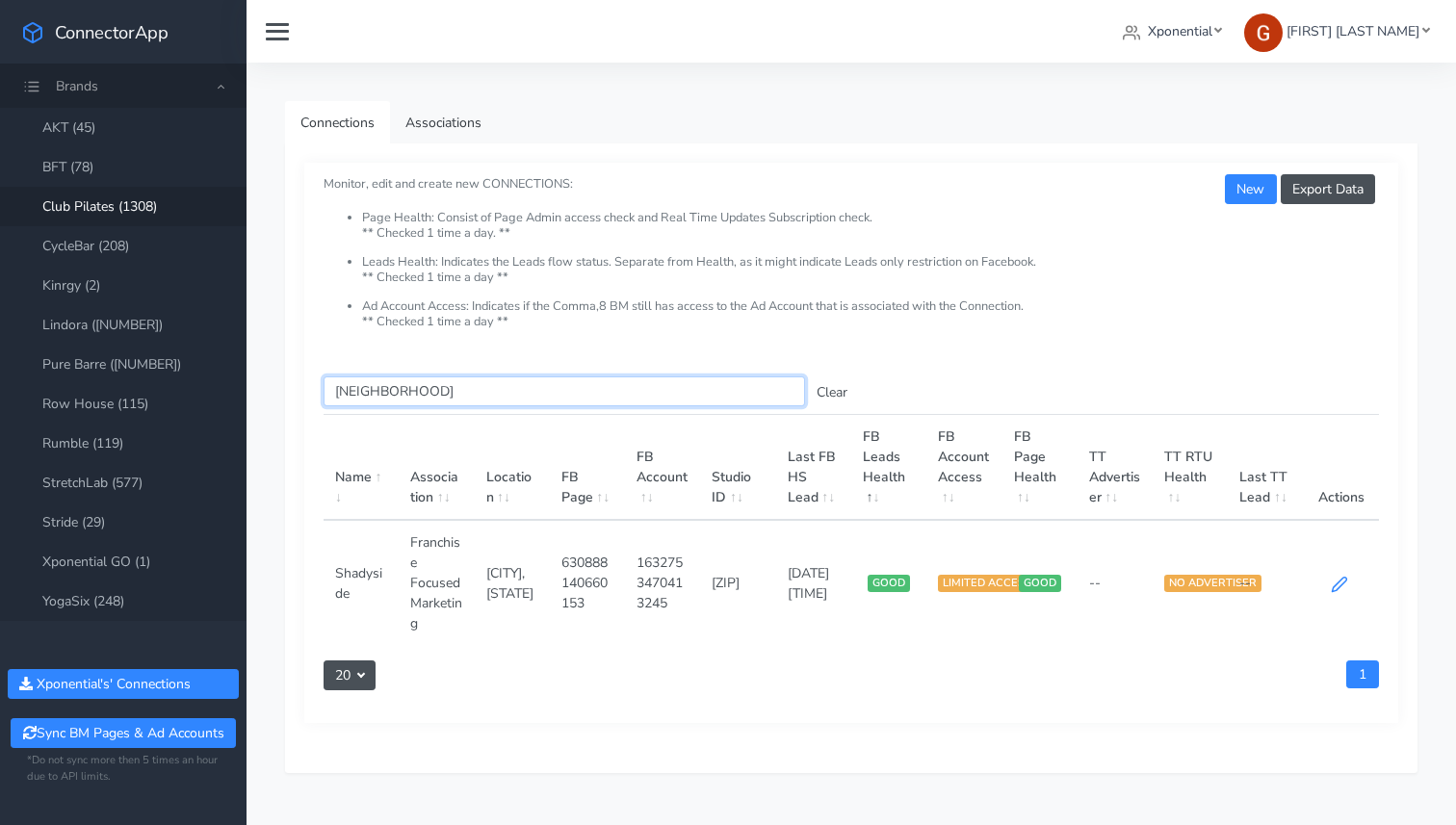 type on "[NEIGHBORHOOD]" 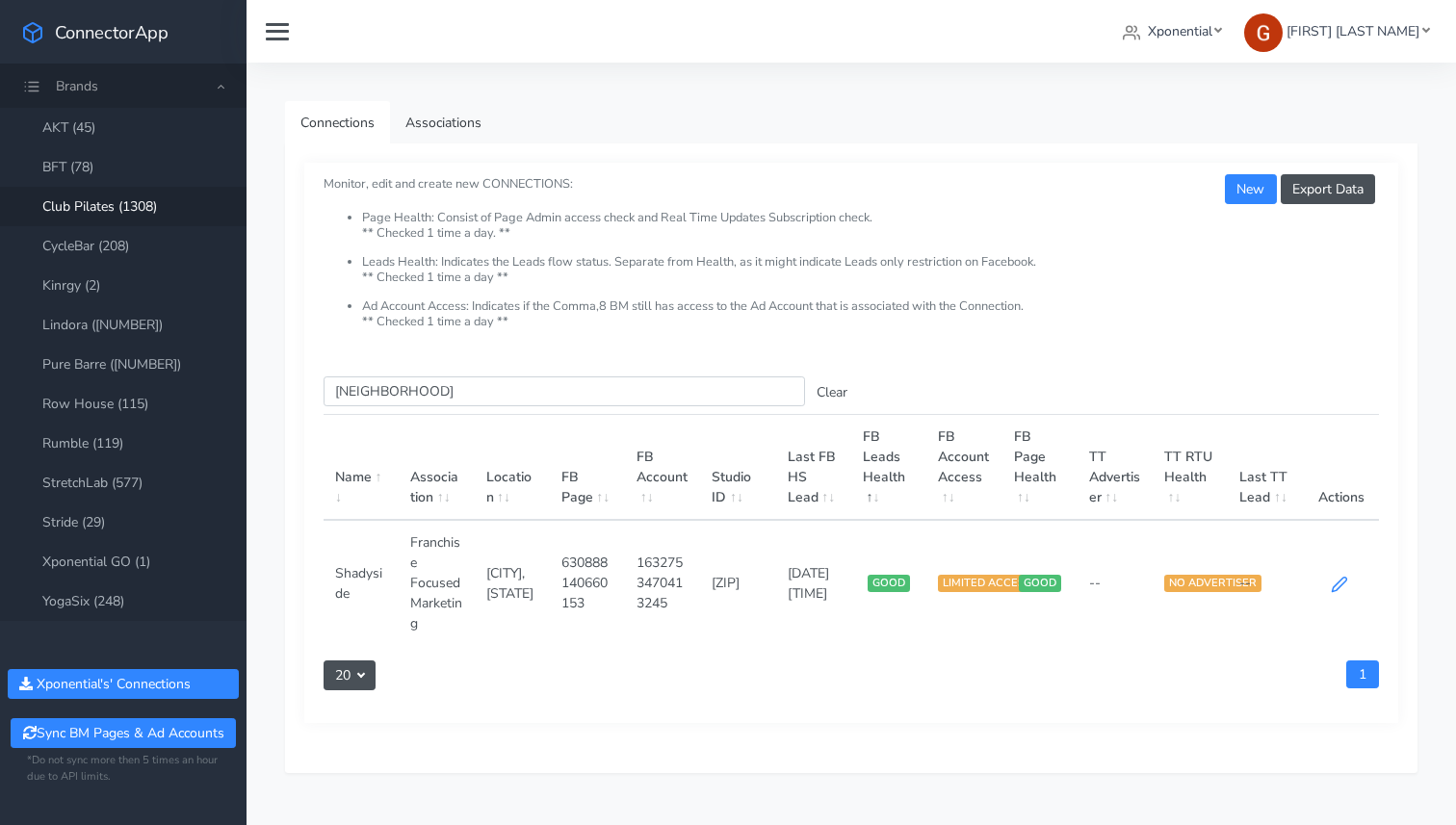 click 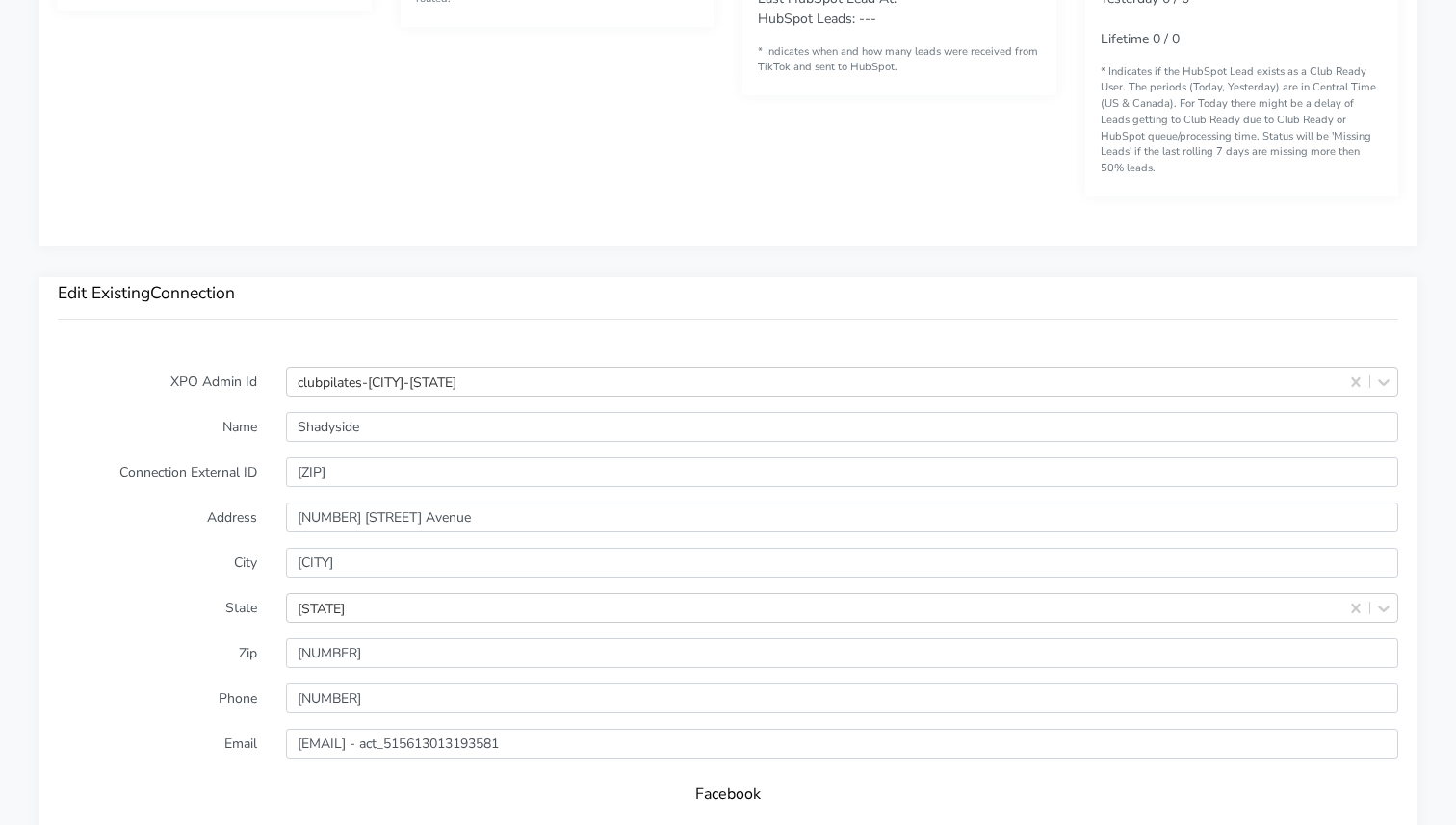 scroll, scrollTop: 1324, scrollLeft: 0, axis: vertical 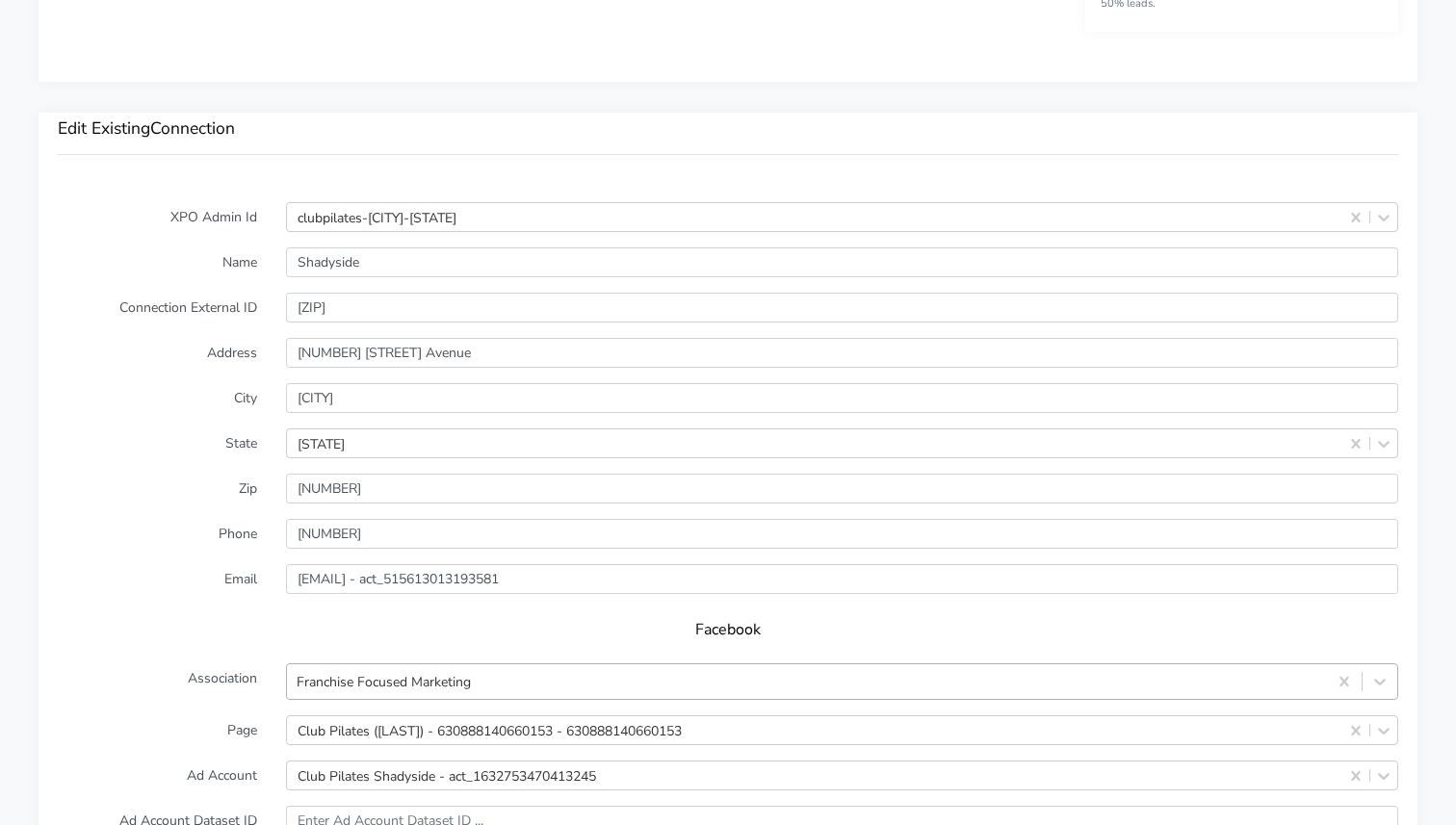 click on "Franchise Focused Marketing" at bounding box center [842, 682] 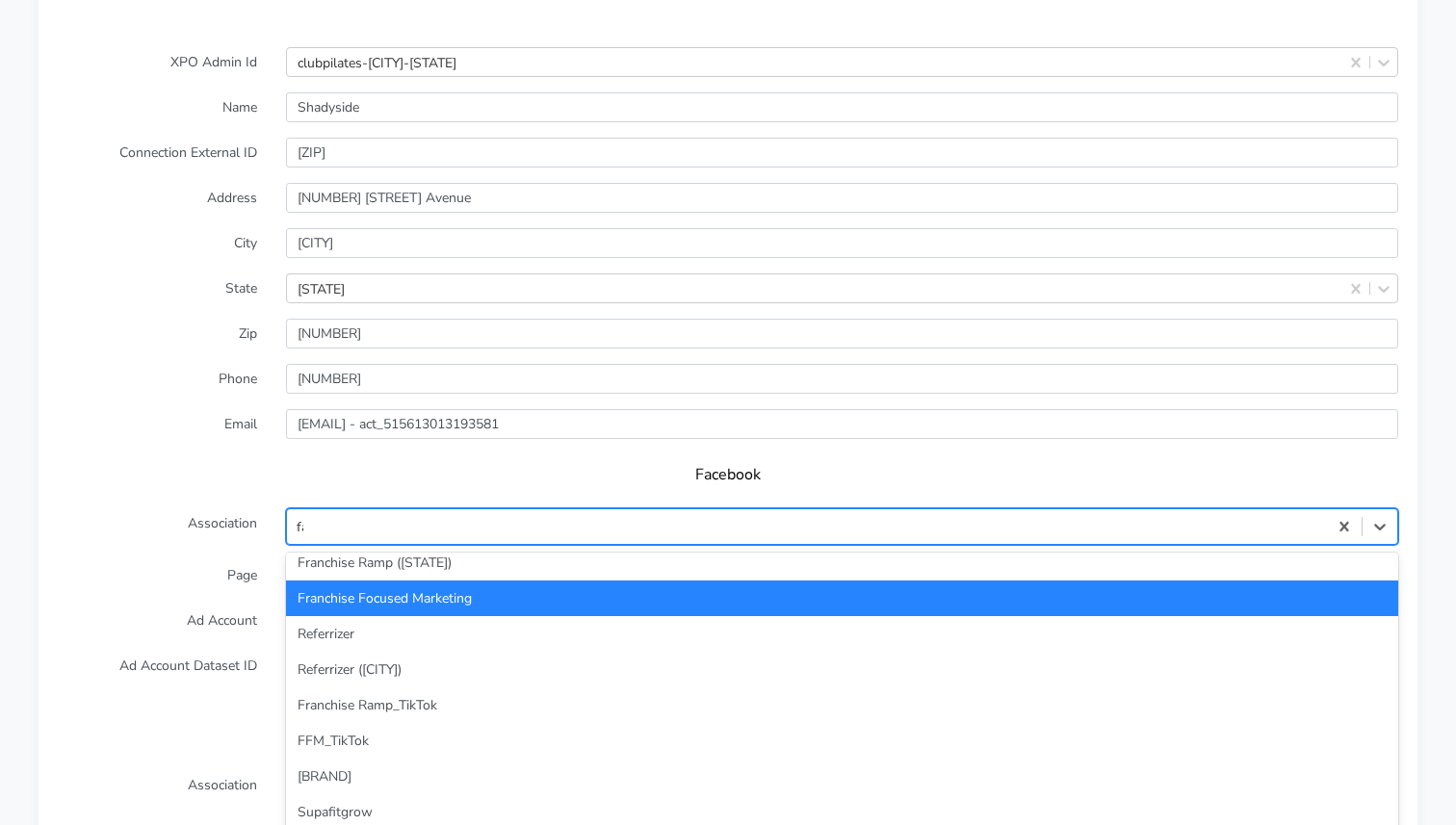 scroll, scrollTop: 0, scrollLeft: 0, axis: both 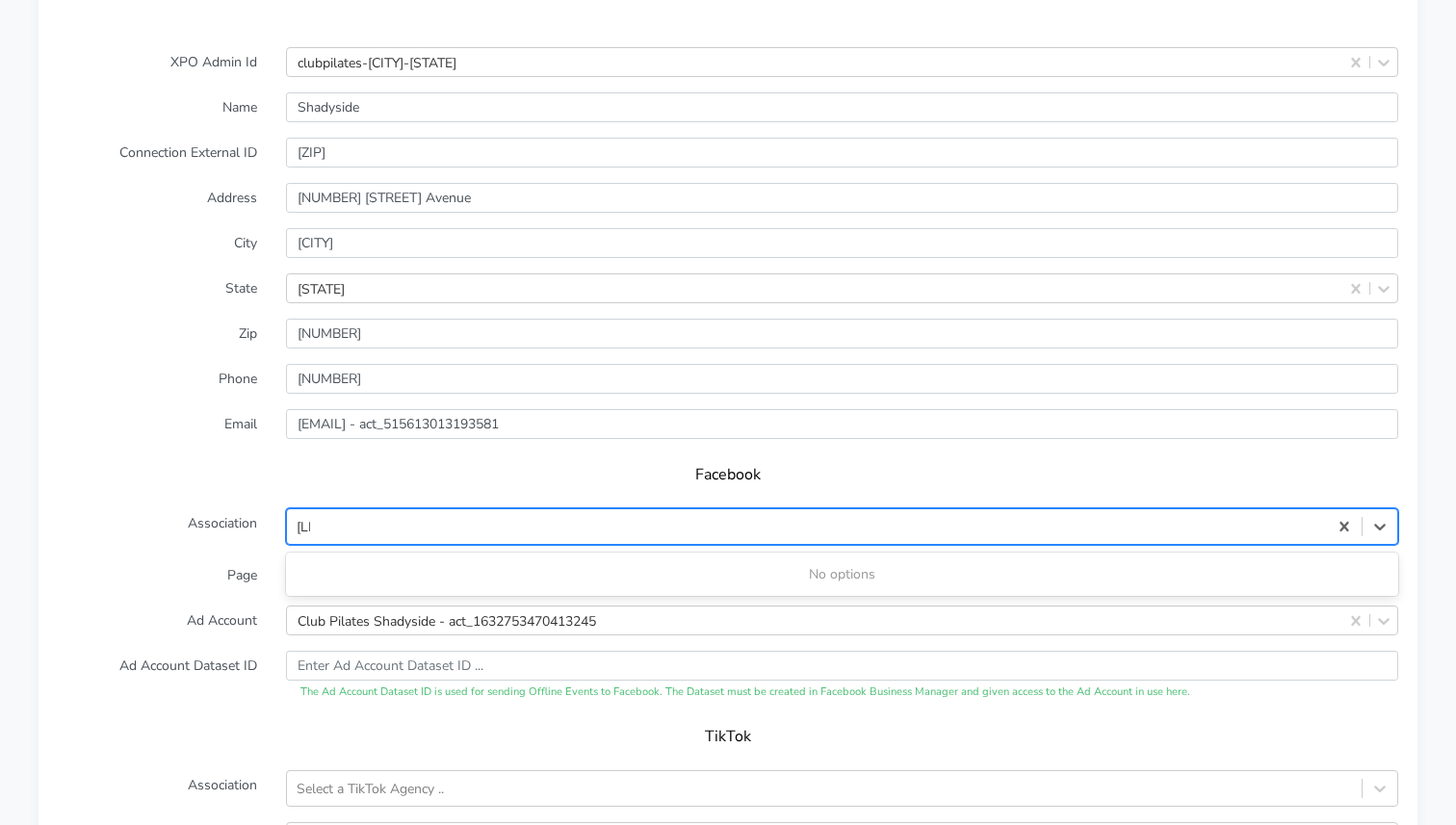 type on "fr" 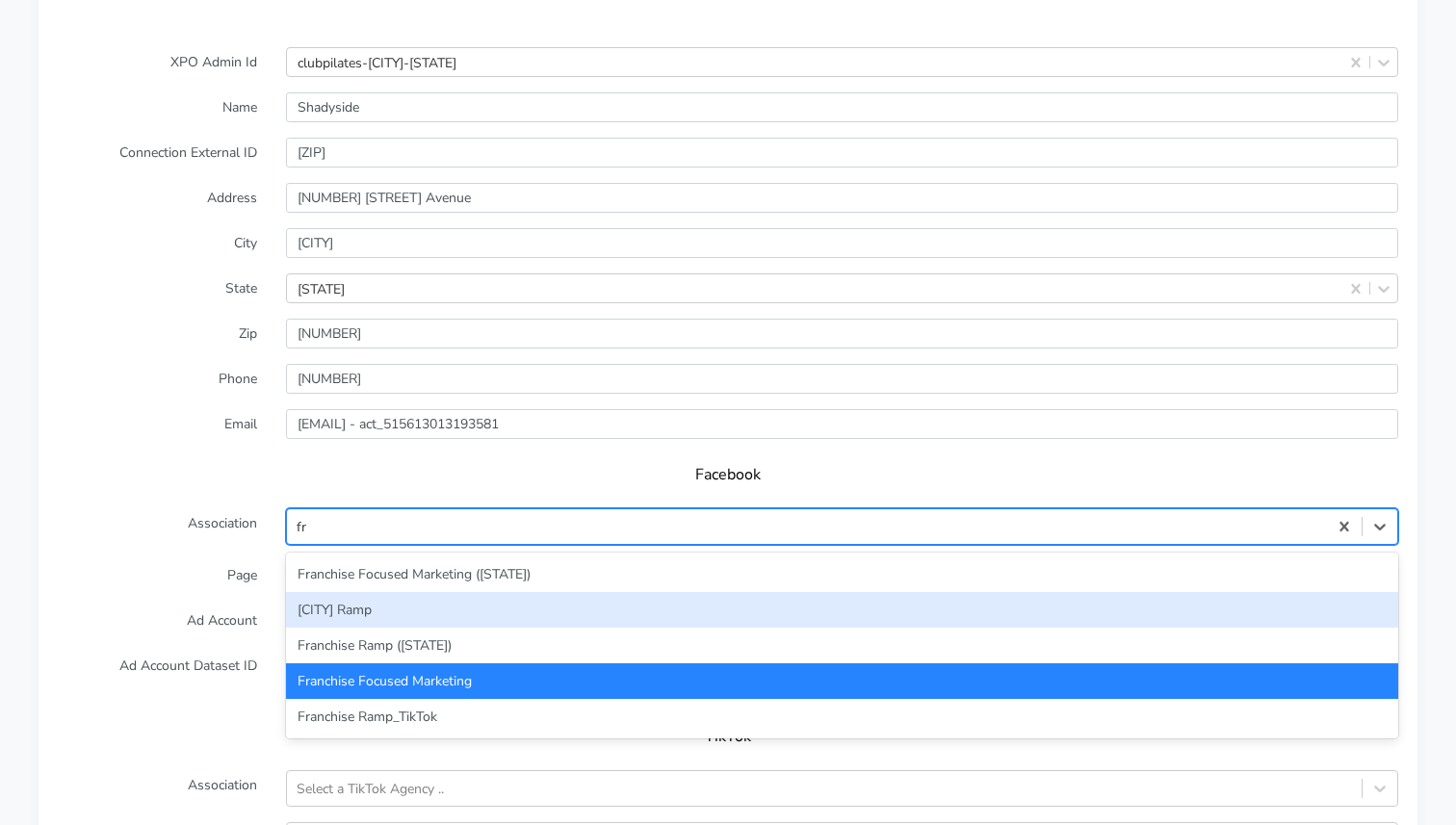 click on "[CITY] Ramp" at bounding box center (842, 609) 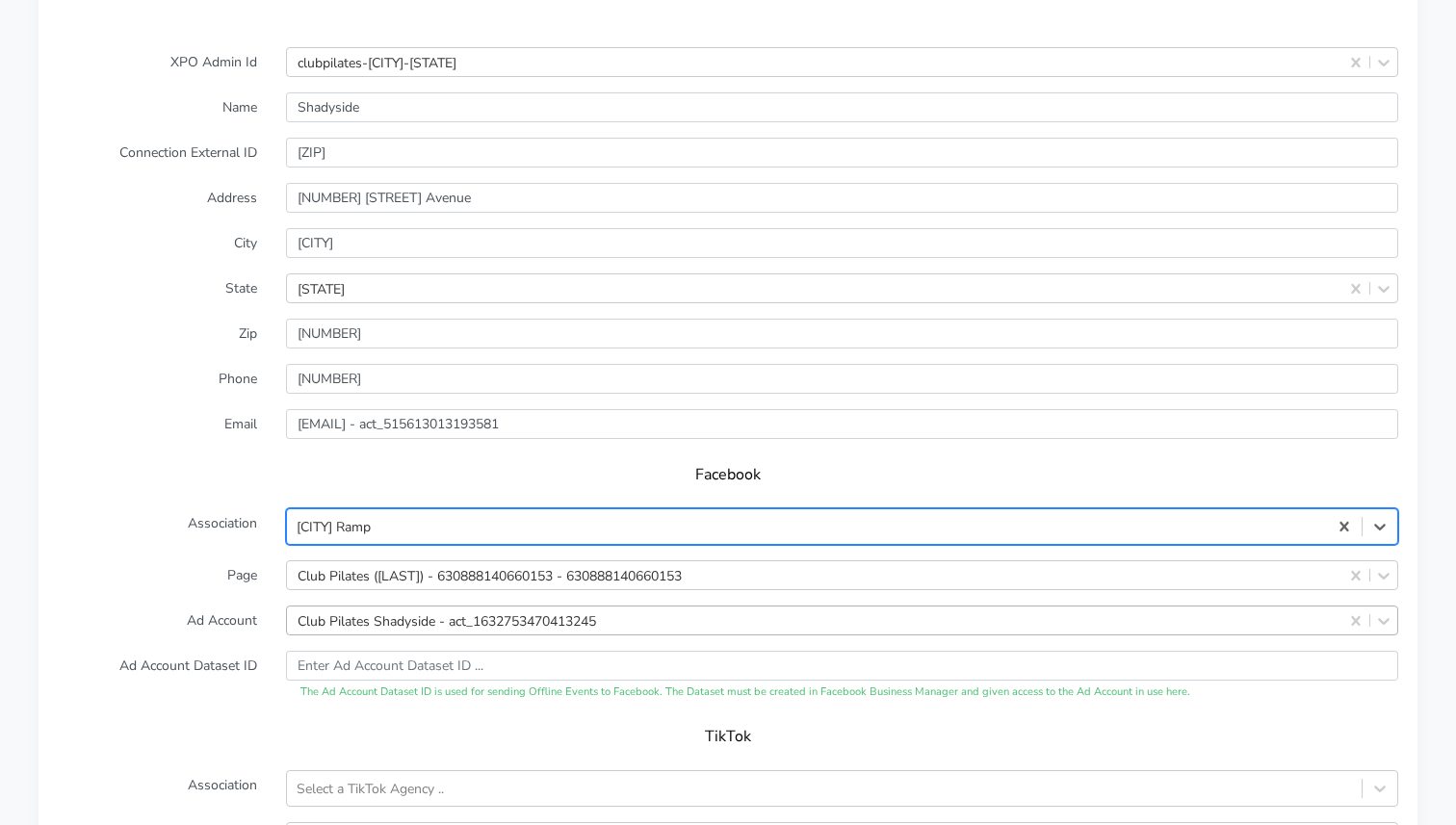 click on "Club Pilates Shadyside - act_1632753470413245" at bounding box center (842, 620) 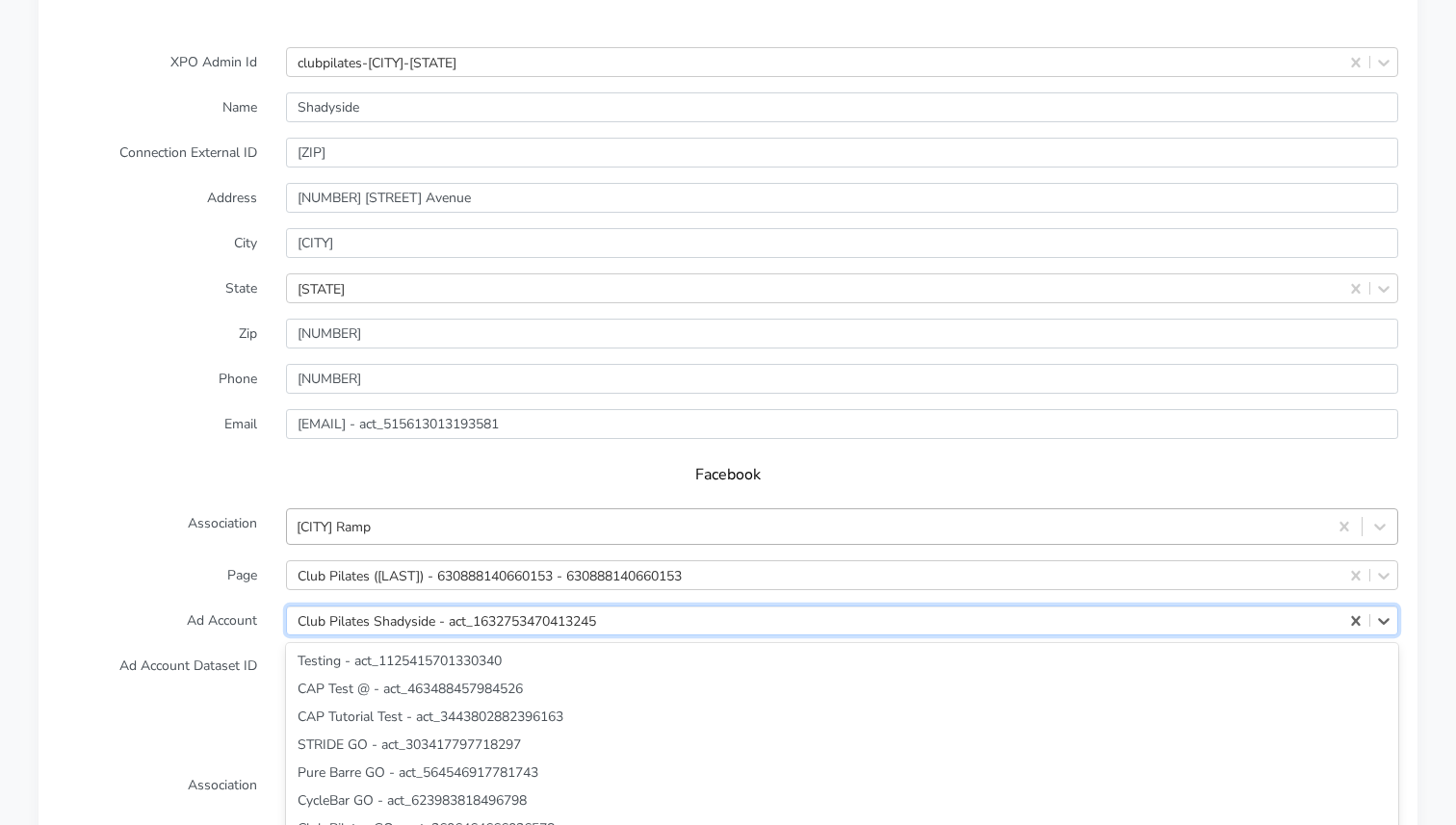scroll, scrollTop: 1673, scrollLeft: 0, axis: vertical 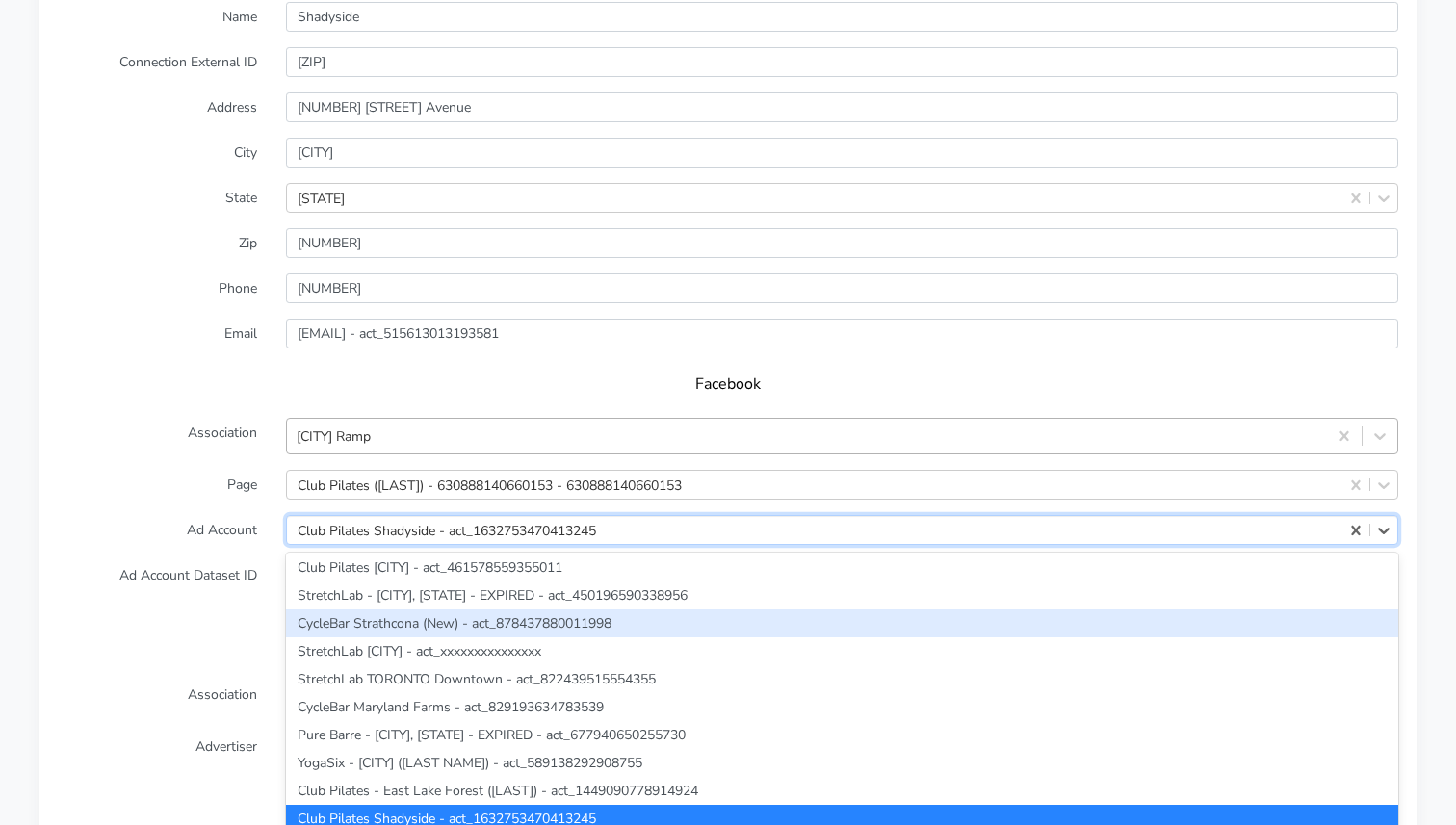 paste on "[NUMBER]" 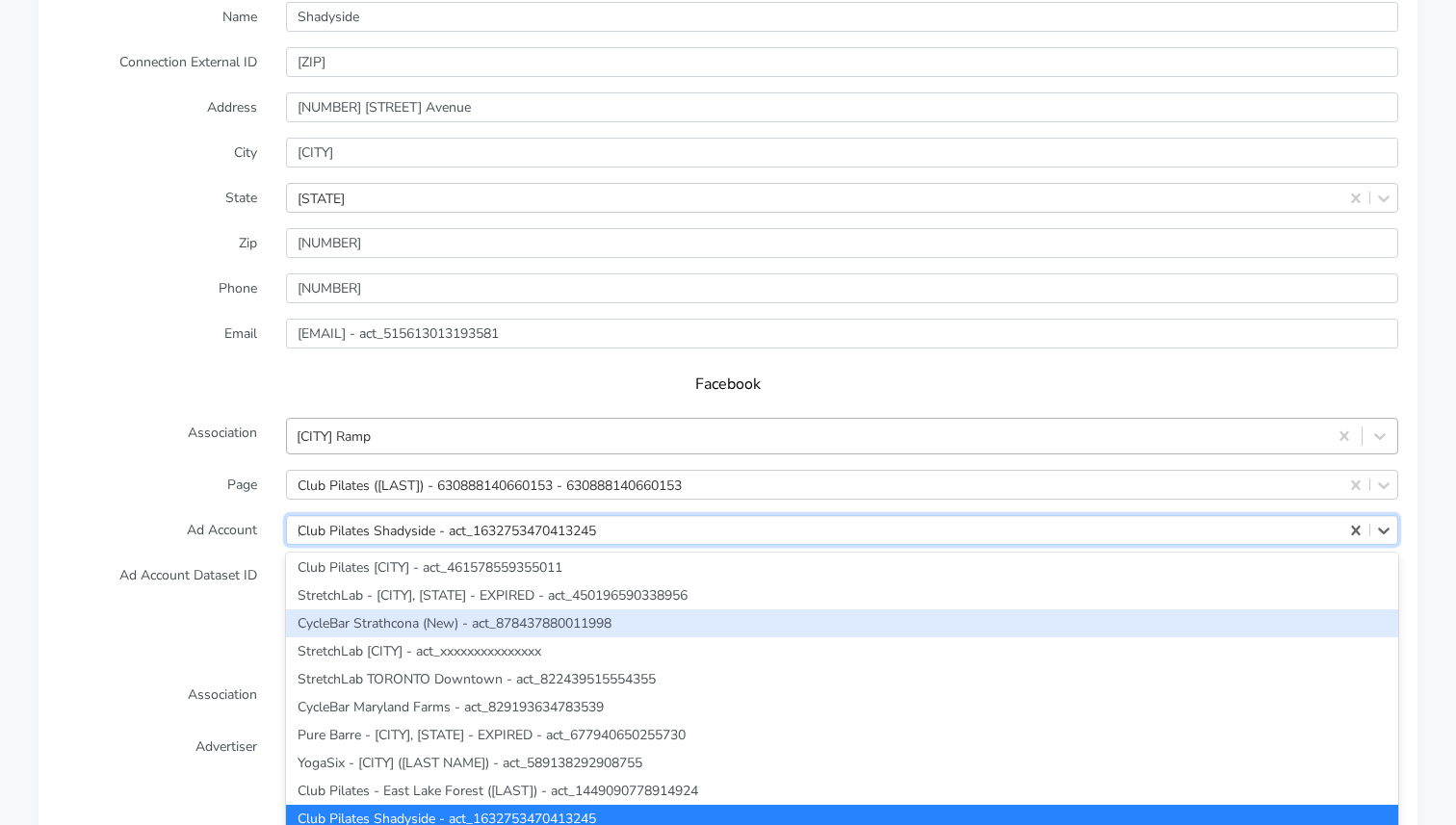 scroll, scrollTop: 0, scrollLeft: 0, axis: both 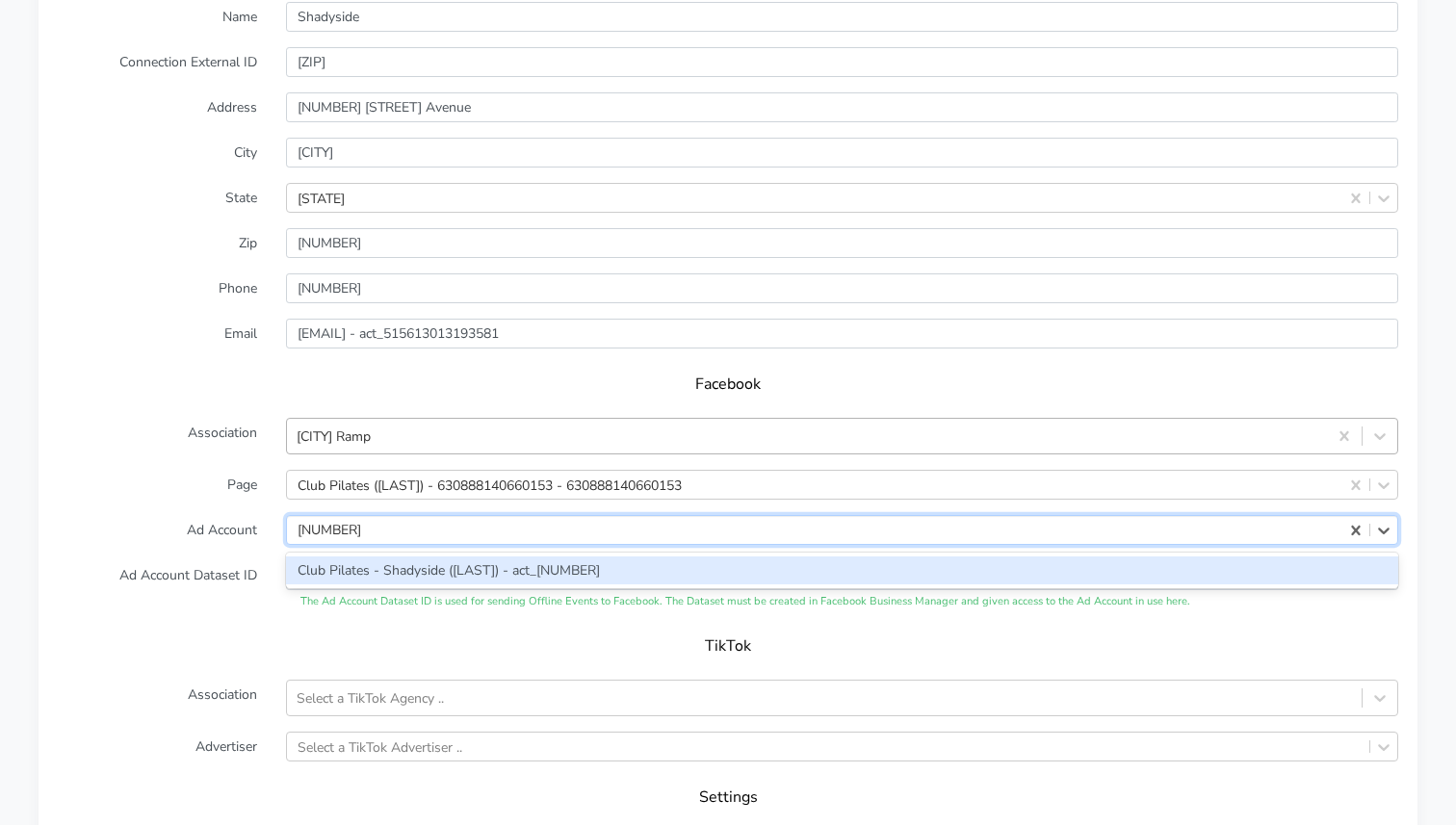 click on "Club Pilates - Shadyside ([LAST]) - act_[NUMBER]" at bounding box center (842, 570) 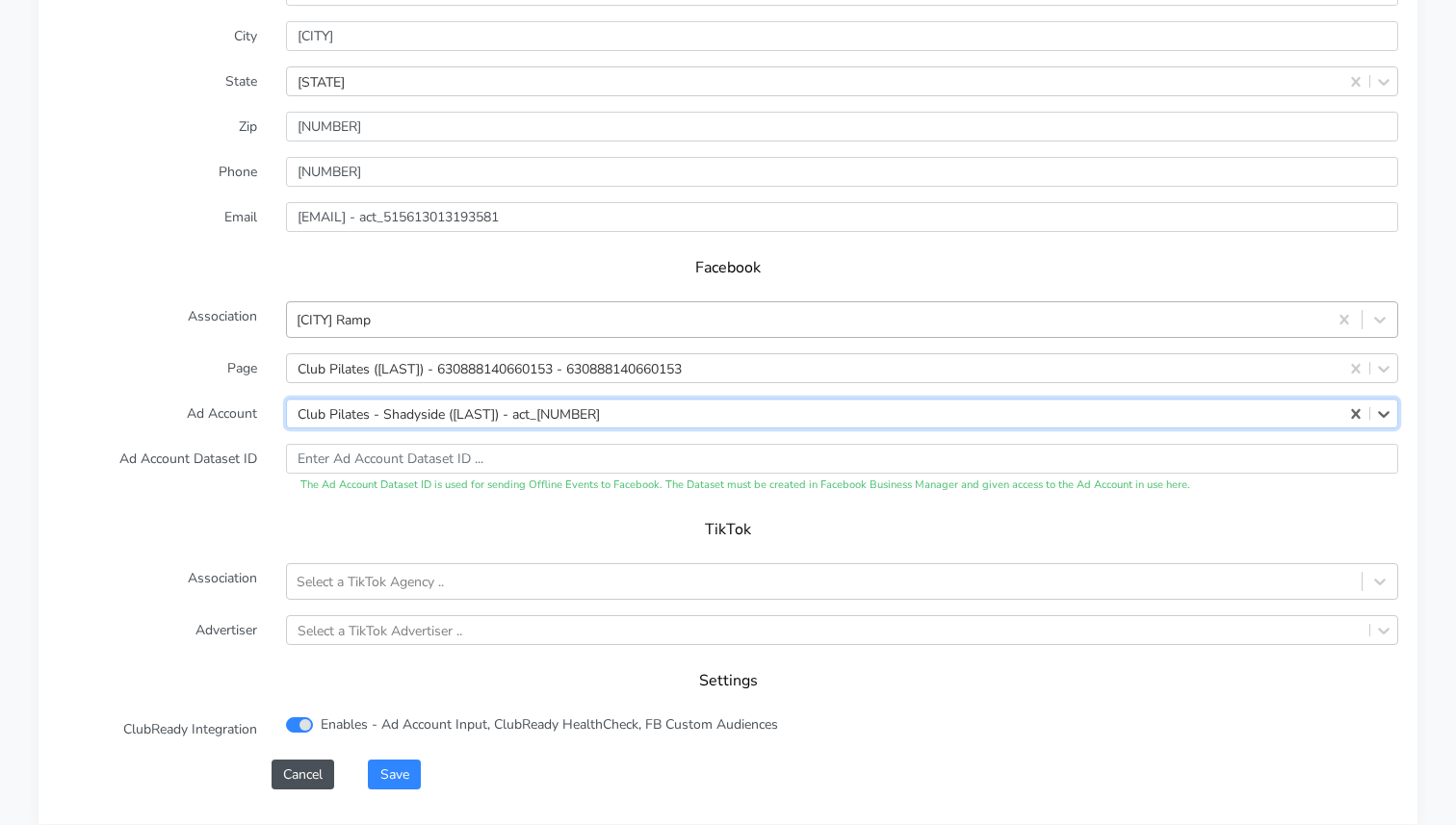 scroll, scrollTop: 1826, scrollLeft: 0, axis: vertical 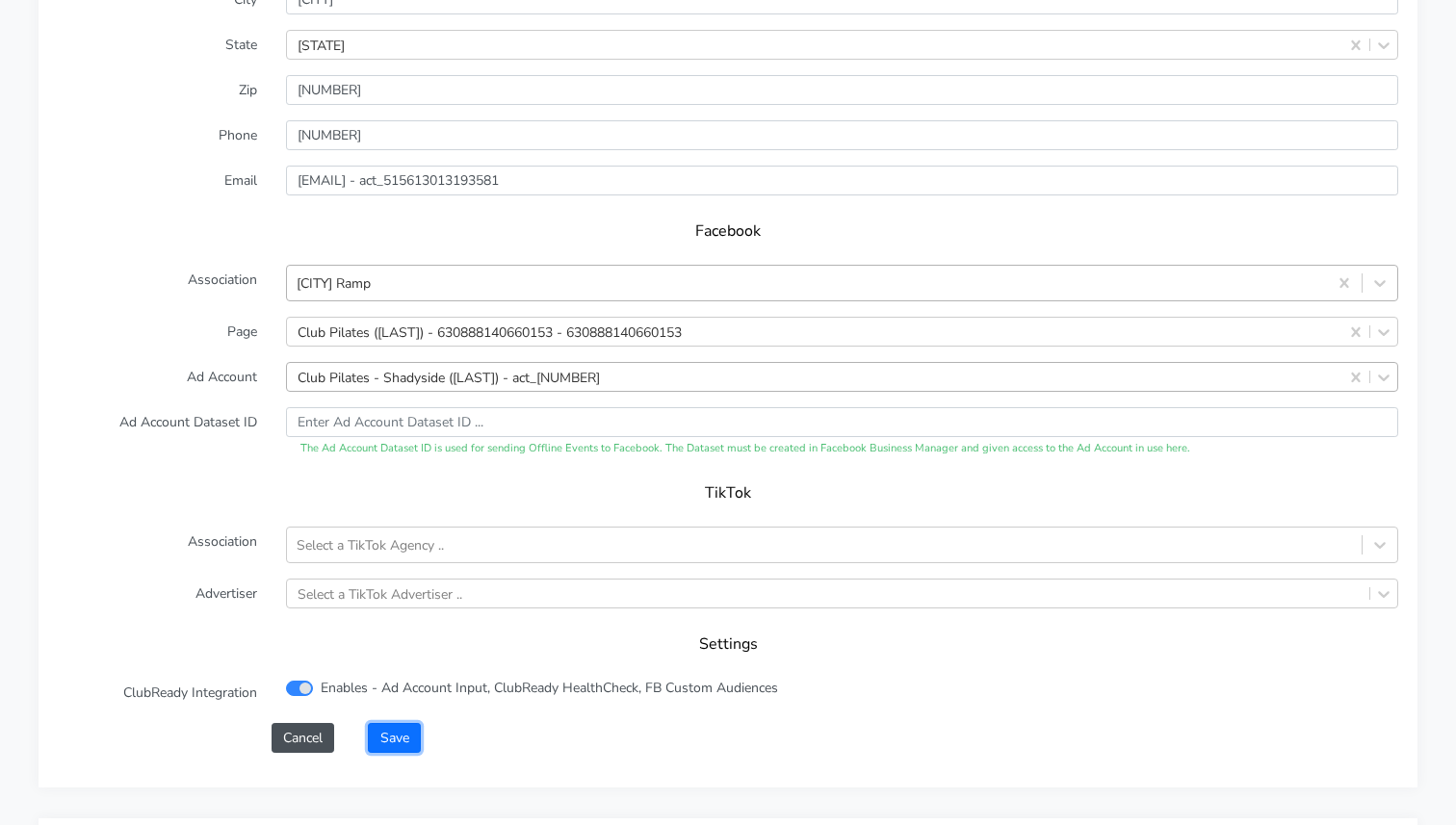 click on "Save" at bounding box center [394, 737] 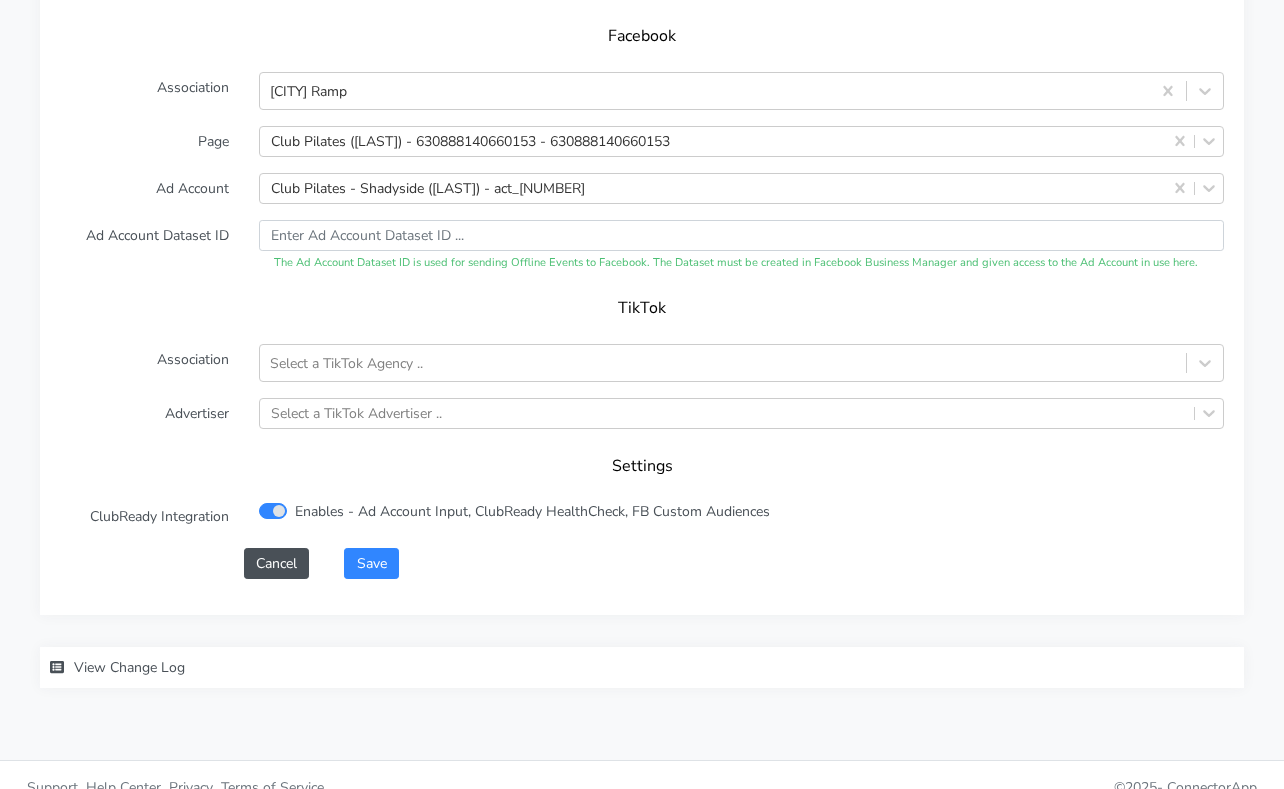 scroll, scrollTop: 2230, scrollLeft: 0, axis: vertical 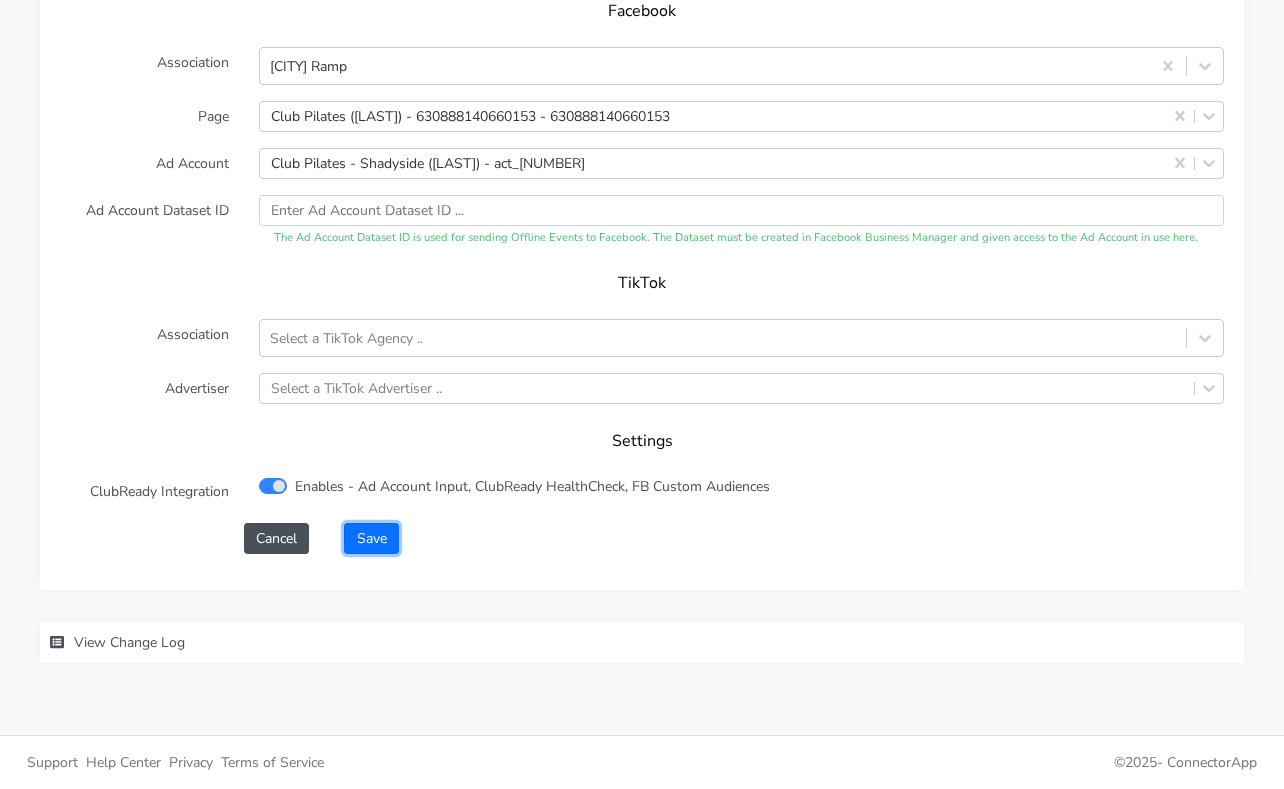 click on "Save" at bounding box center (371, 538) 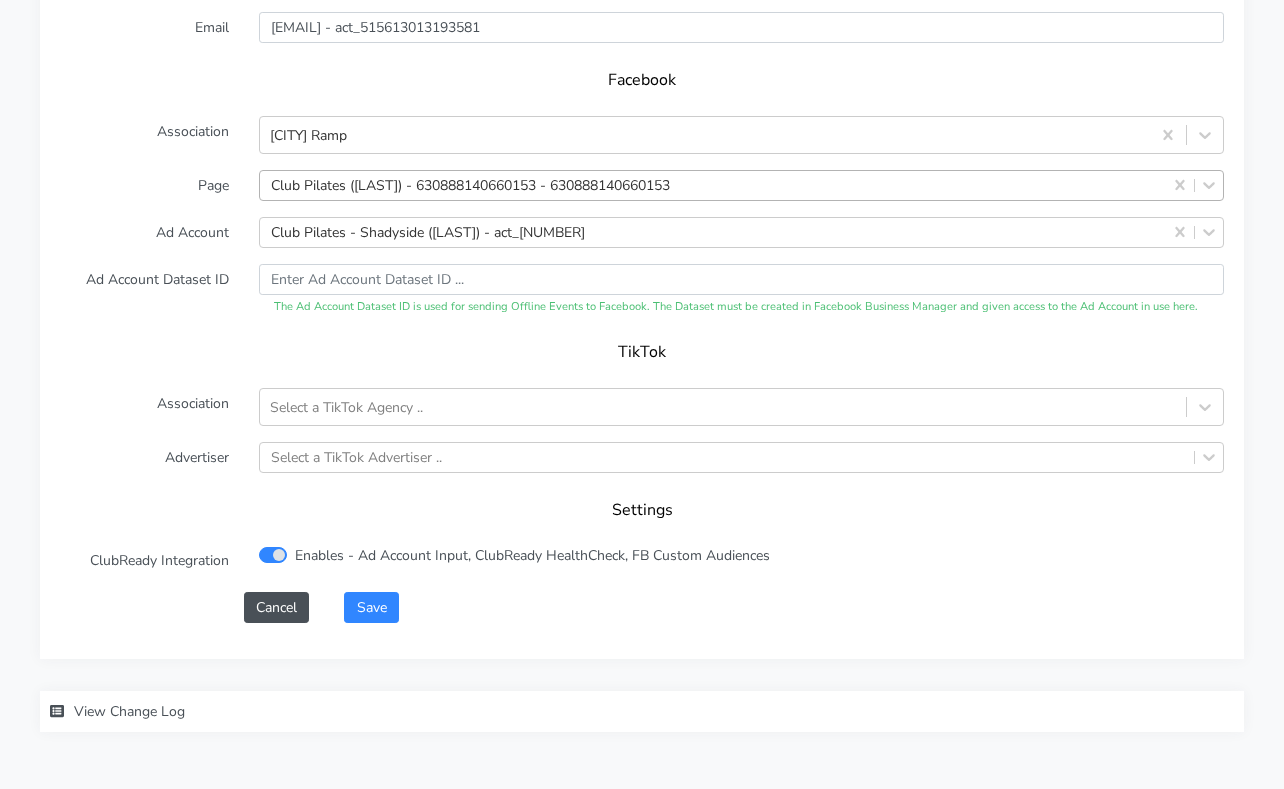 scroll, scrollTop: 2147, scrollLeft: 0, axis: vertical 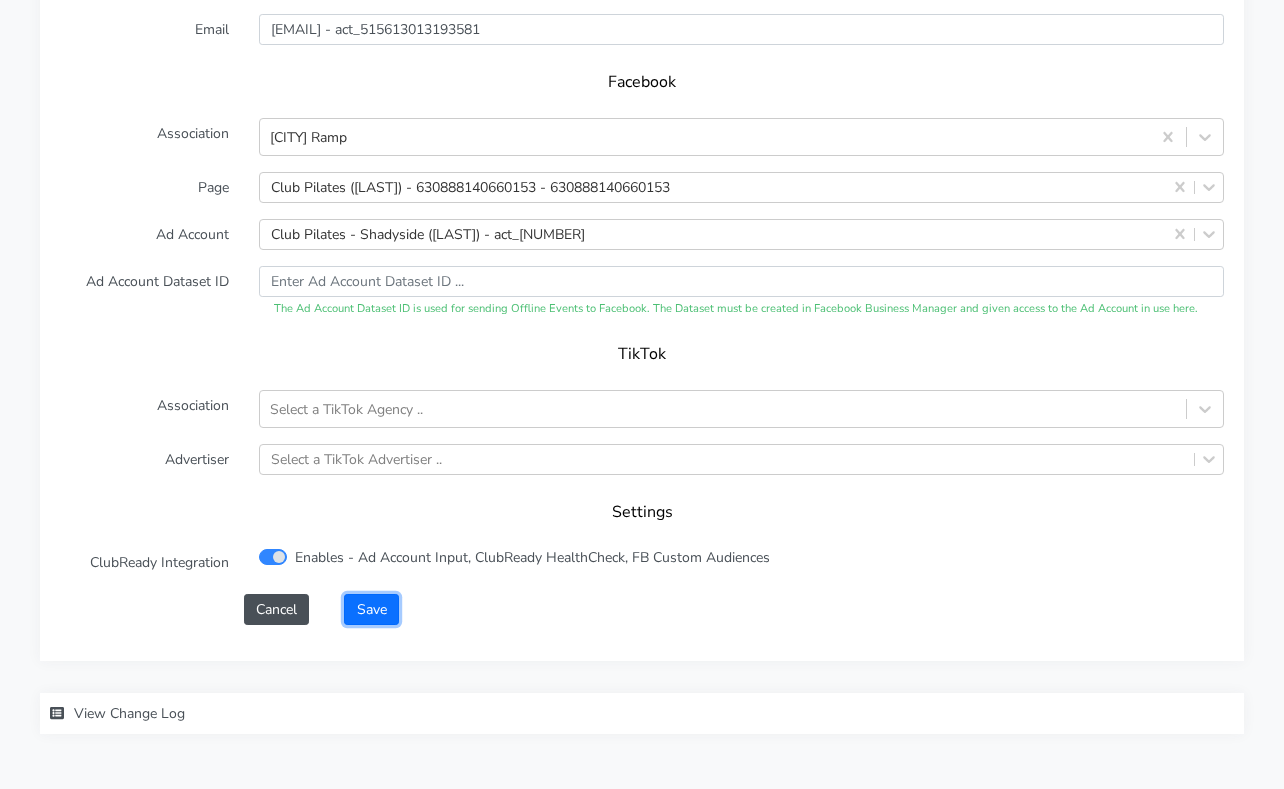 click on "Save" at bounding box center (371, 609) 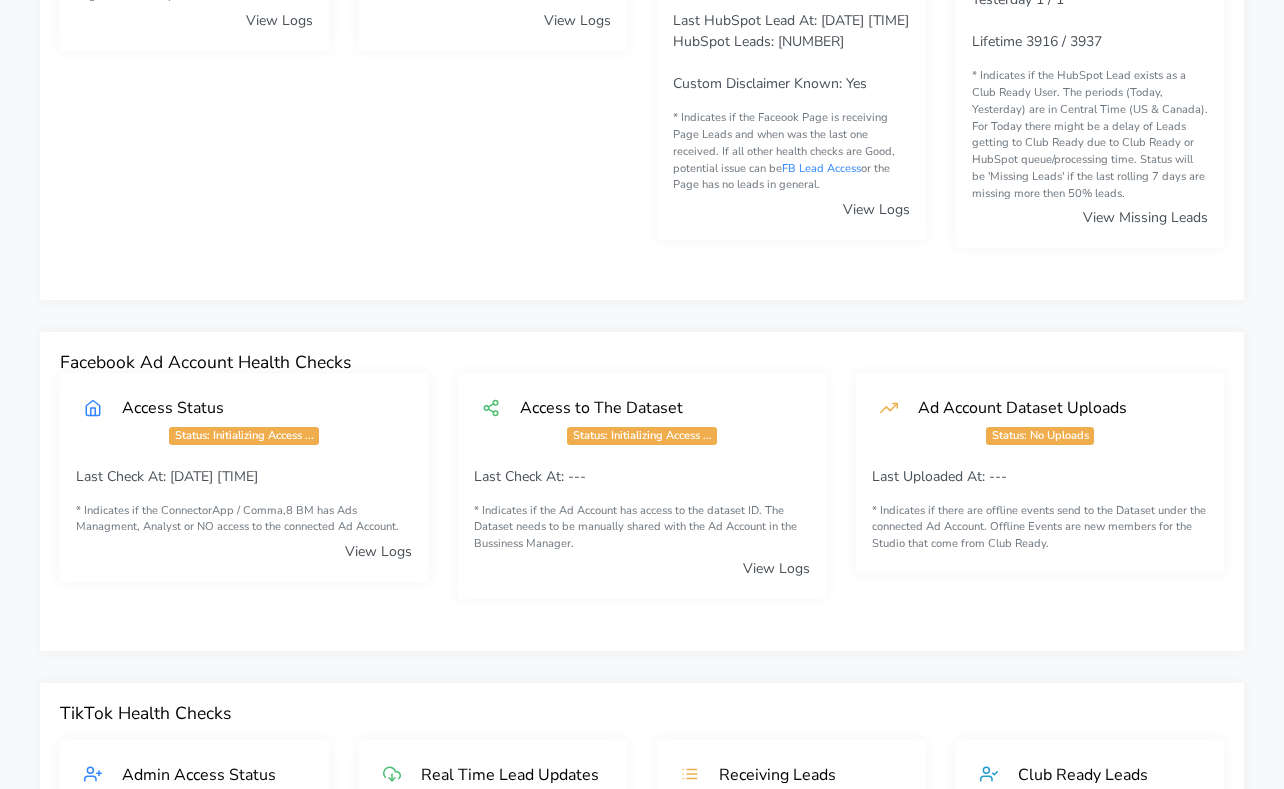 scroll, scrollTop: 0, scrollLeft: 0, axis: both 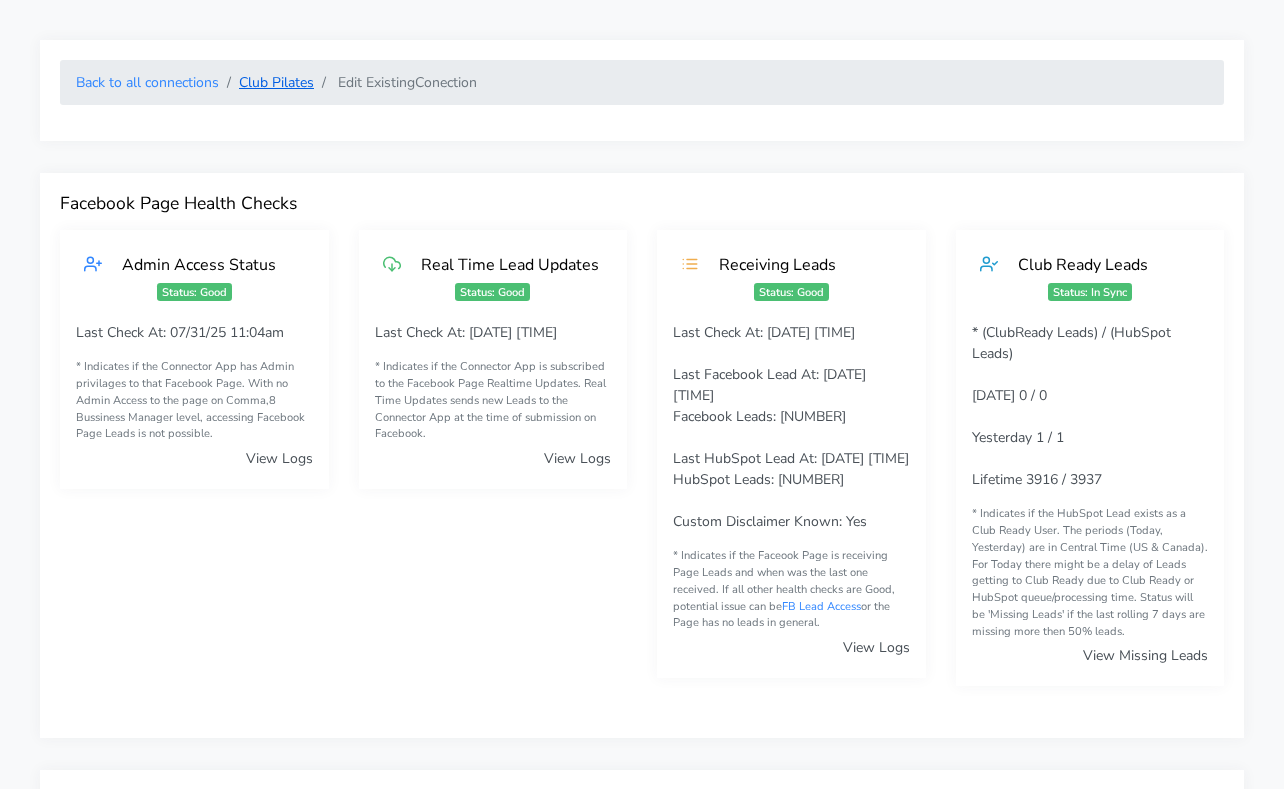 click on "Club Pilates" at bounding box center [276, 82] 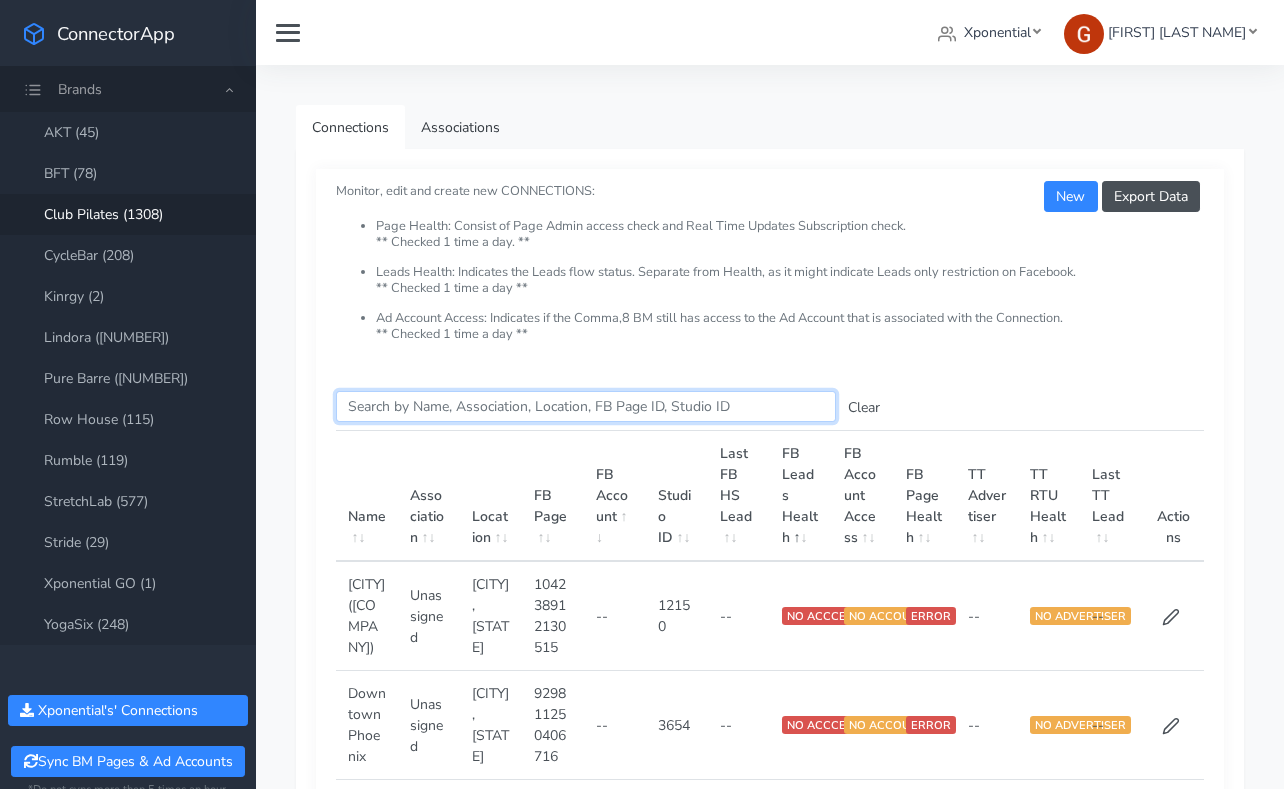 click on "Search this table" at bounding box center [586, 406] 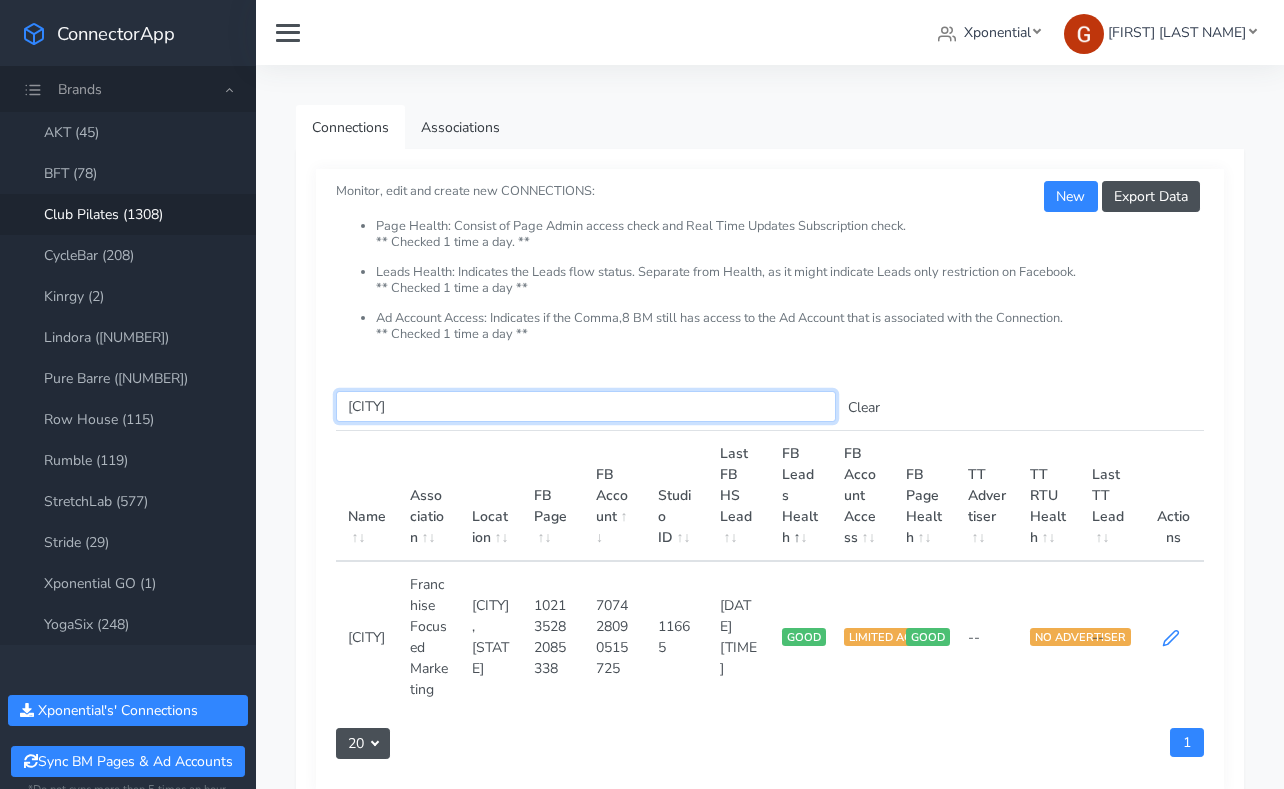type on "[CITY]" 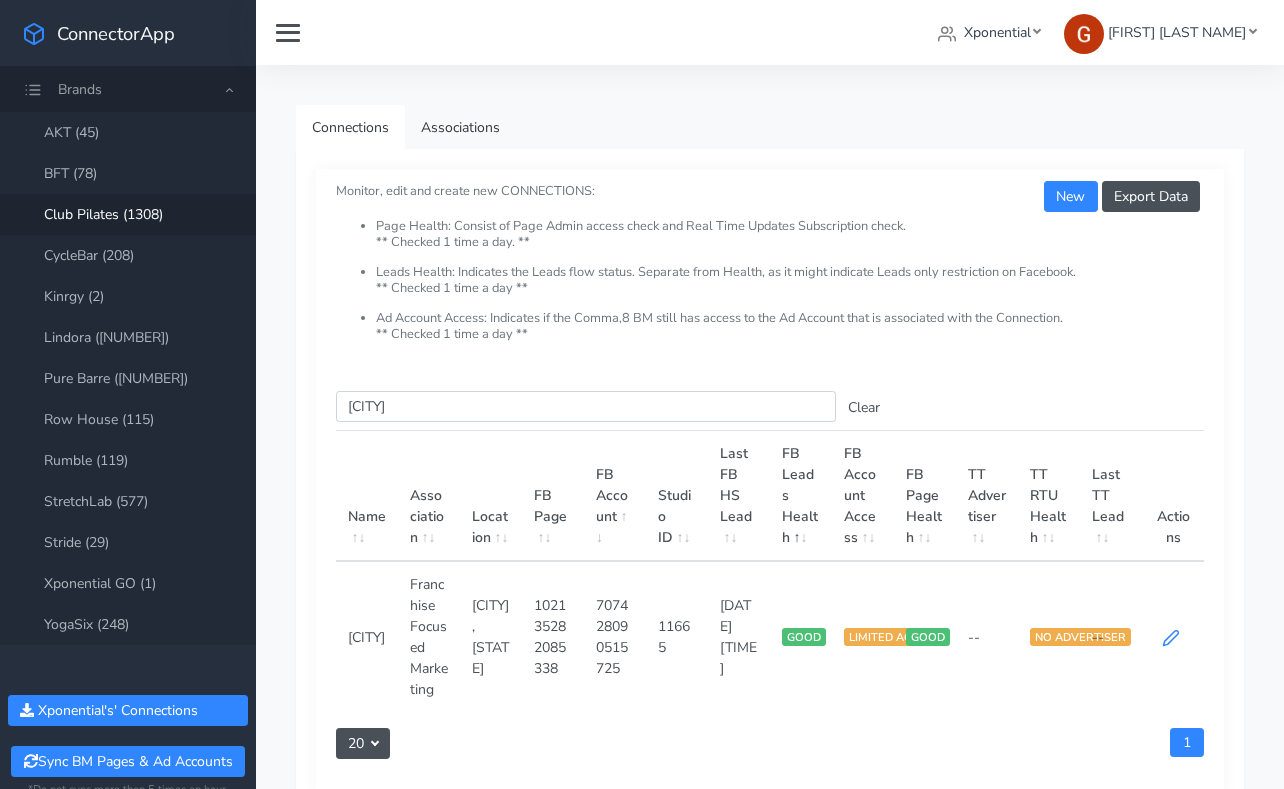 click 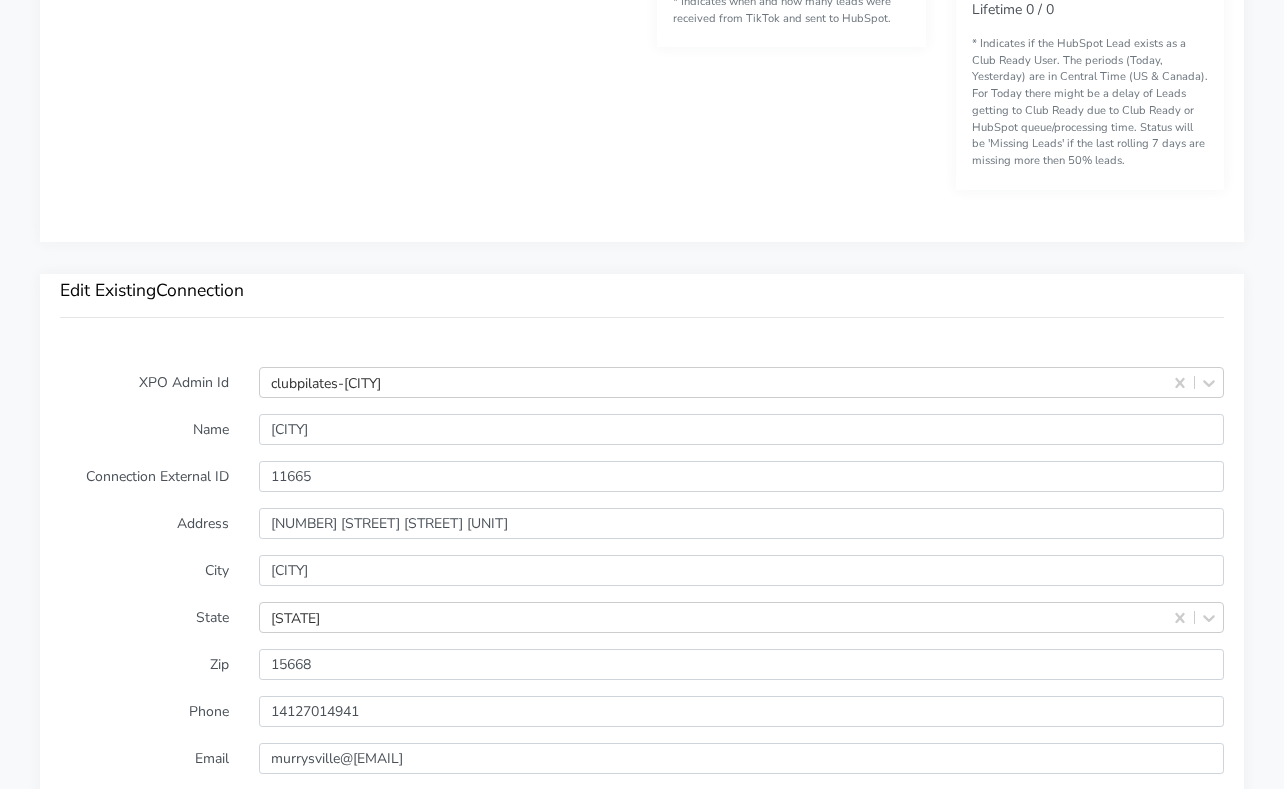 scroll, scrollTop: 1425, scrollLeft: 0, axis: vertical 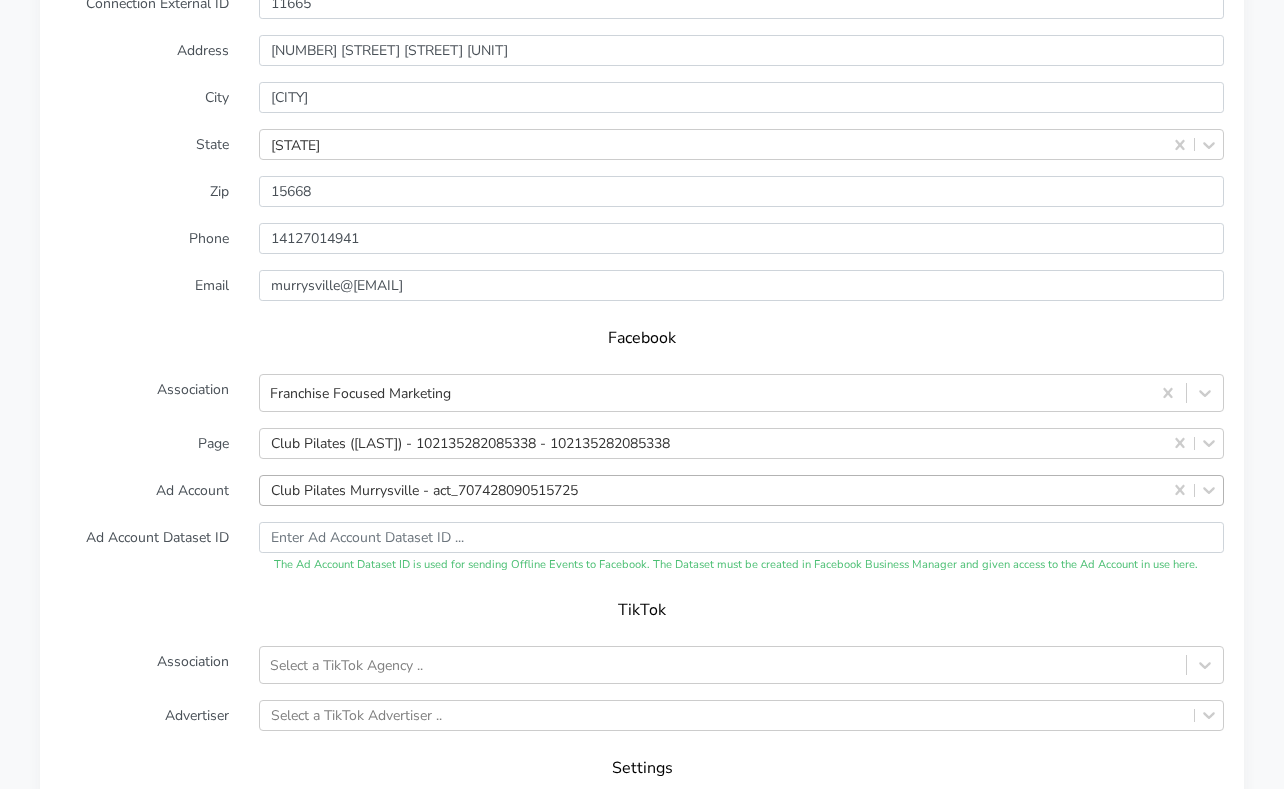click on "Club Pilates Murrysville - act_707428090515725" at bounding box center [741, 490] 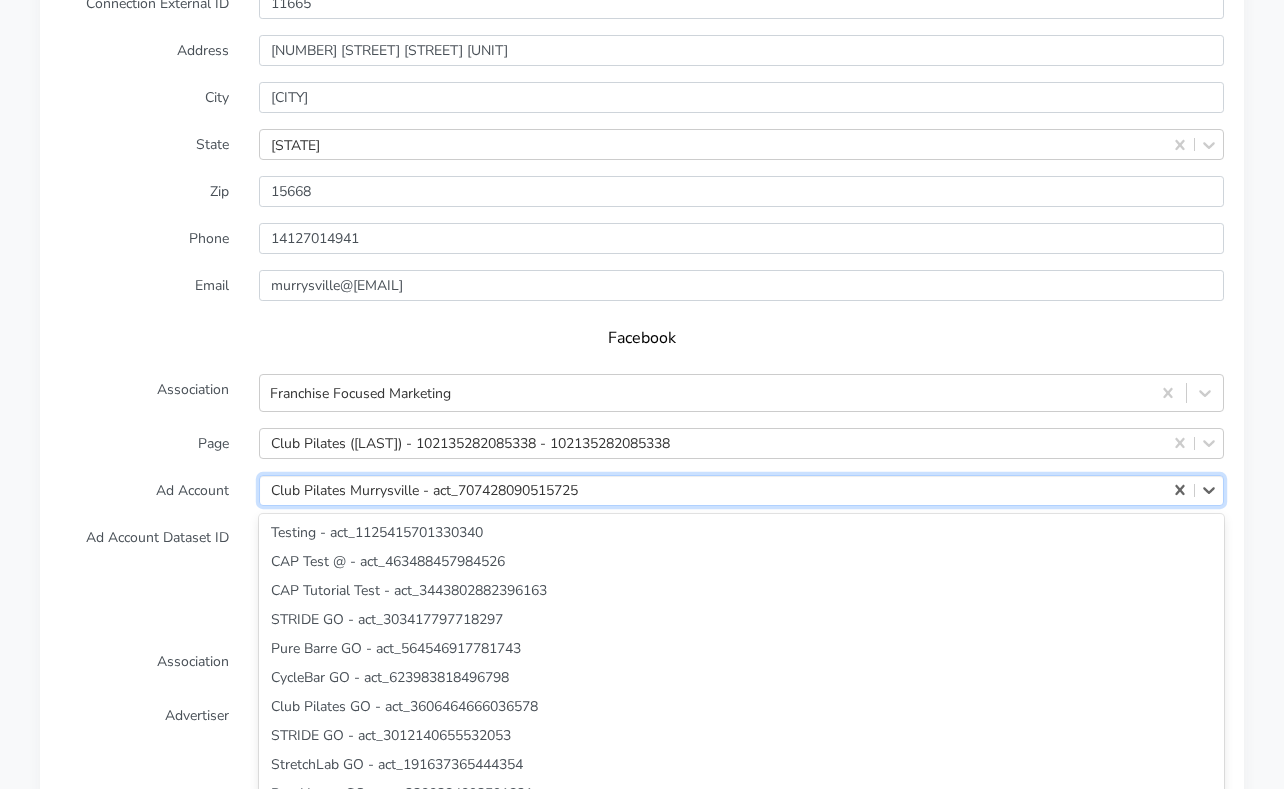 scroll, scrollTop: 1936, scrollLeft: 0, axis: vertical 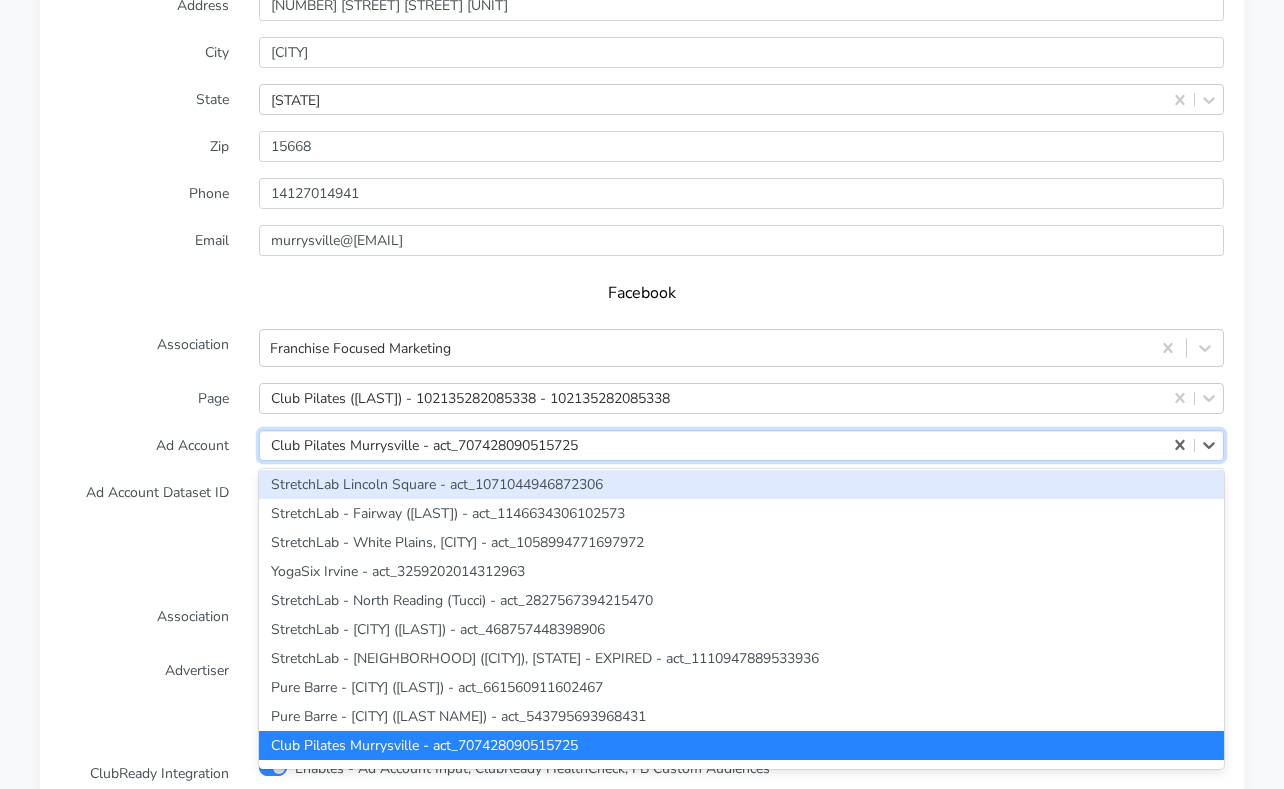 paste on "[NUMBER]" 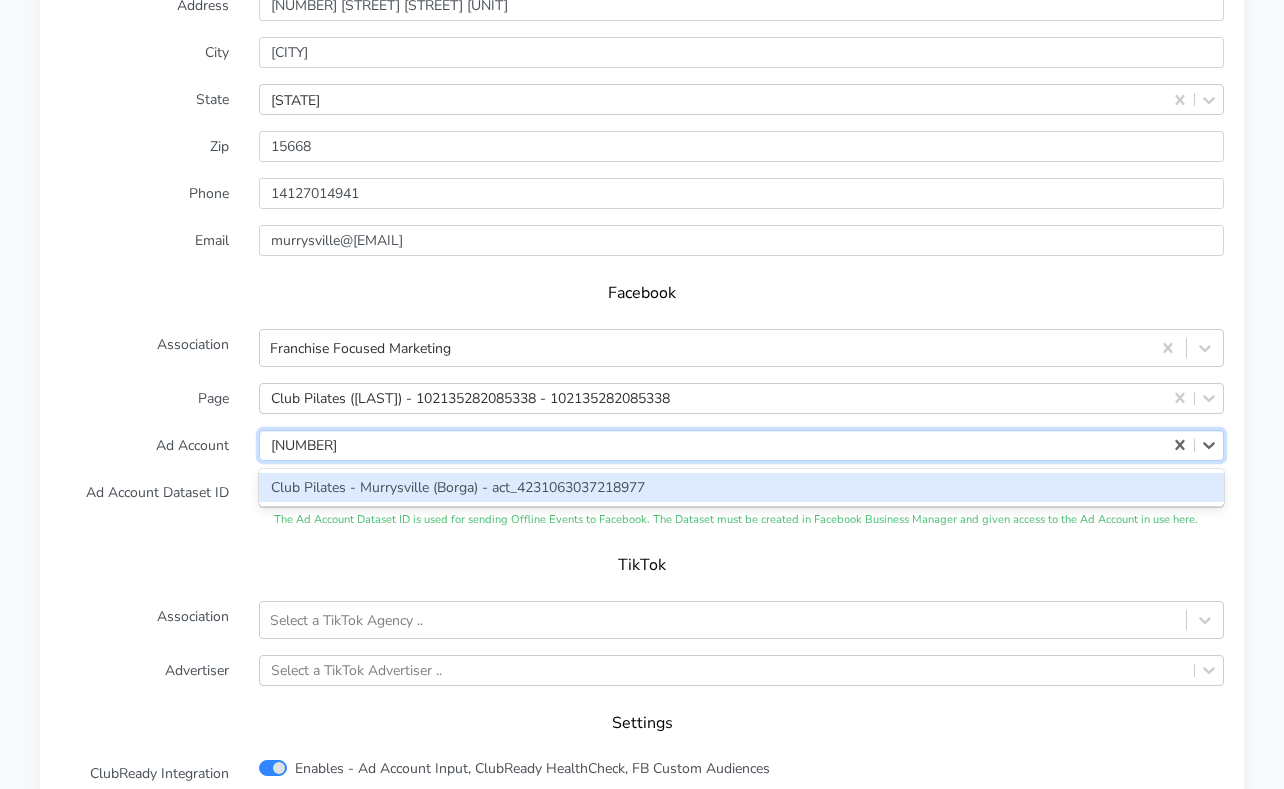 scroll, scrollTop: 0, scrollLeft: 0, axis: both 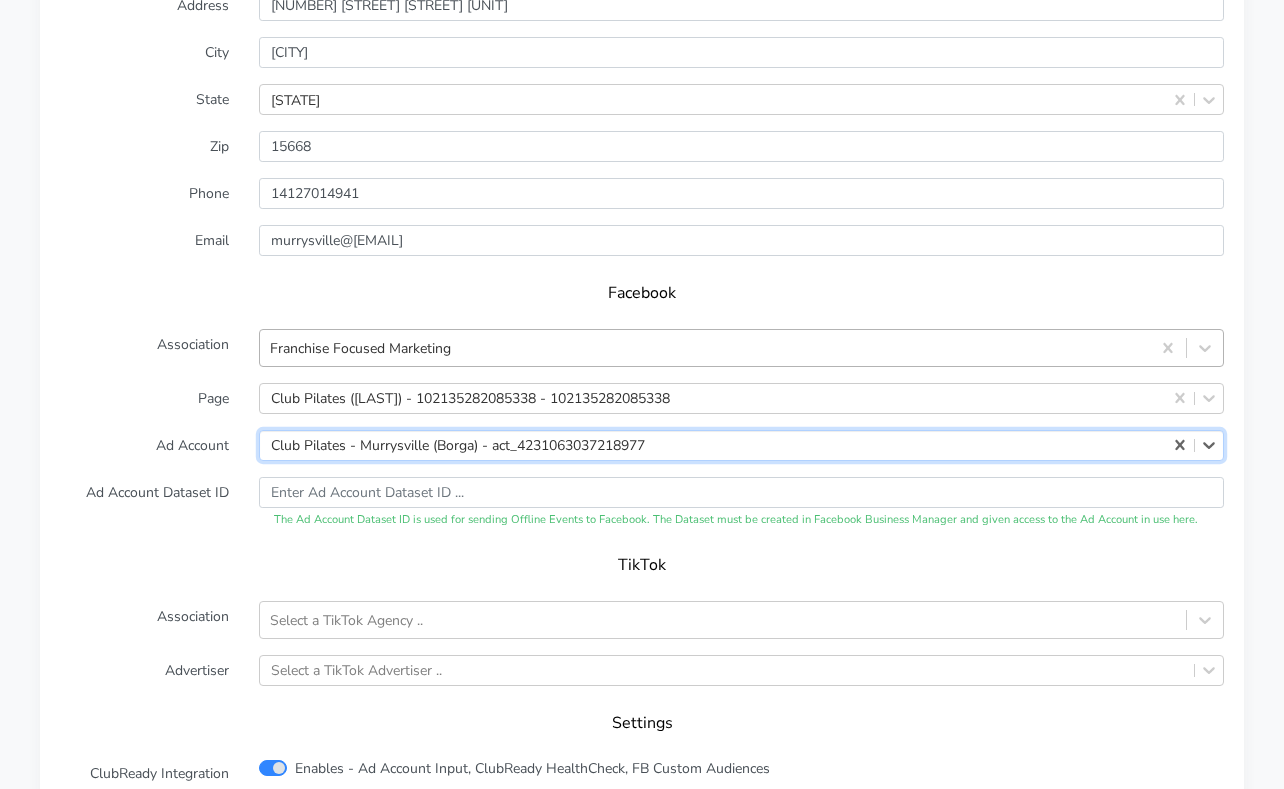 click on "Franchise Focused Marketing" at bounding box center (360, 347) 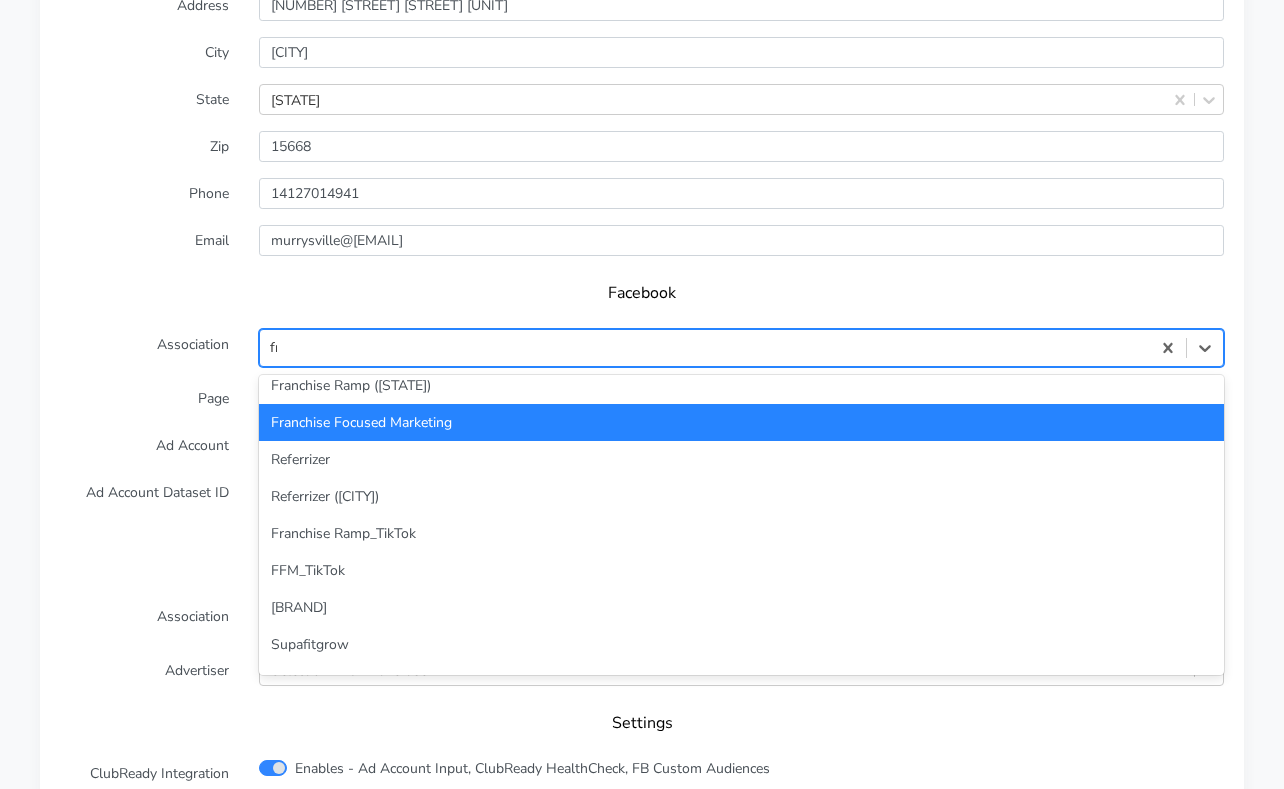 scroll, scrollTop: 0, scrollLeft: 0, axis: both 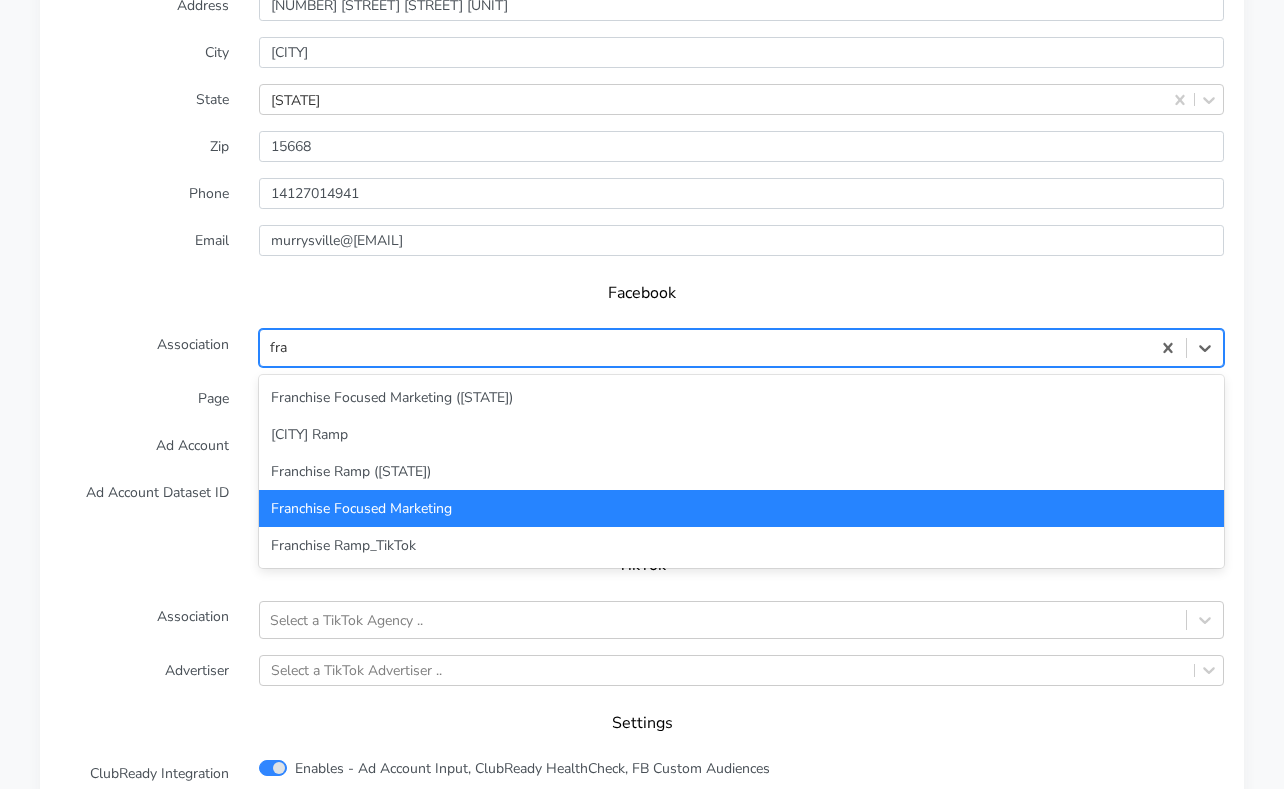 type on "[NAME]" 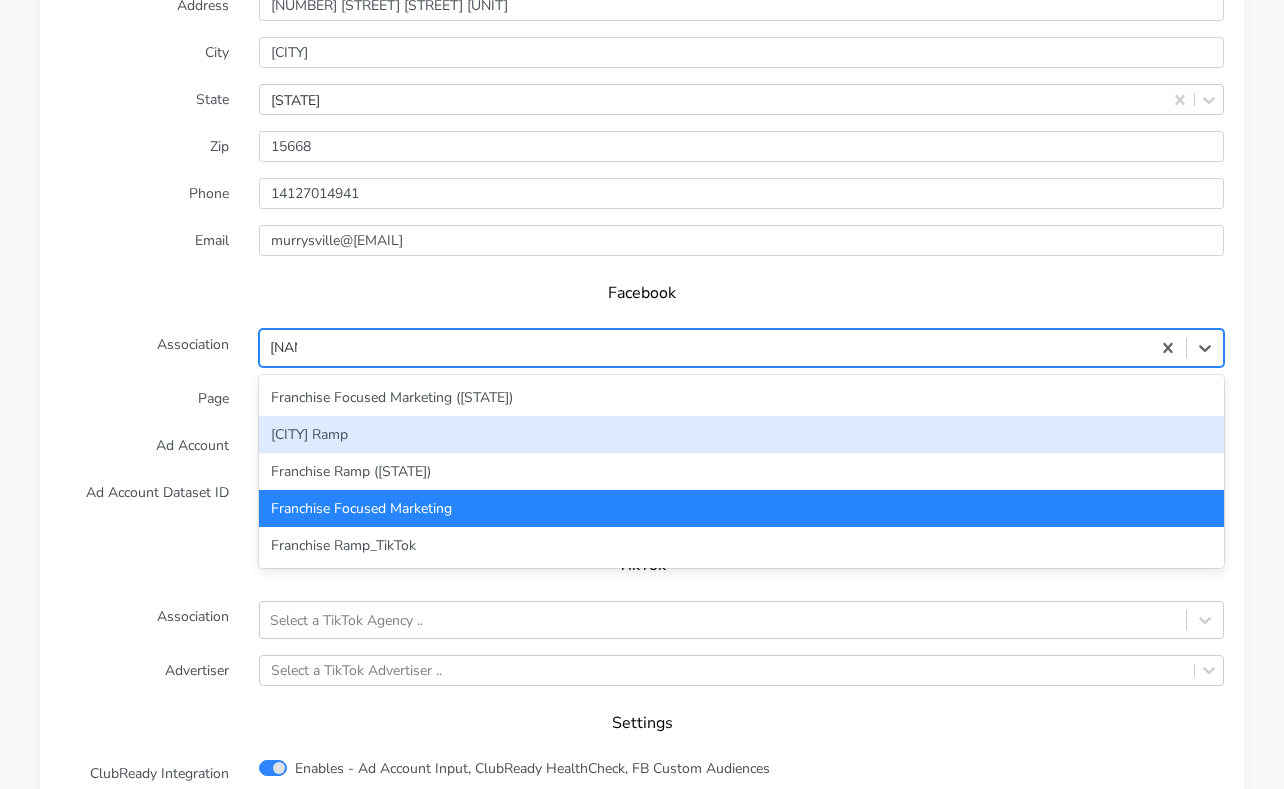 click on "[CITY] Ramp" at bounding box center [741, 434] 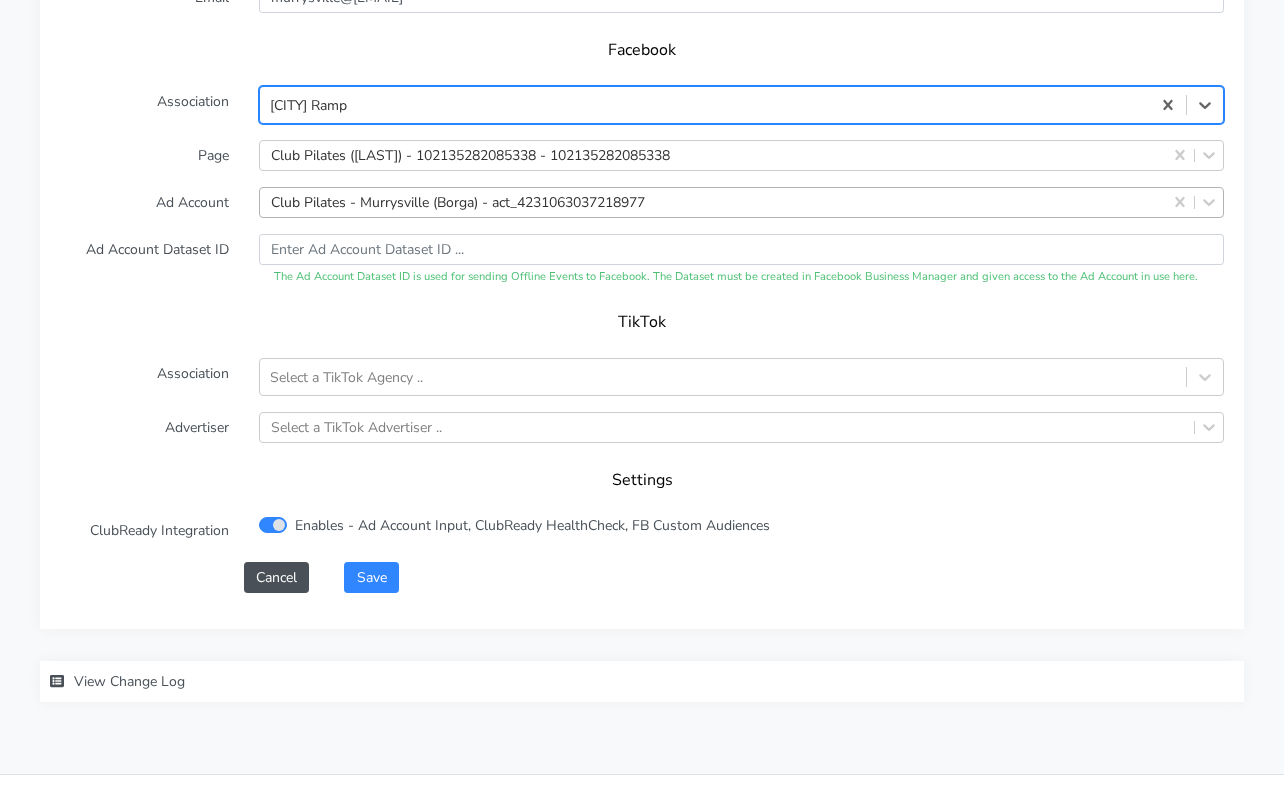 scroll, scrollTop: 2181, scrollLeft: 0, axis: vertical 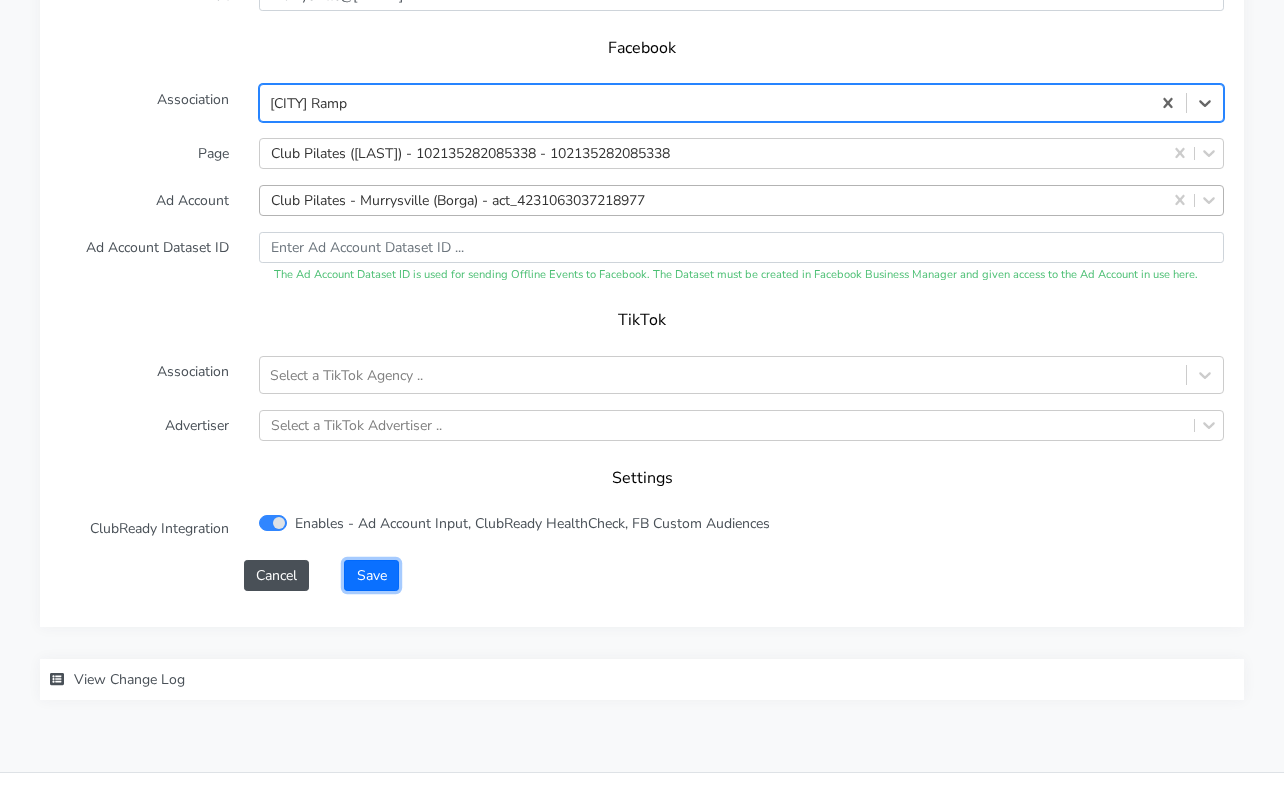 click on "Save" at bounding box center [371, 575] 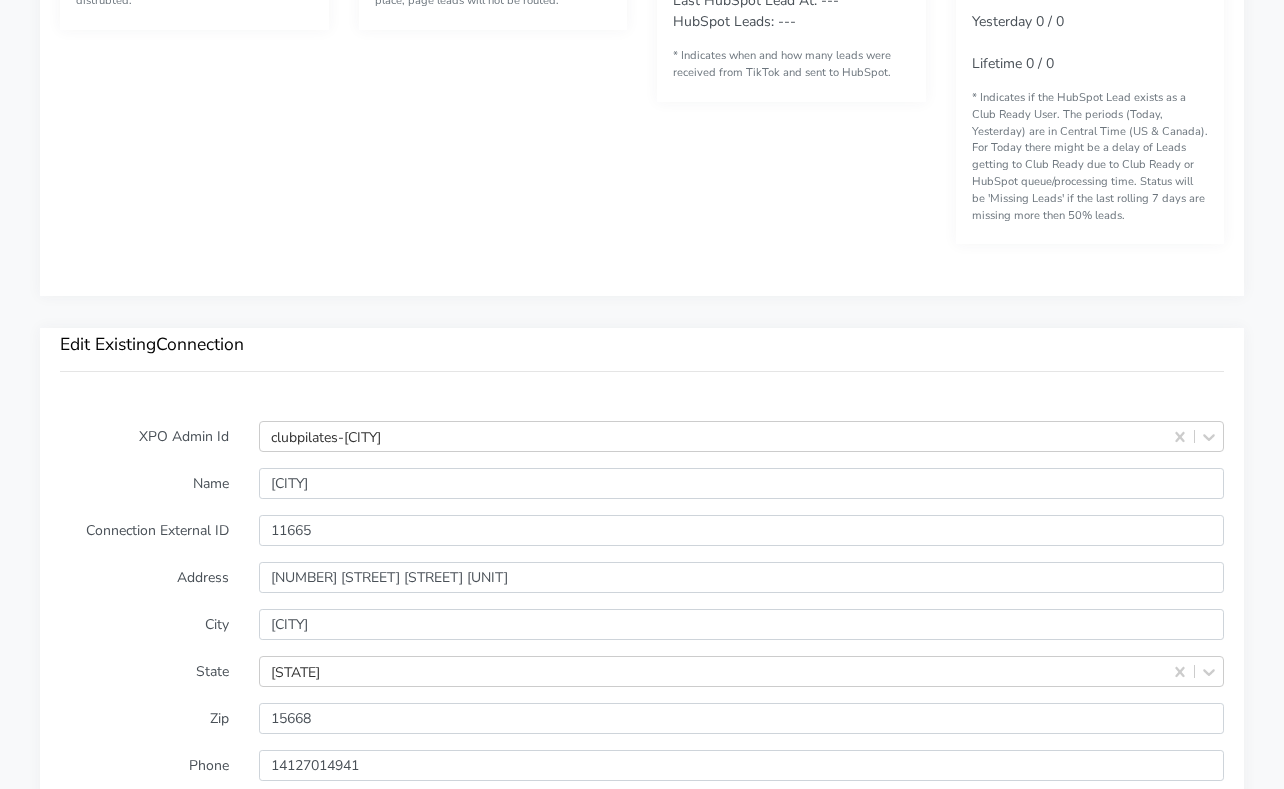 scroll, scrollTop: 2230, scrollLeft: 0, axis: vertical 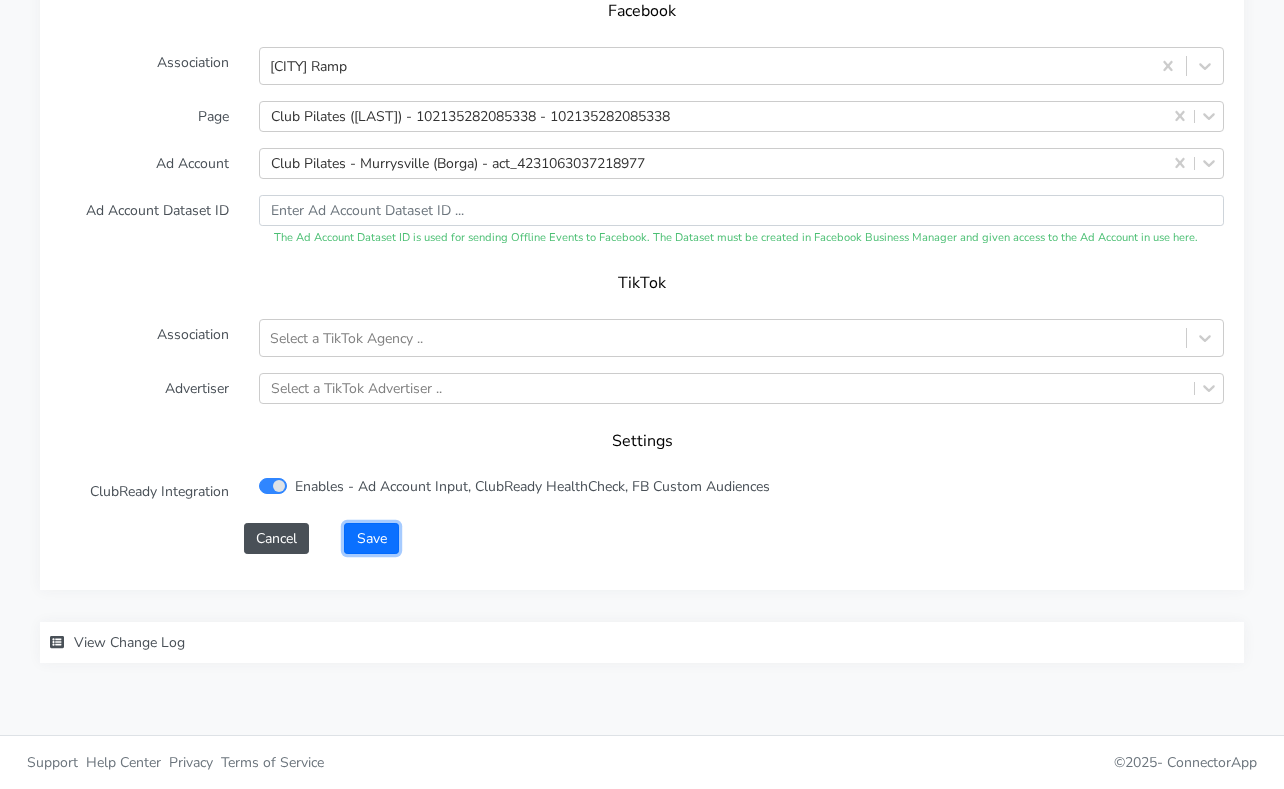 click on "Save" at bounding box center [371, 538] 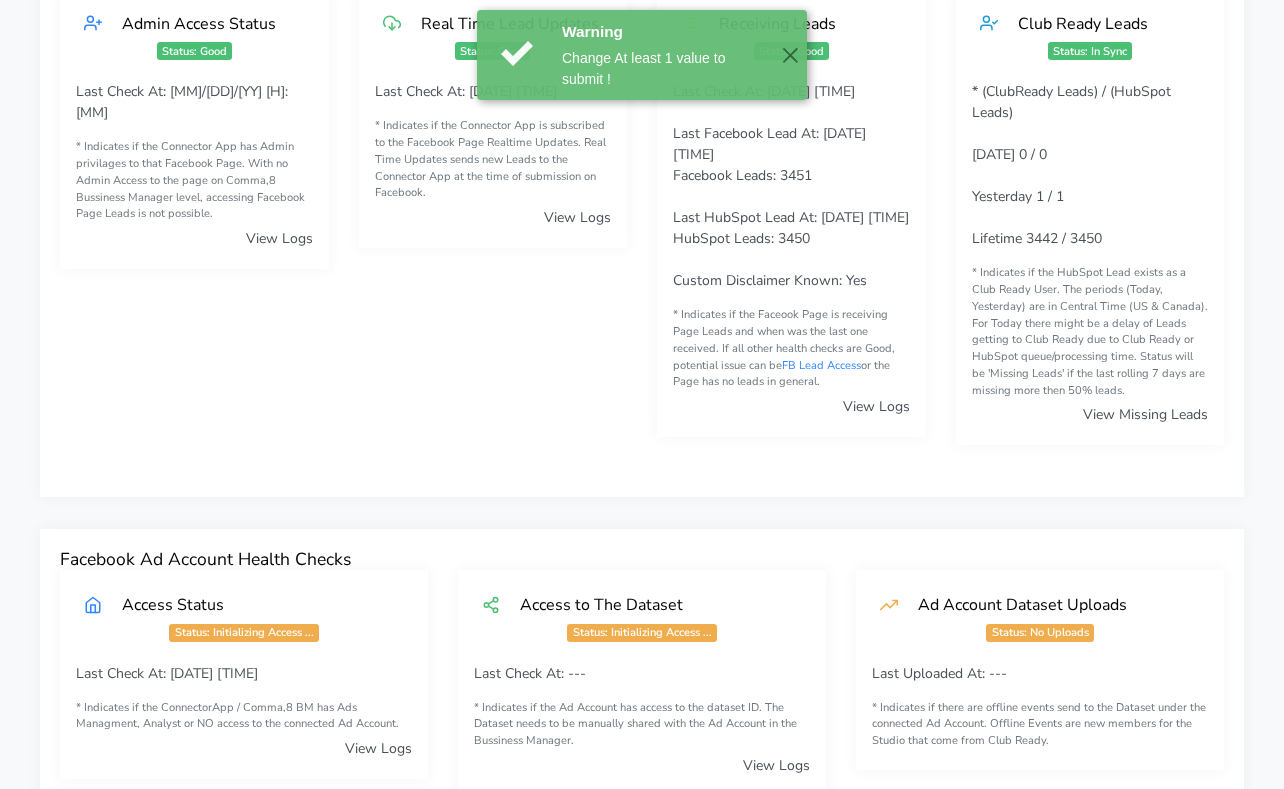 scroll, scrollTop: 0, scrollLeft: 0, axis: both 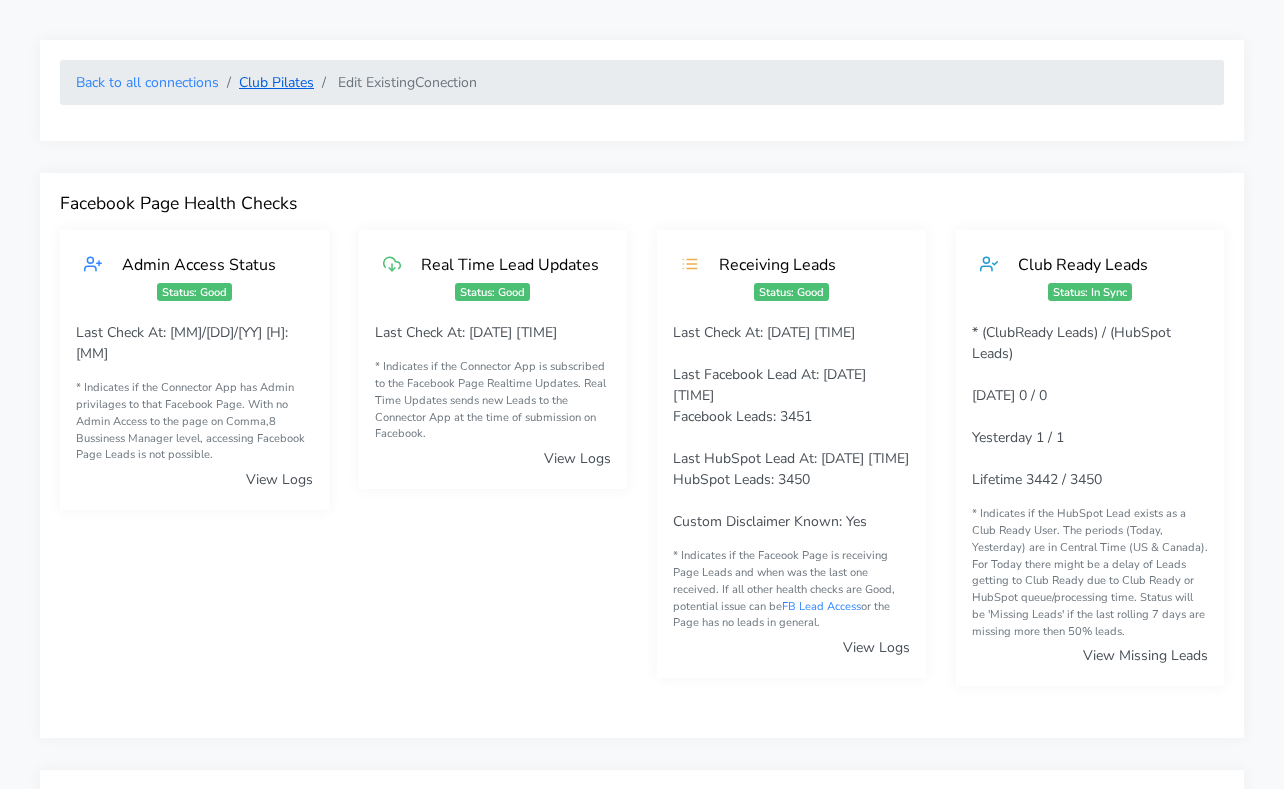 click on "Club Pilates" at bounding box center [276, 82] 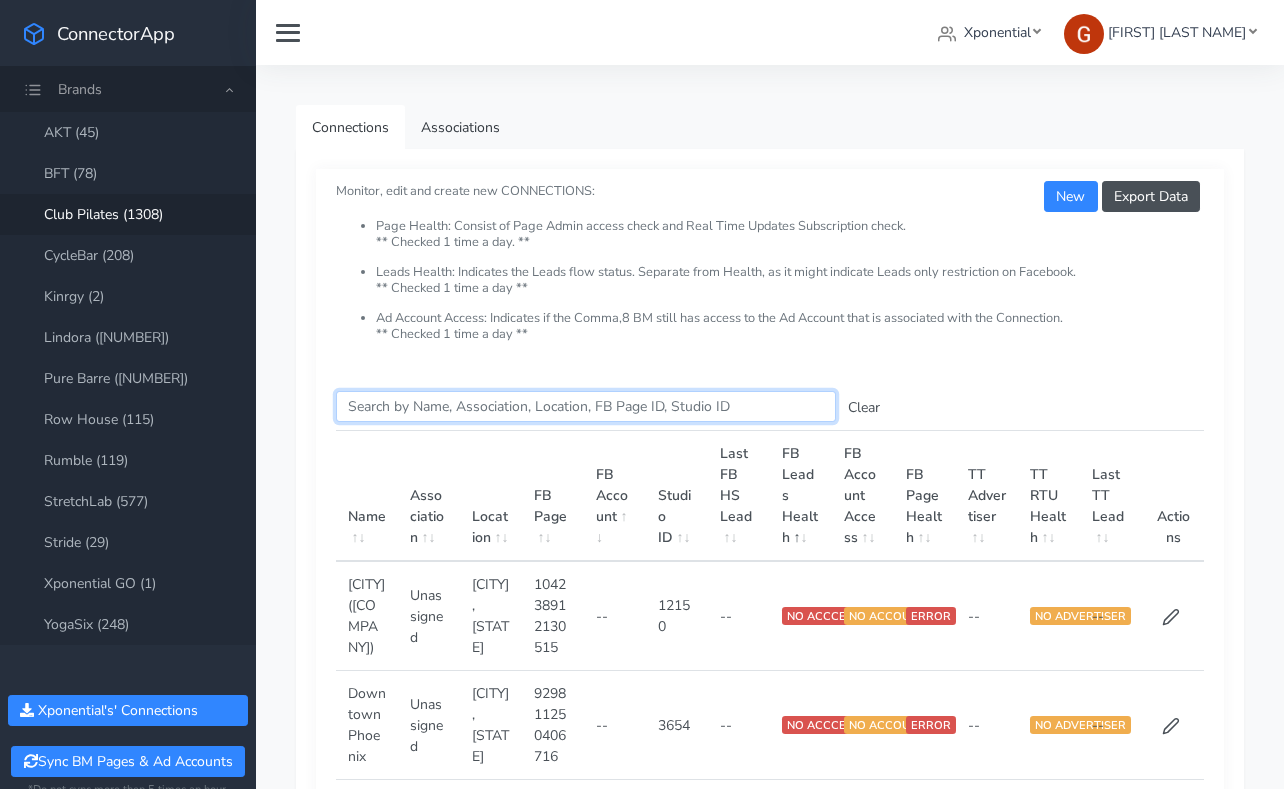 click on "Search this table" at bounding box center (586, 406) 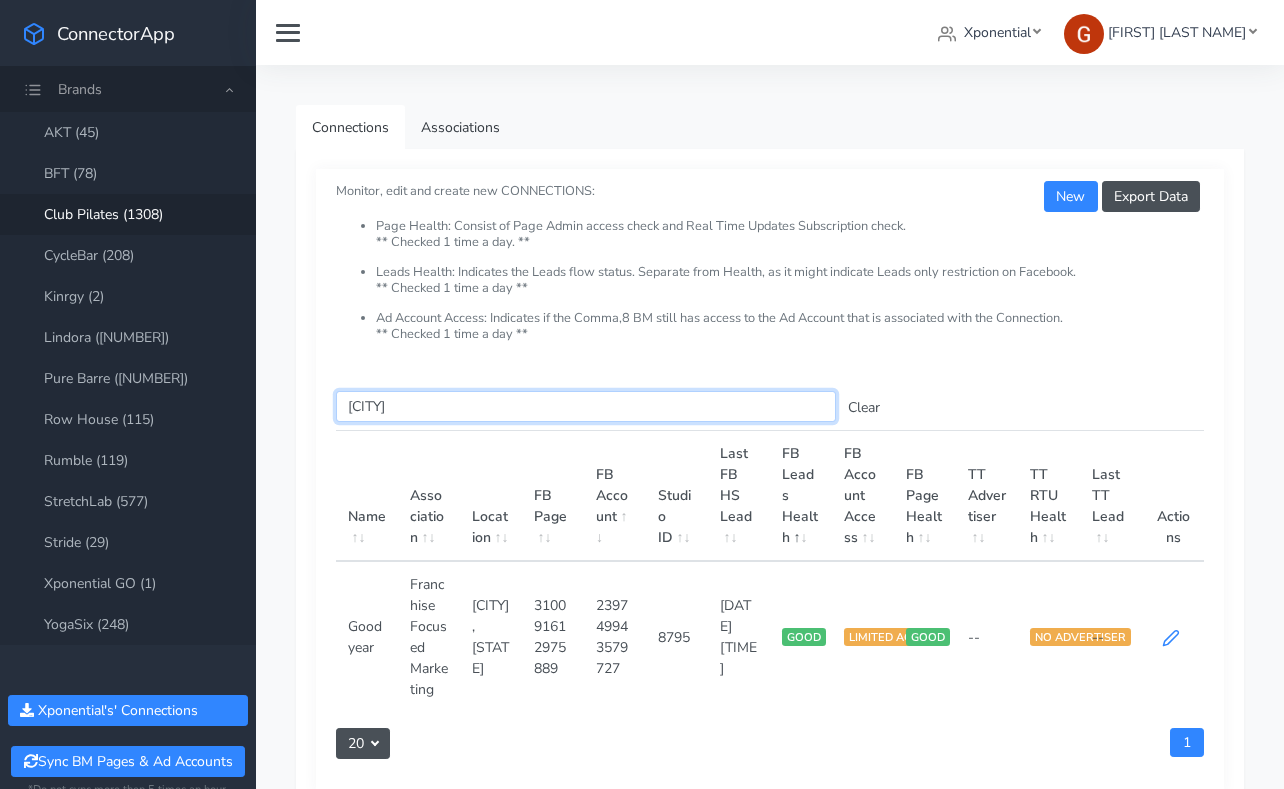 type on "[CITY]" 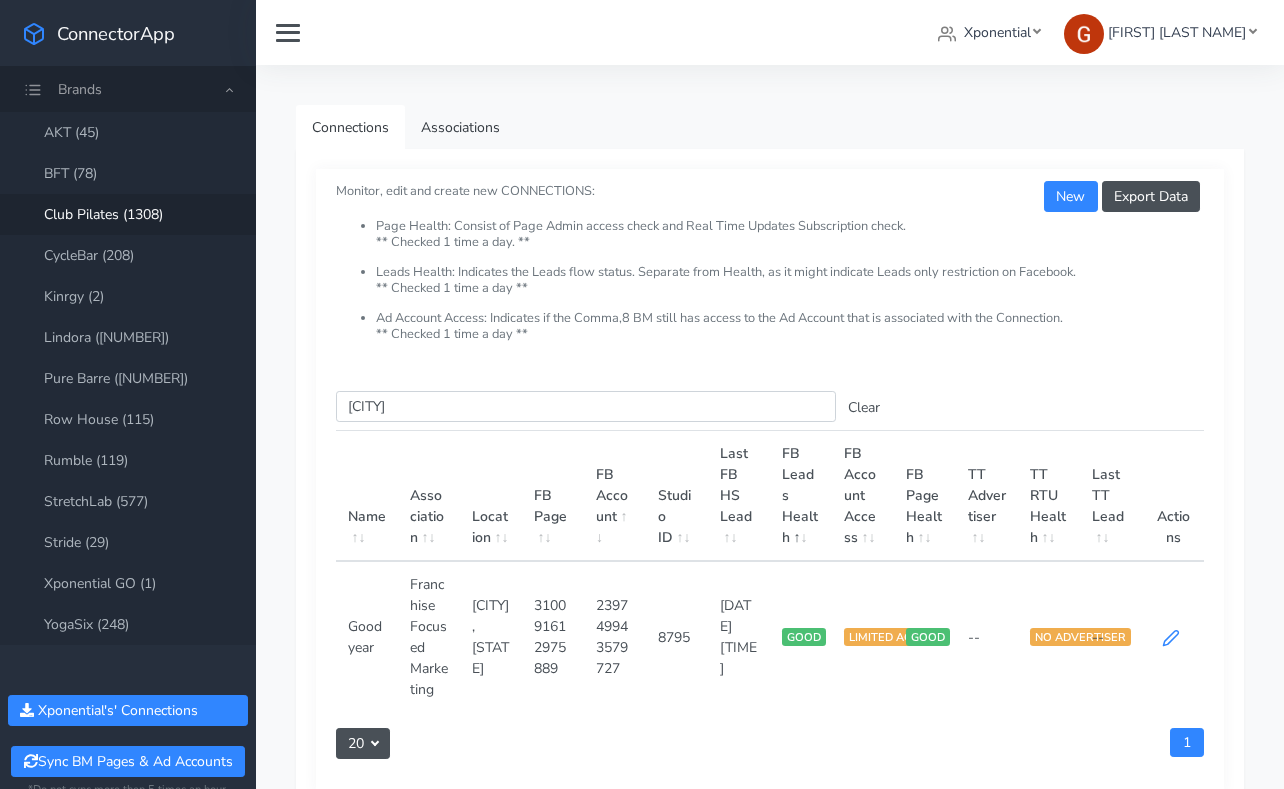 click 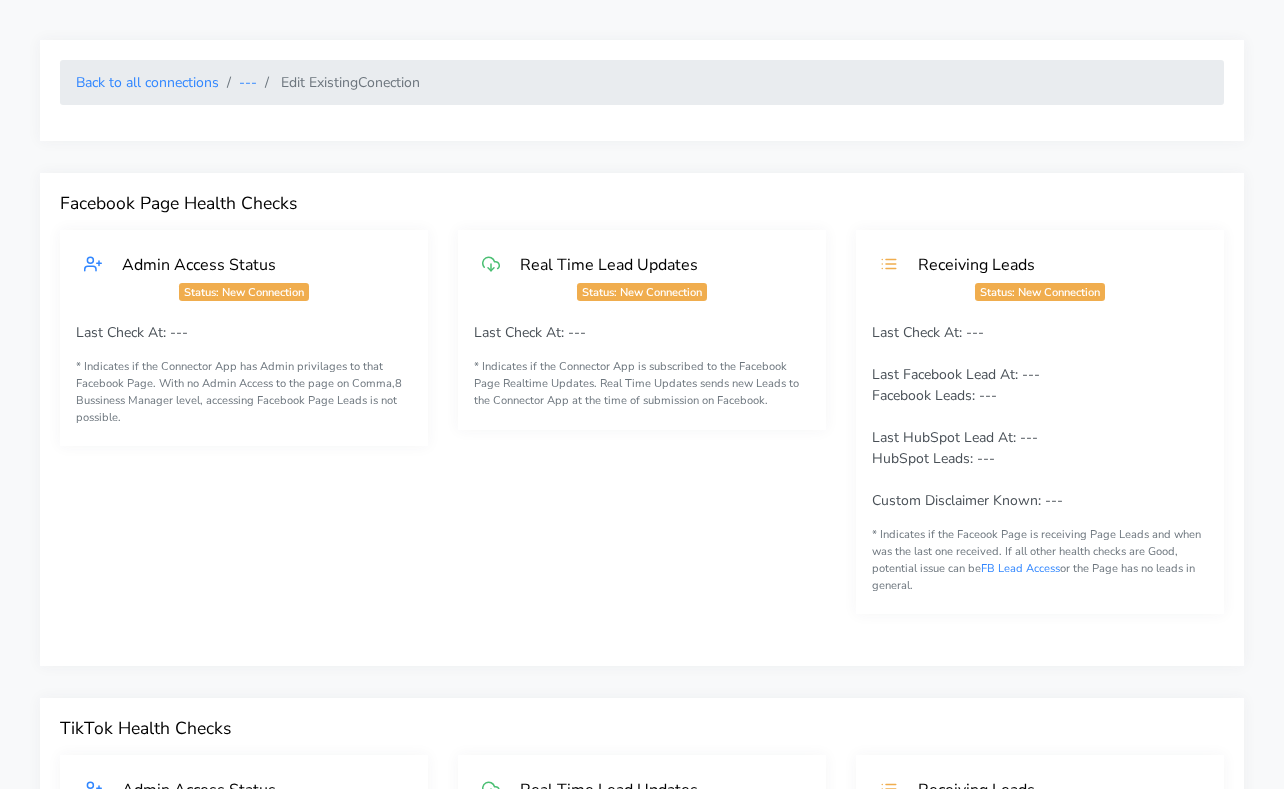 scroll, scrollTop: 465, scrollLeft: 0, axis: vertical 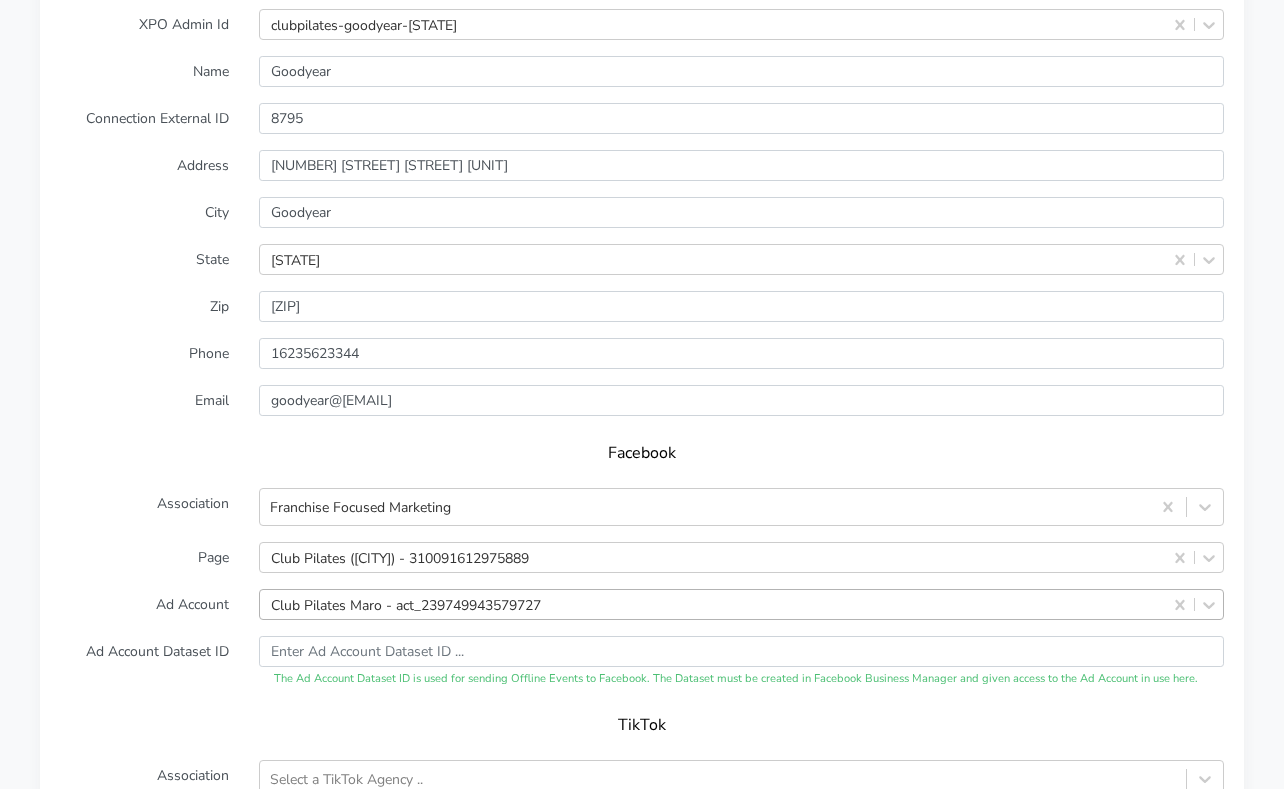 click on "Club Pilates Maro - act_239749943579727" at bounding box center [741, 604] 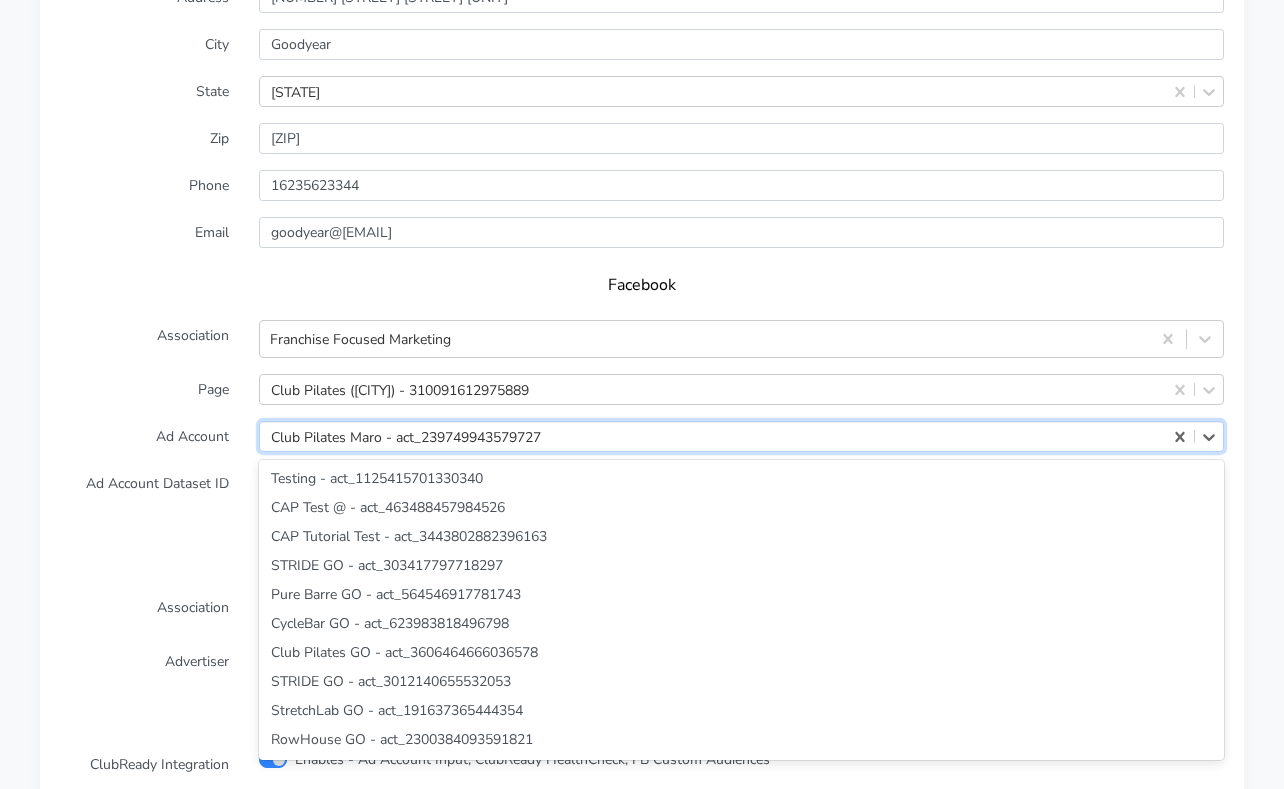 scroll, scrollTop: 3715, scrollLeft: 0, axis: vertical 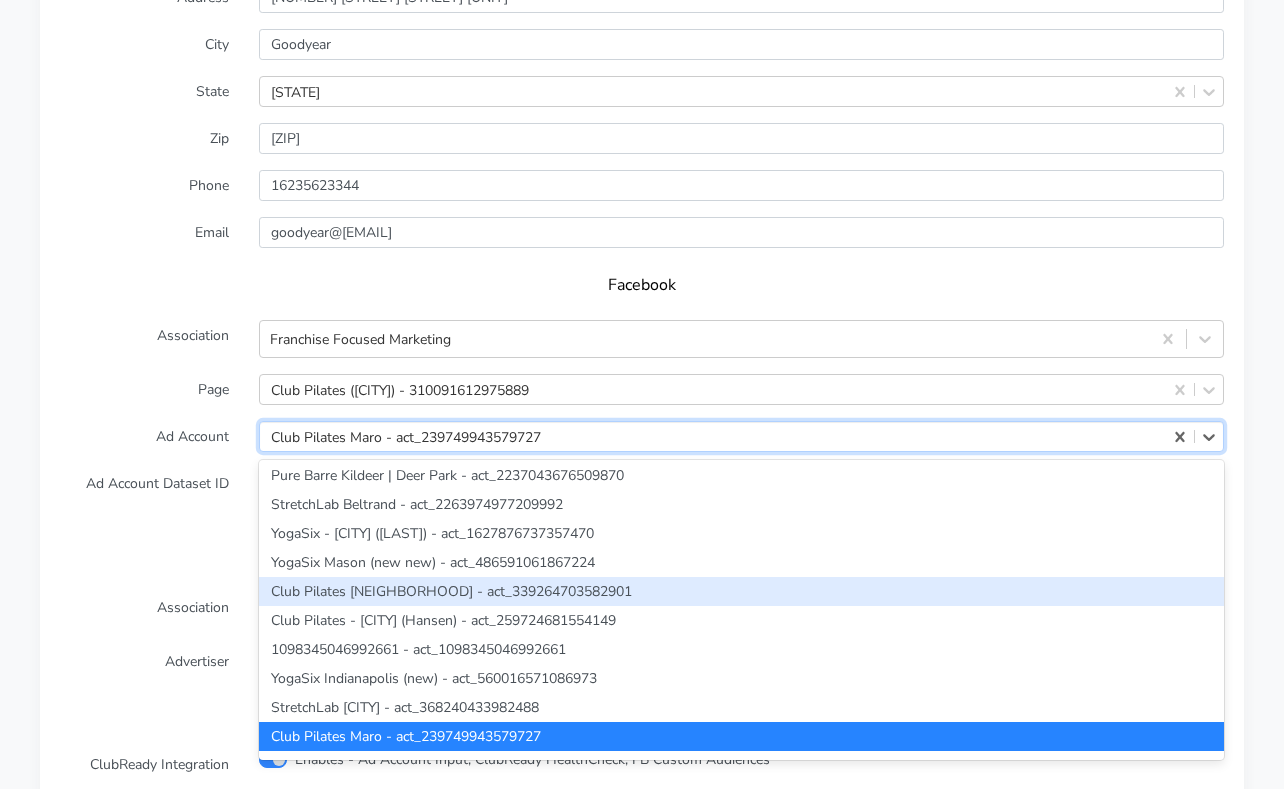 paste on "2169303396887332" 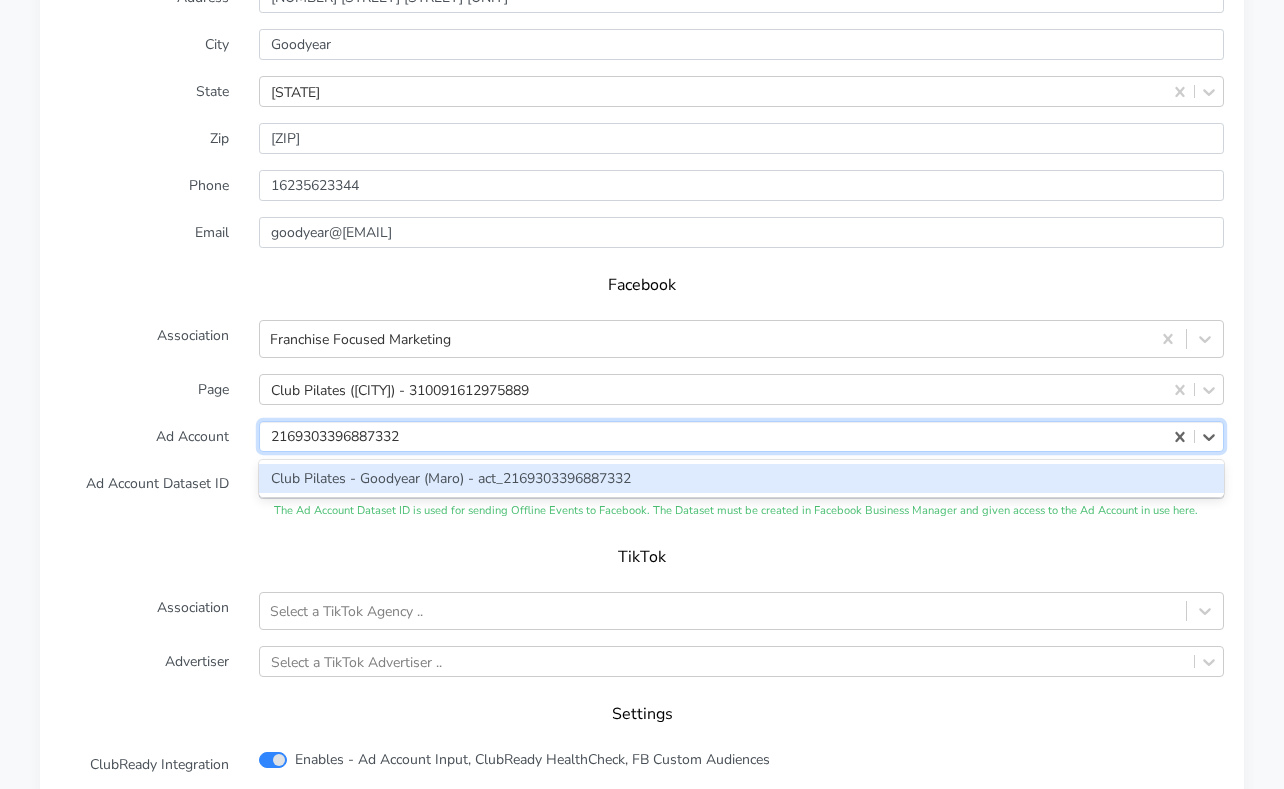 scroll, scrollTop: 0, scrollLeft: 0, axis: both 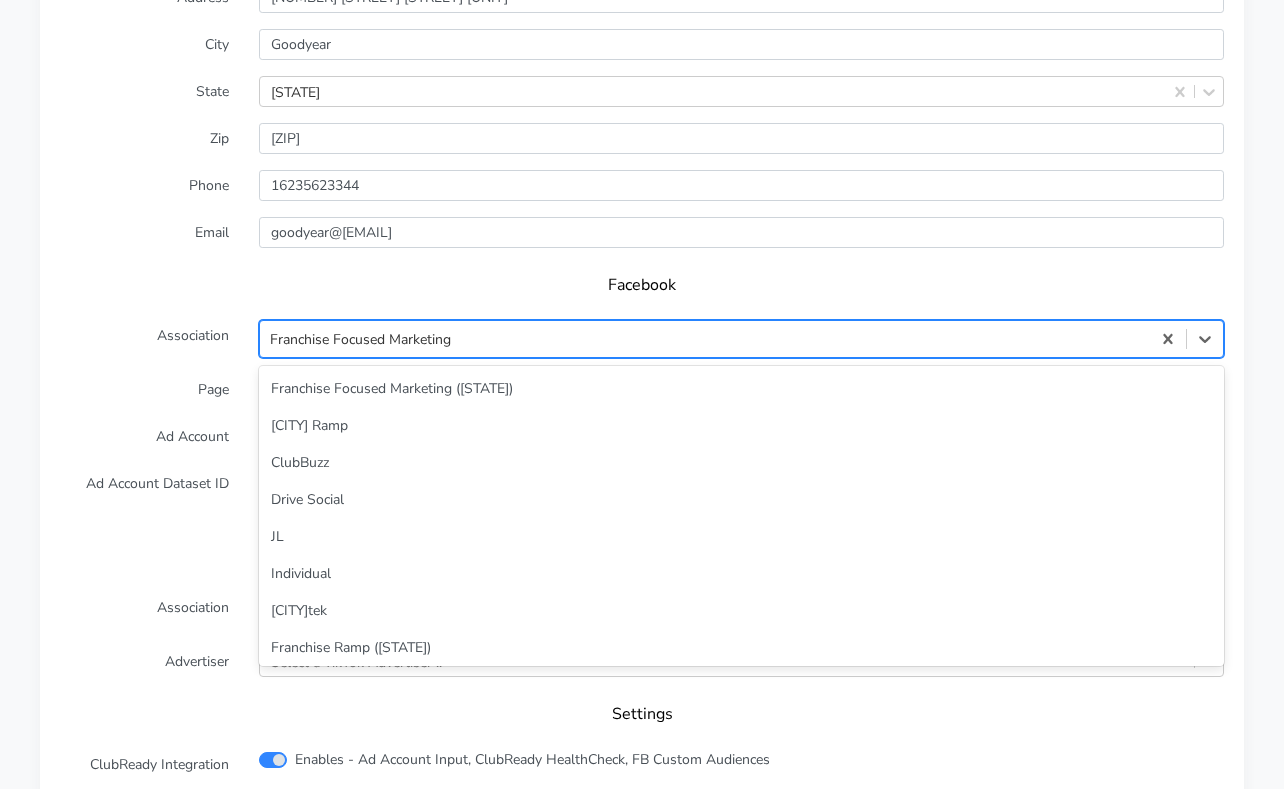 click on "Franchise Focused Marketing" at bounding box center [360, 339] 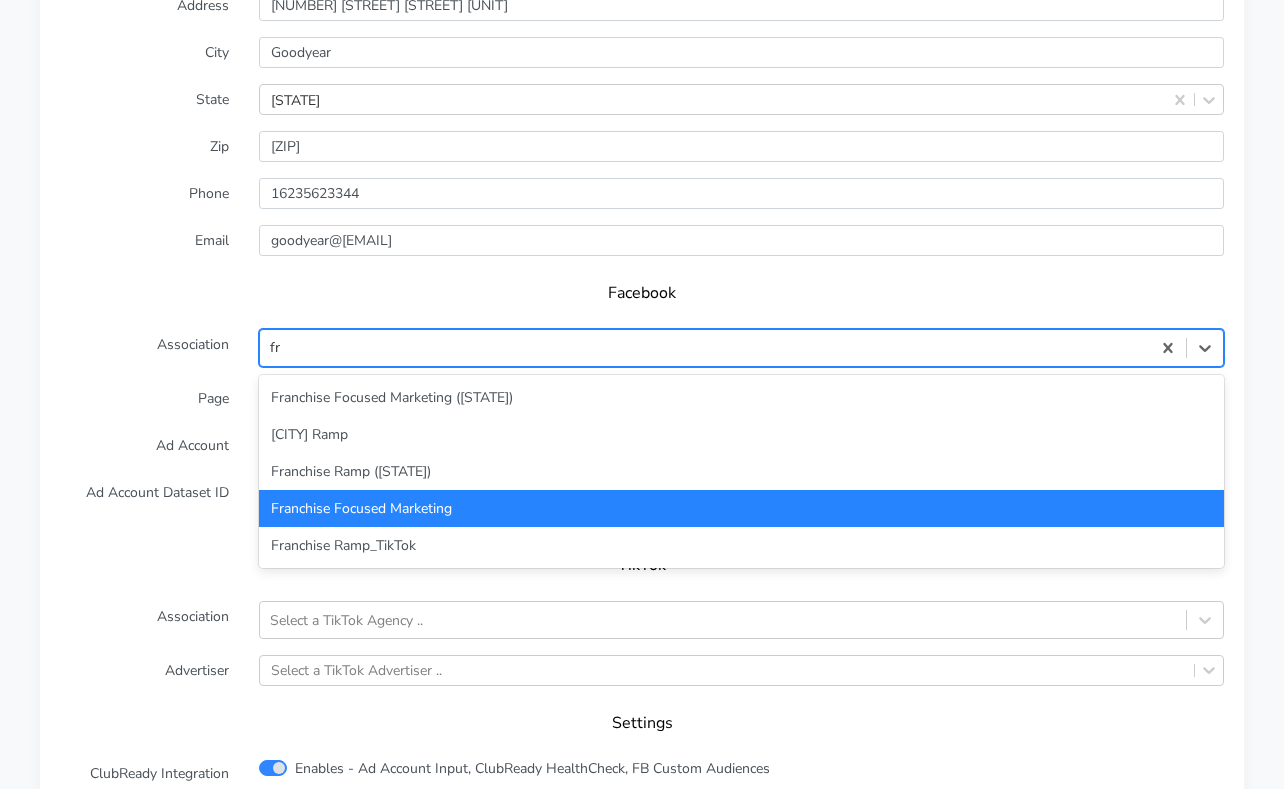 scroll, scrollTop: 0, scrollLeft: 0, axis: both 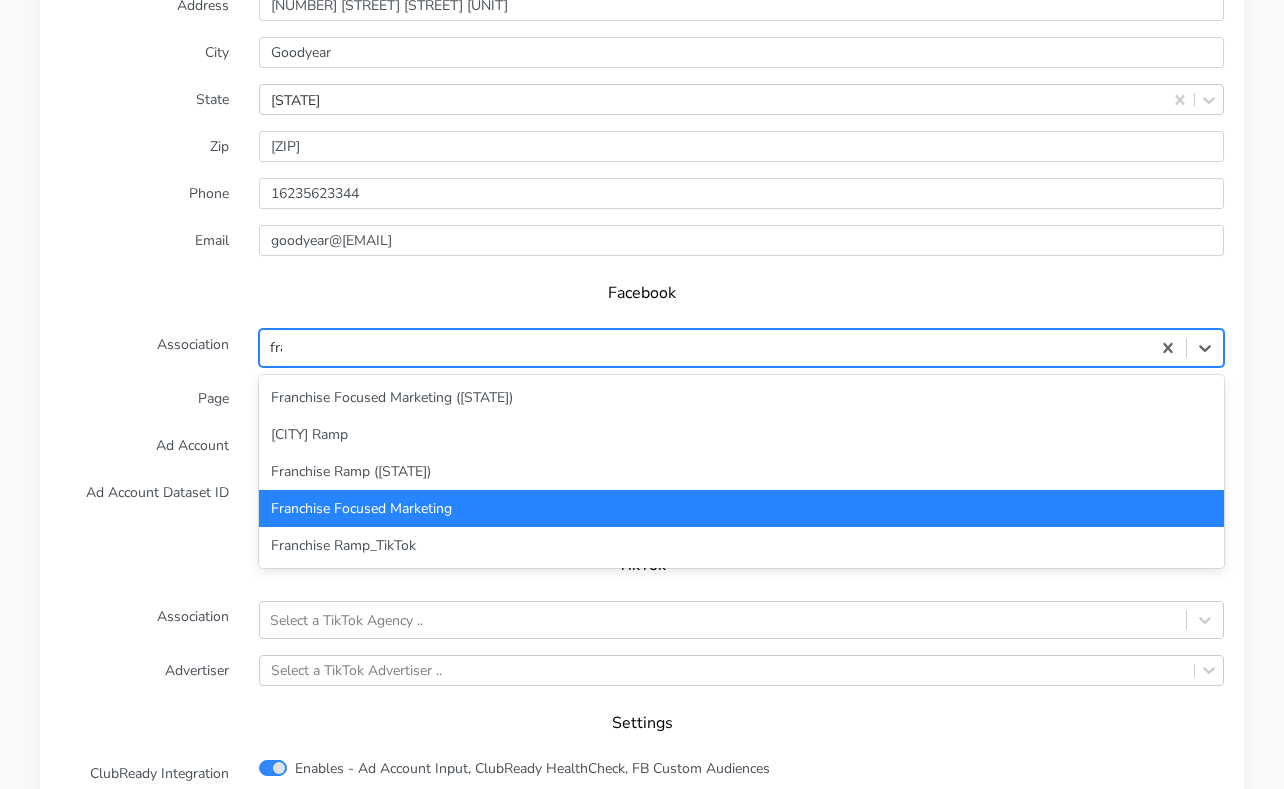 type on "[NAME]" 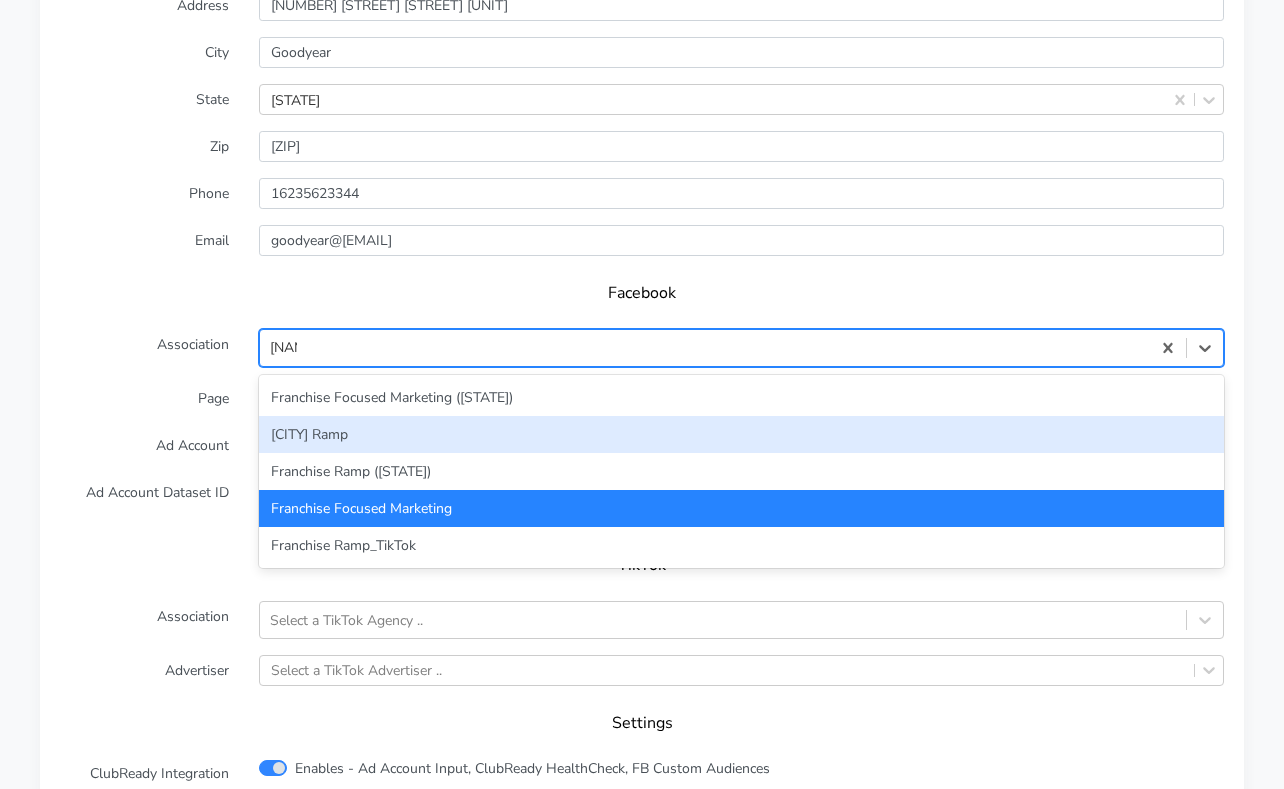 click on "[CITY] Ramp" at bounding box center (741, 434) 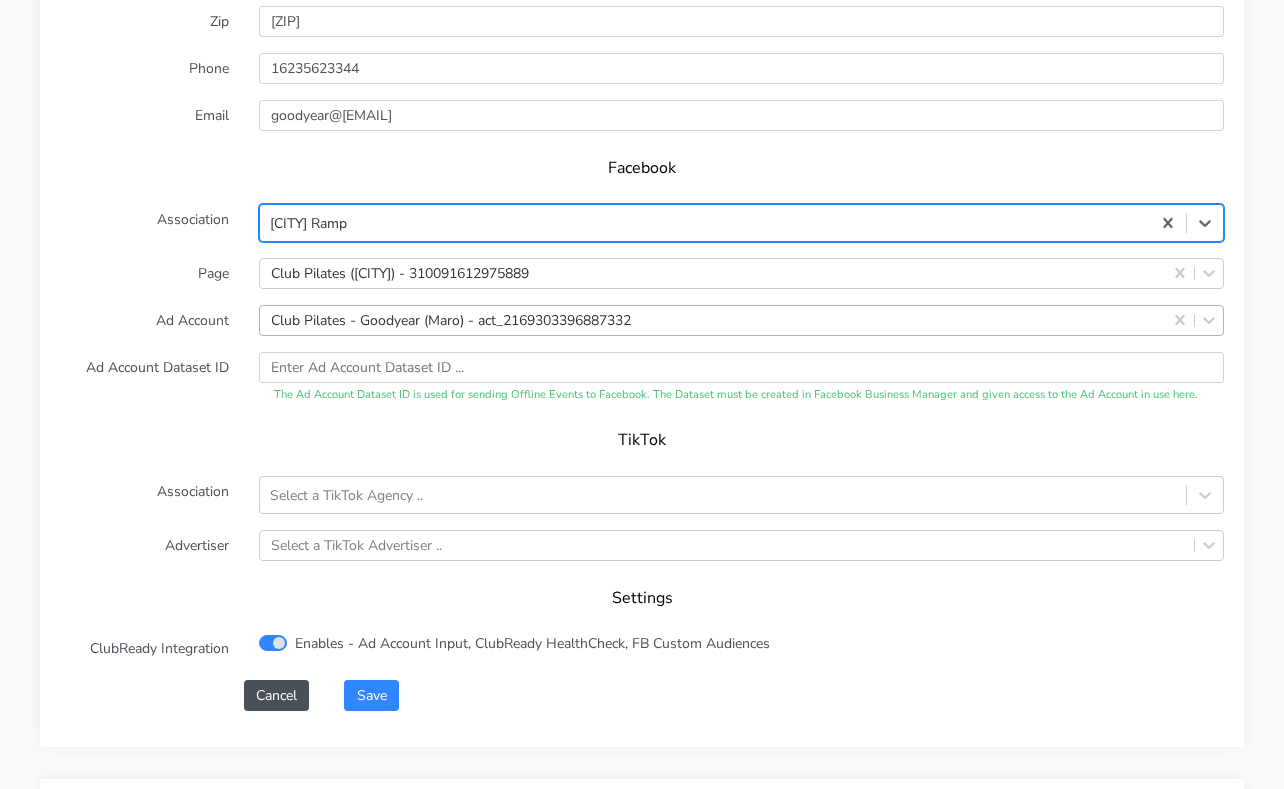 scroll, scrollTop: 2230, scrollLeft: 0, axis: vertical 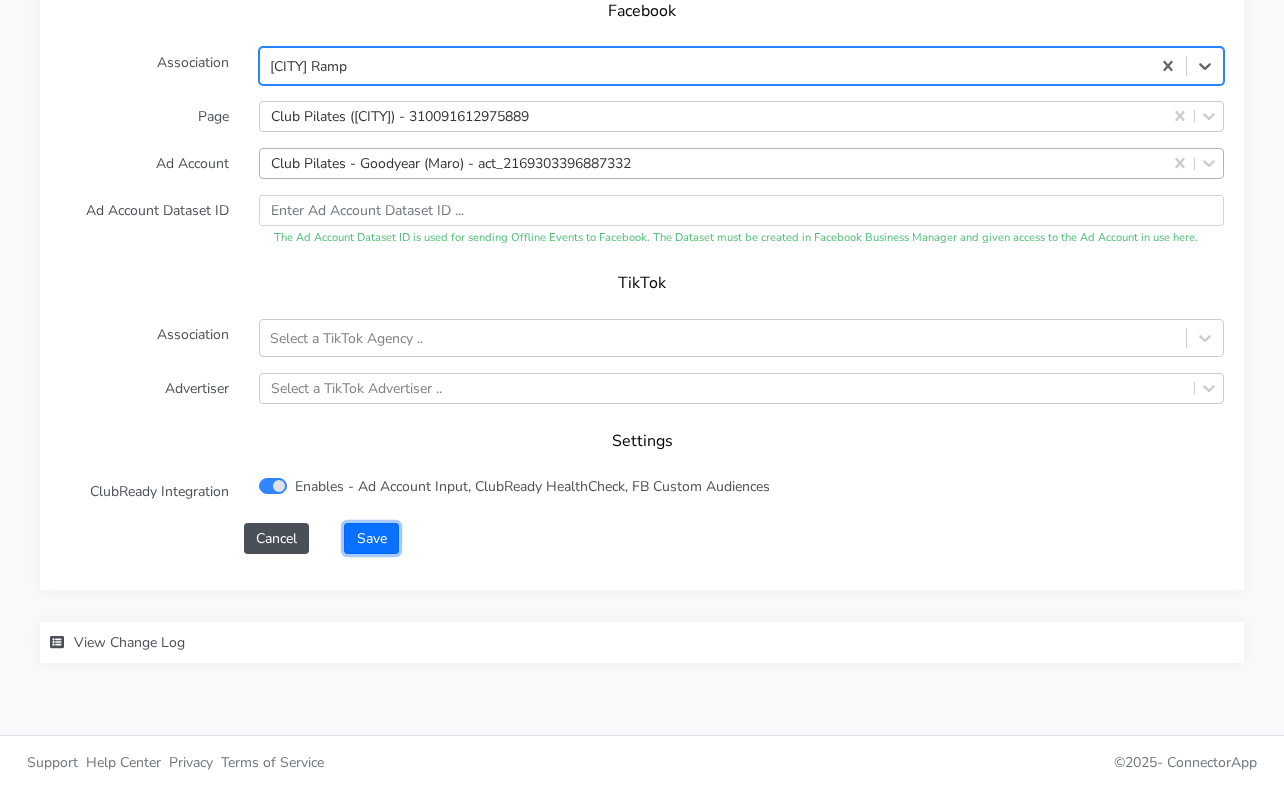 click on "Save" at bounding box center (371, 538) 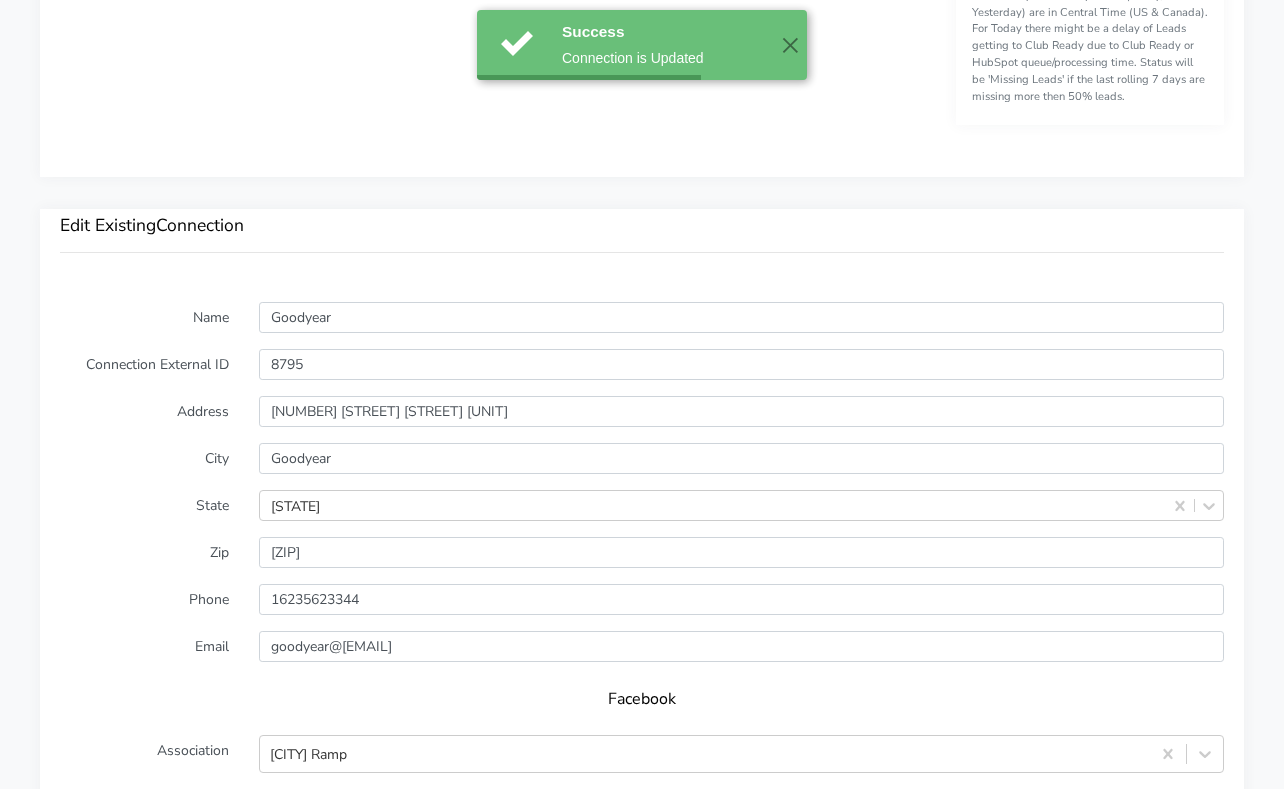 scroll, scrollTop: 2183, scrollLeft: 0, axis: vertical 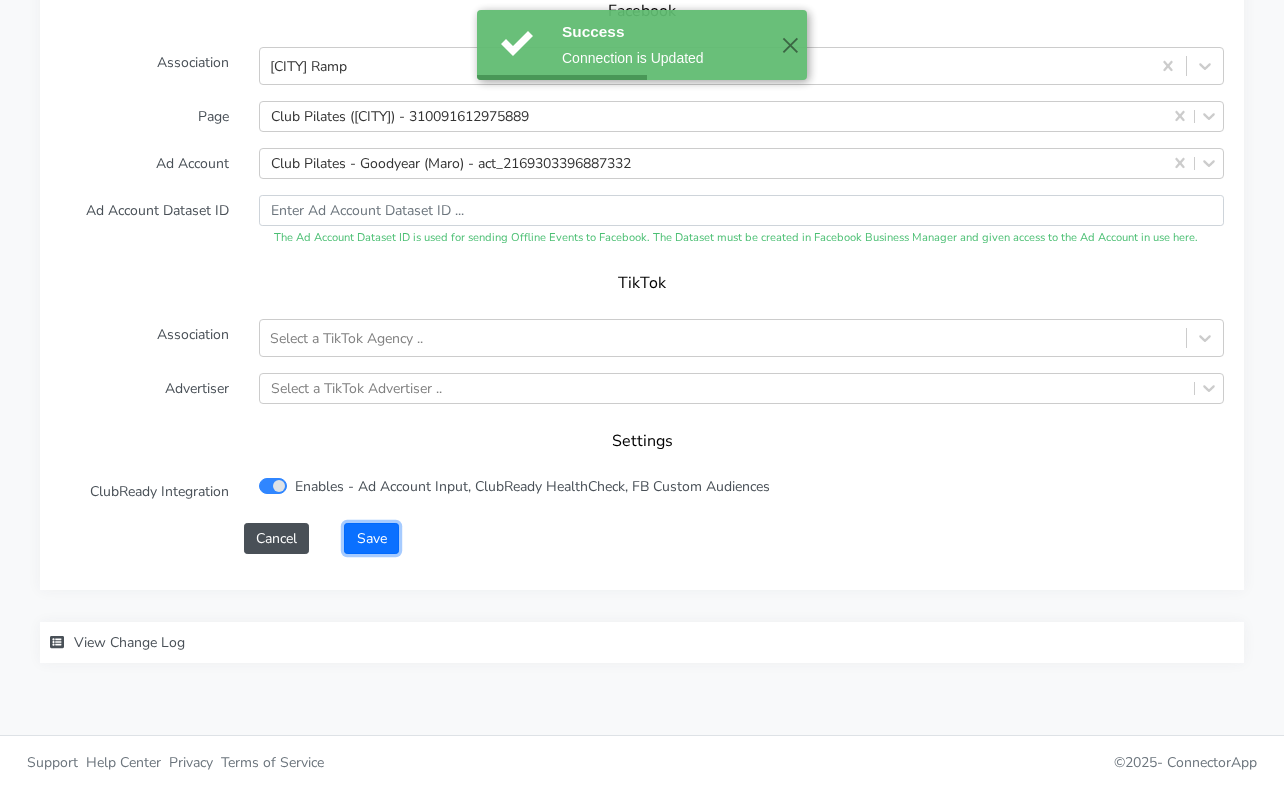 click on "Save" at bounding box center (371, 538) 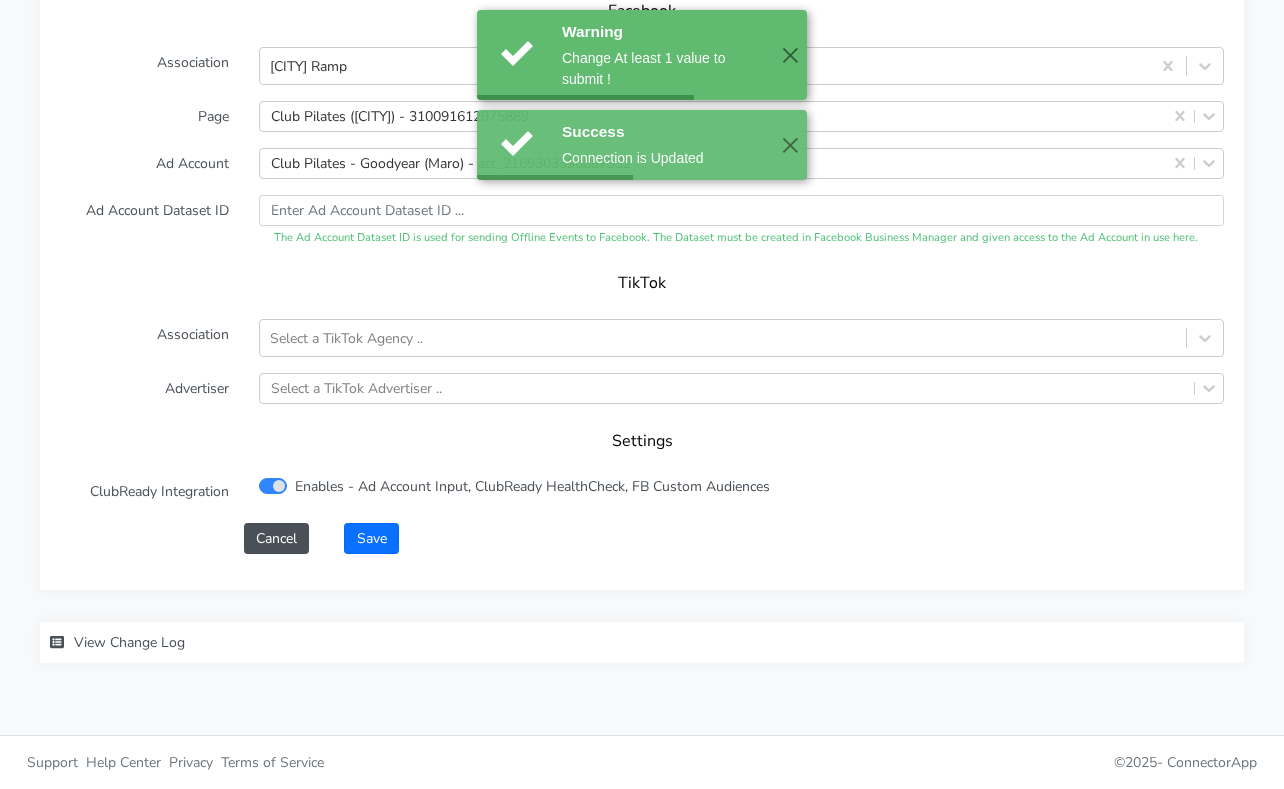 scroll, scrollTop: 2230, scrollLeft: 0, axis: vertical 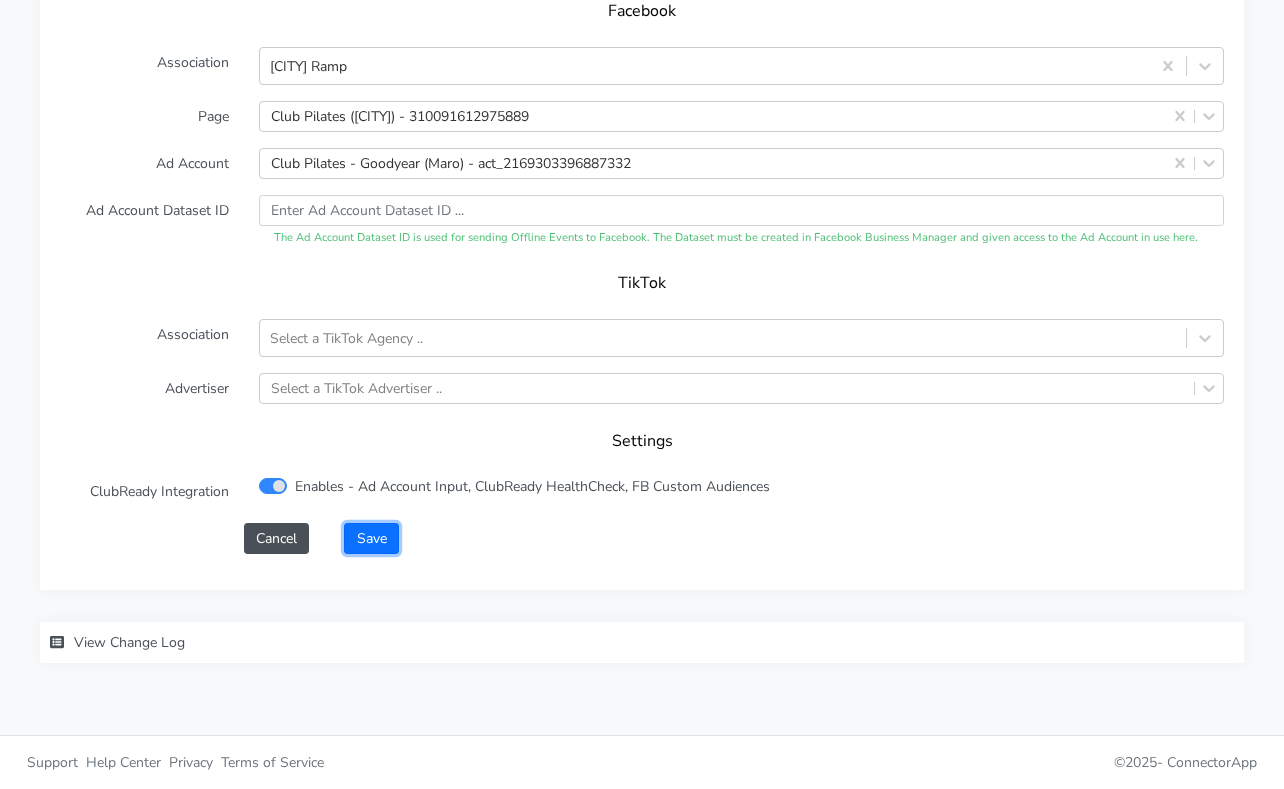 click on "Save" at bounding box center [371, 538] 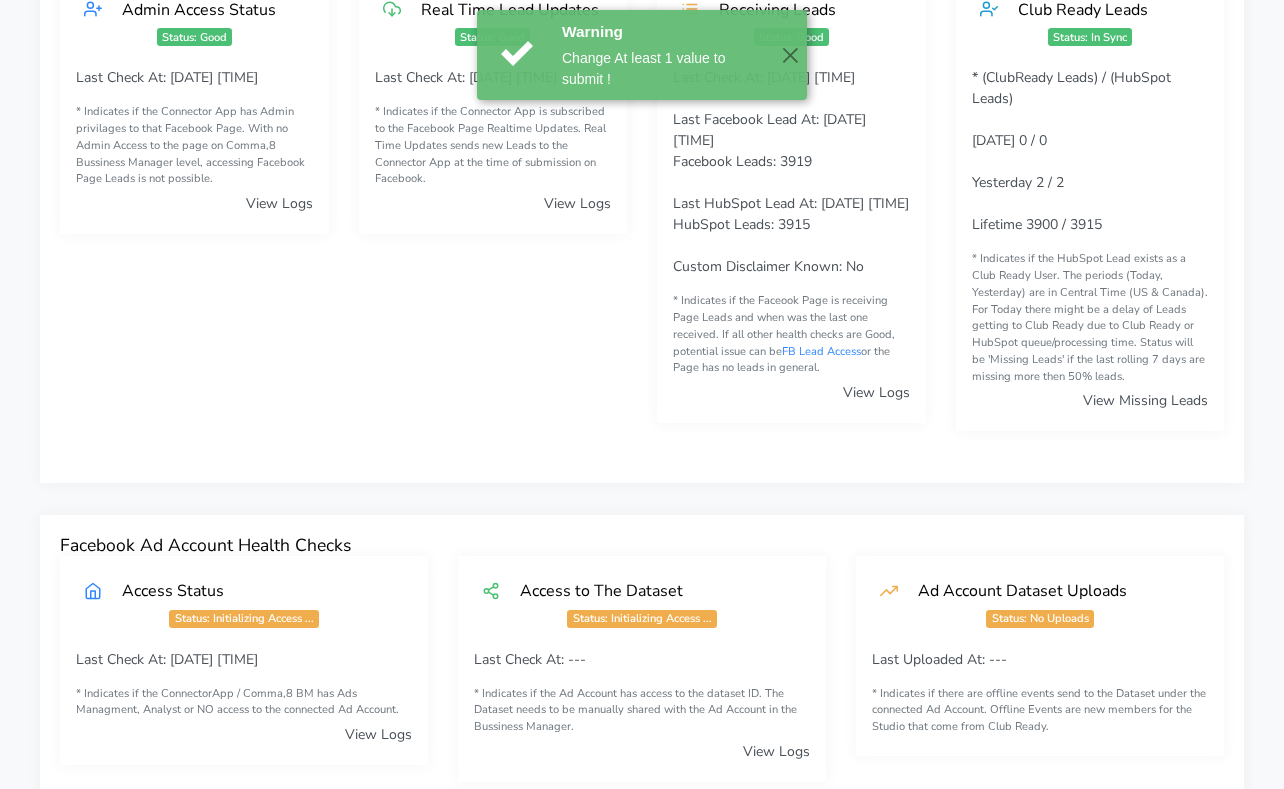 scroll, scrollTop: 0, scrollLeft: 0, axis: both 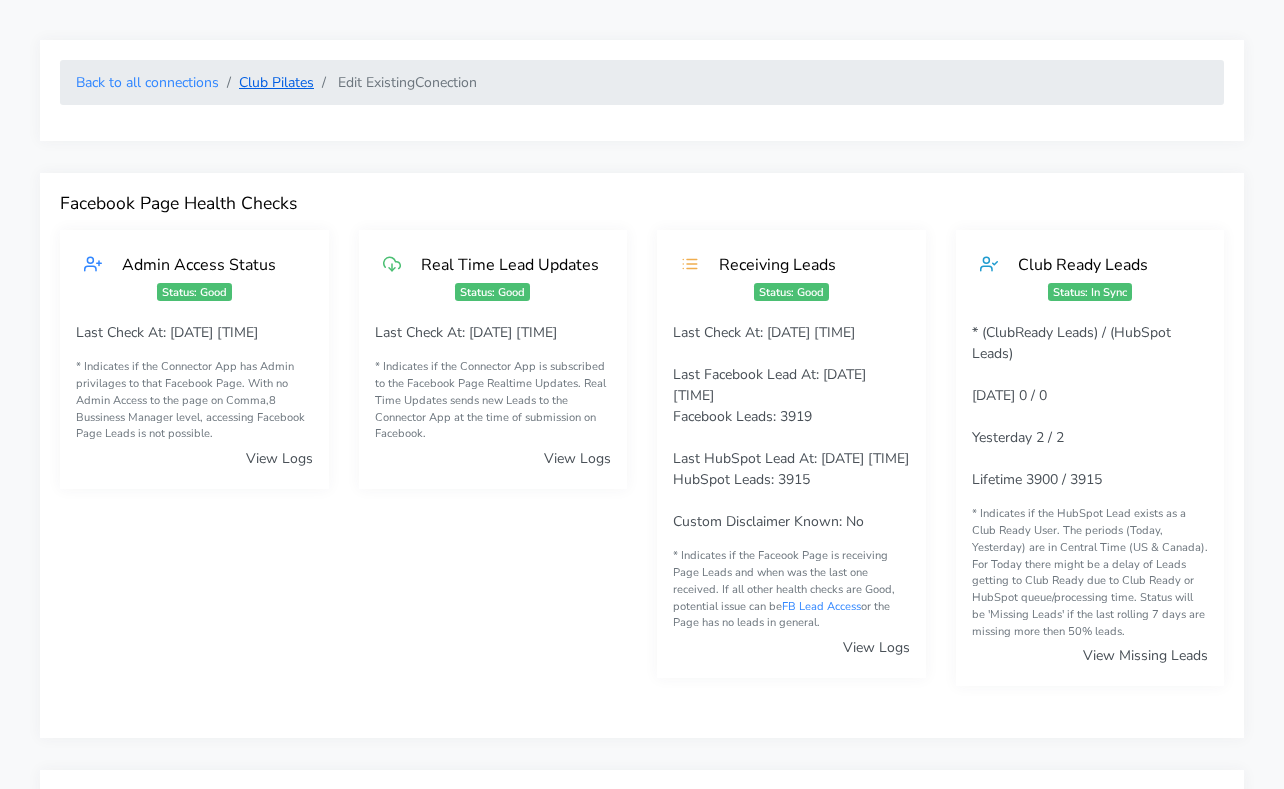 click on "Club Pilates" at bounding box center (276, 82) 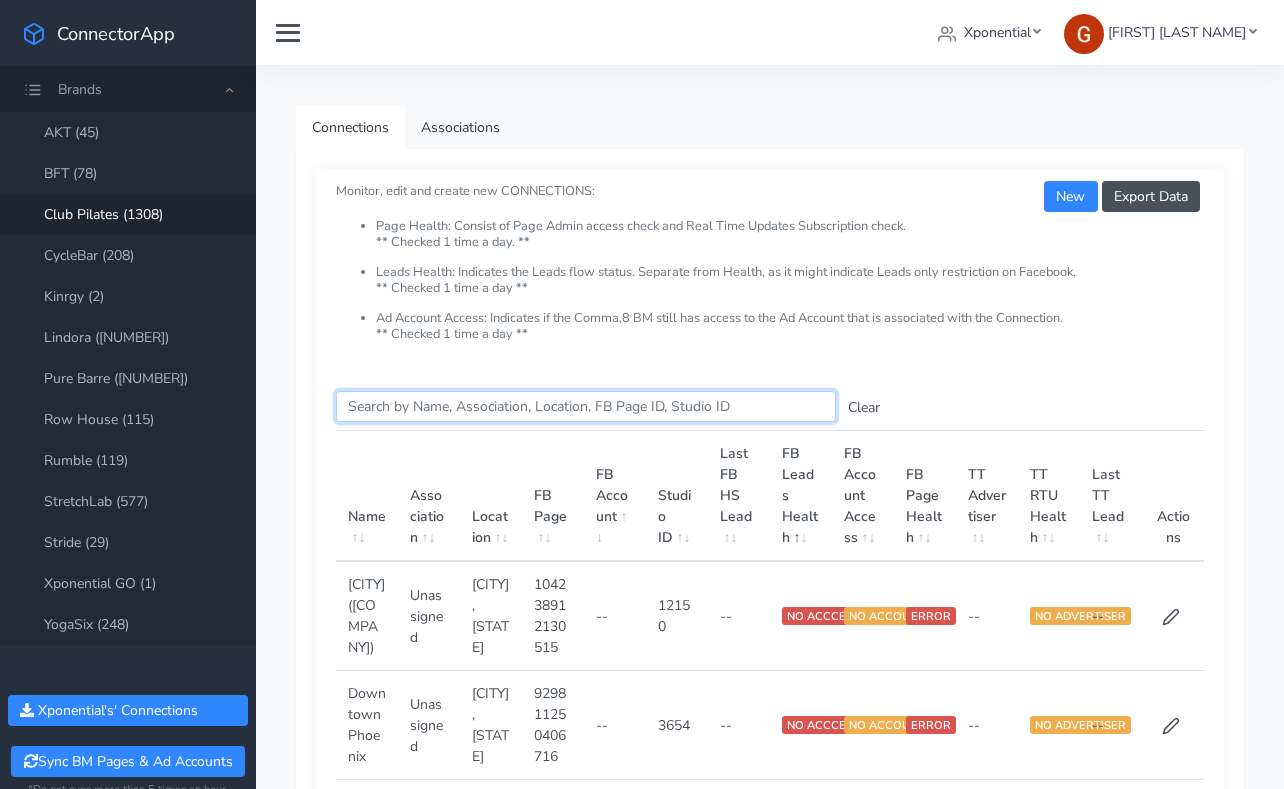 click on "Search this table" at bounding box center (586, 406) 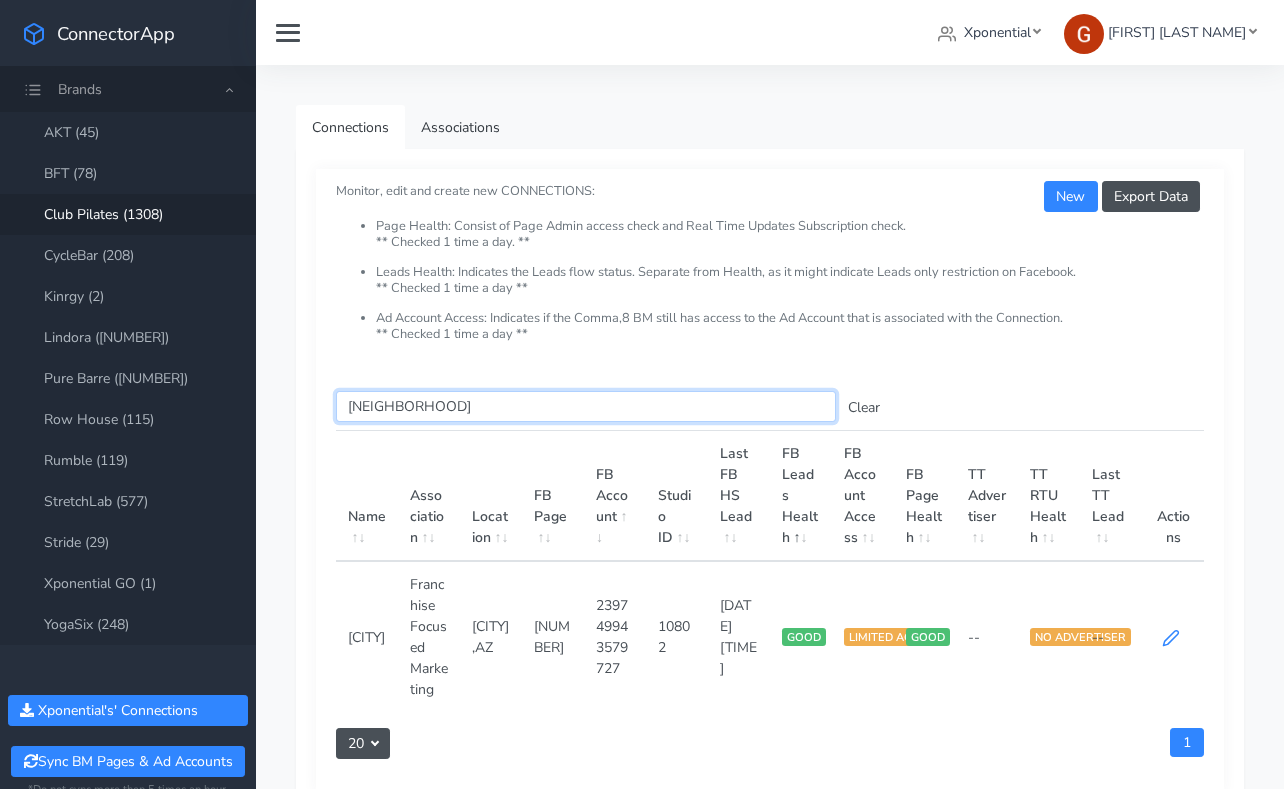 type on "[NEIGHBORHOOD]" 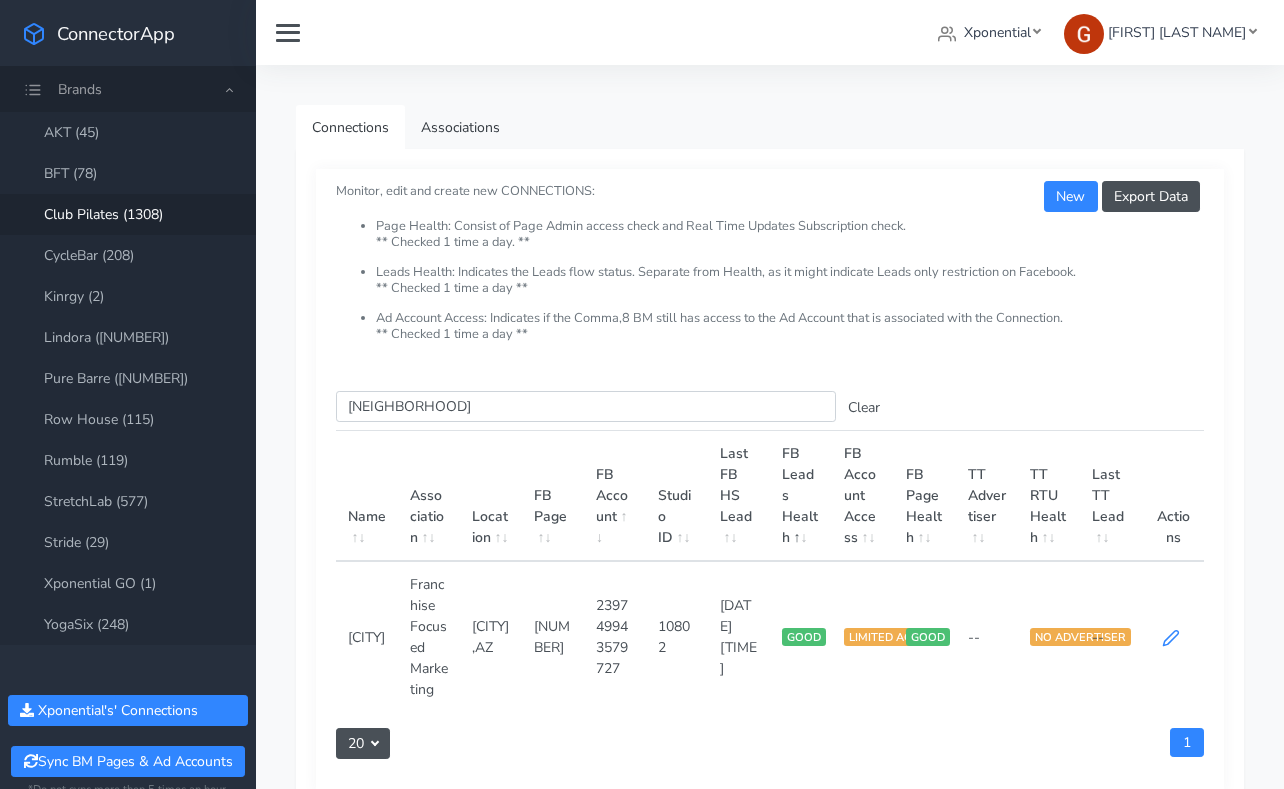 click 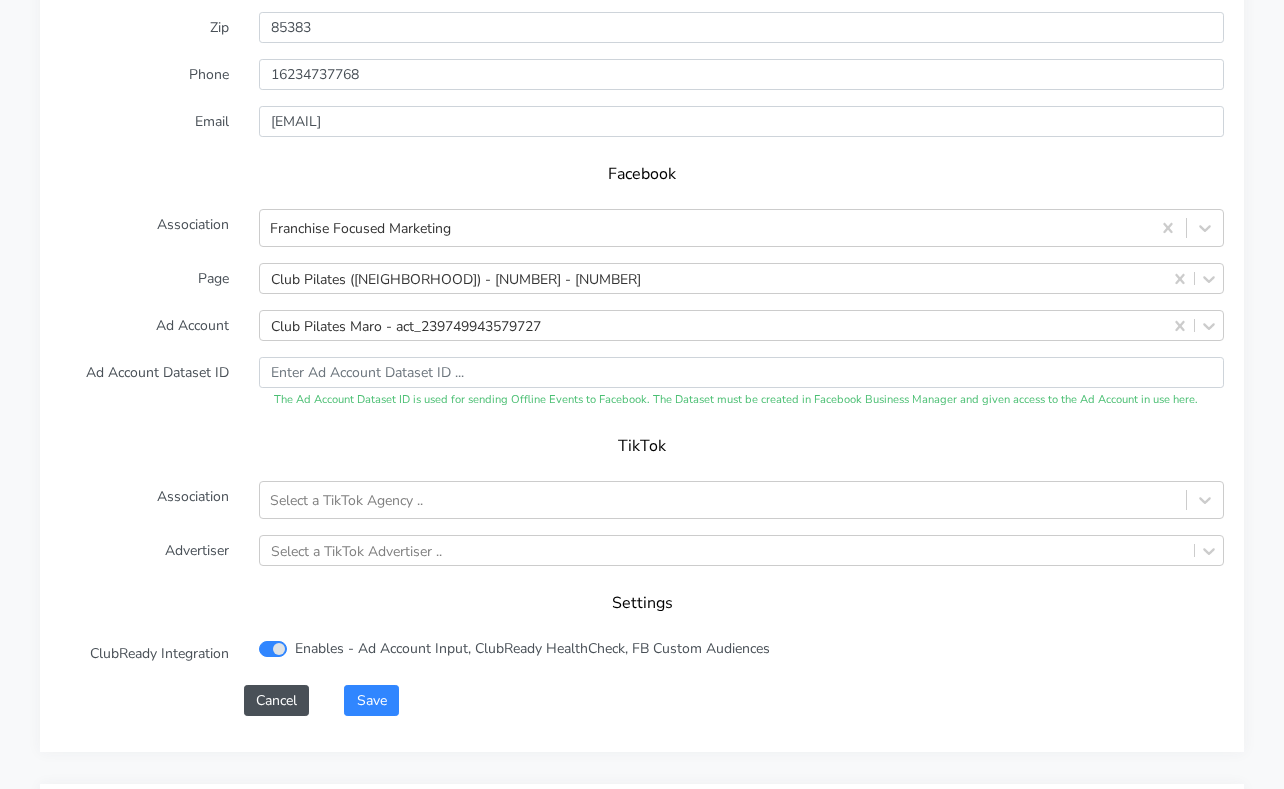 scroll, scrollTop: 2058, scrollLeft: 0, axis: vertical 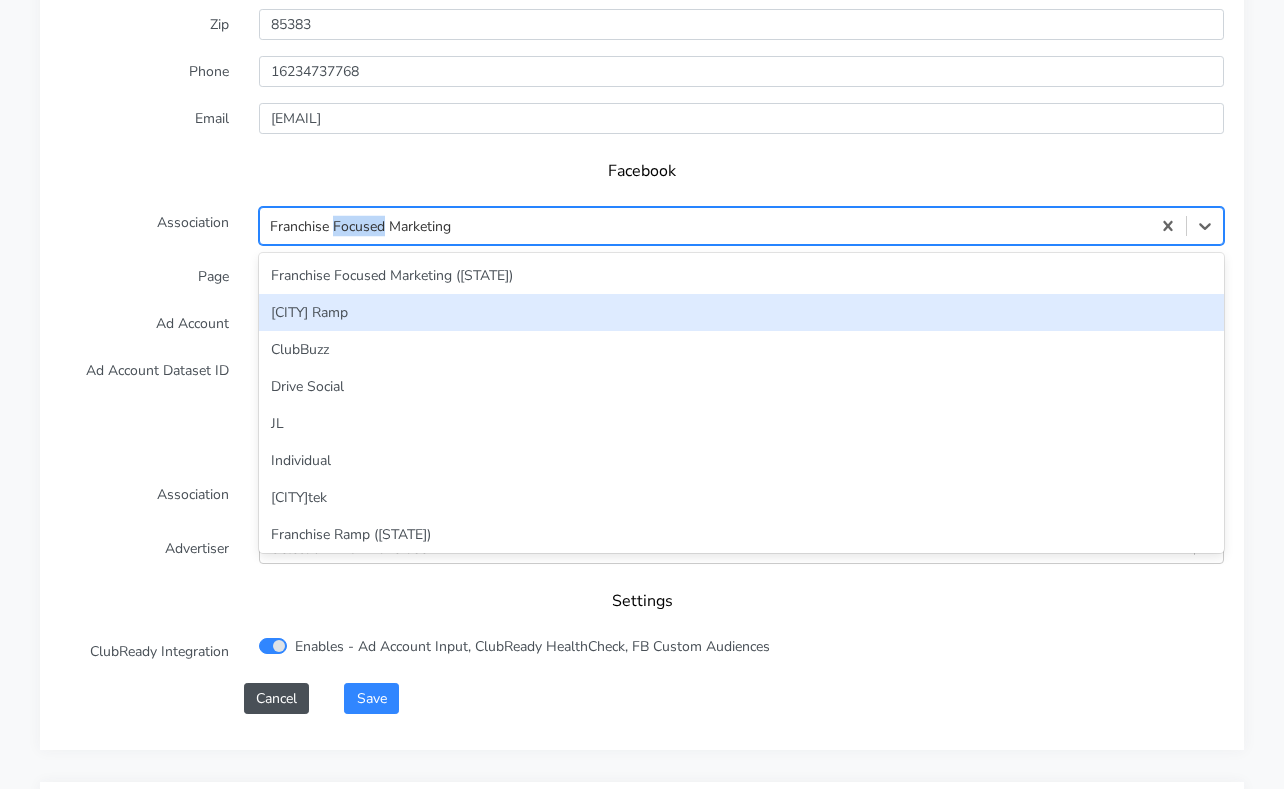 click on "[CITY] Ramp" at bounding box center (741, 312) 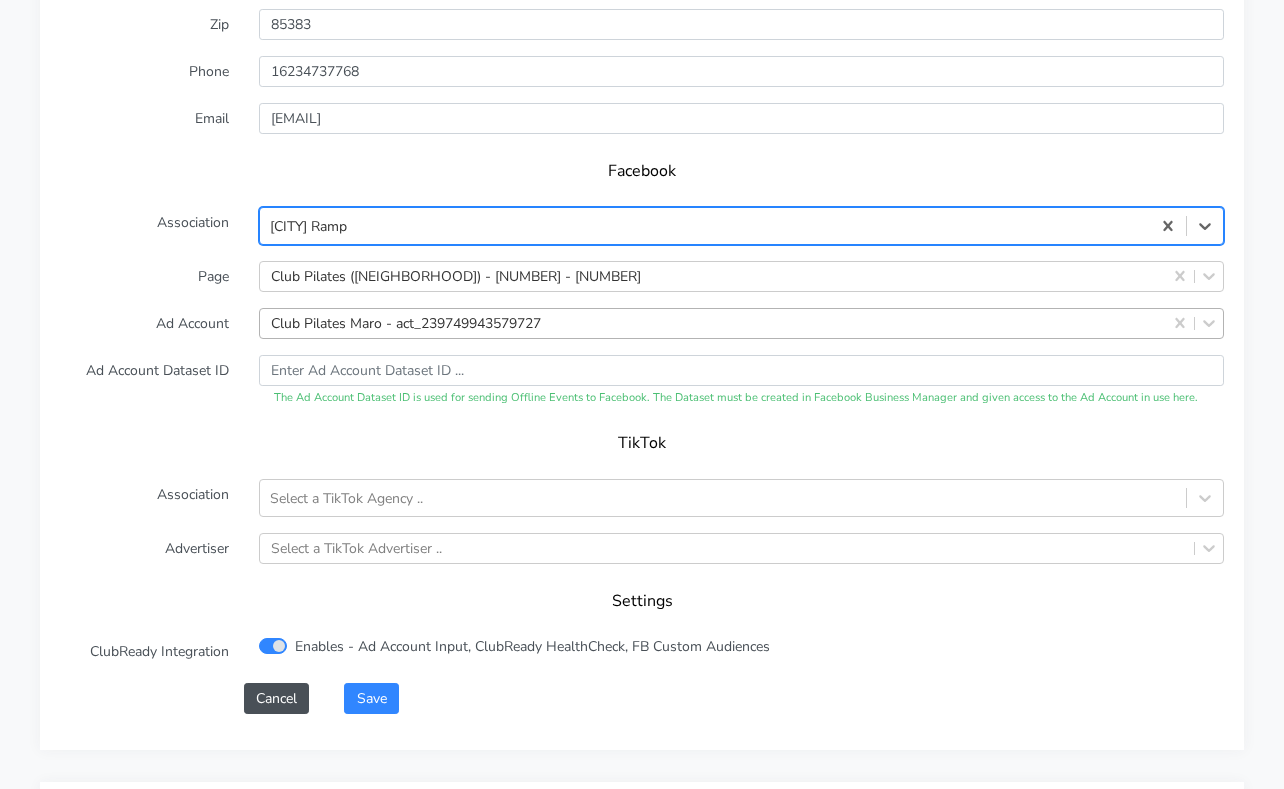click on "Club Pilates Maro - act_239749943579727" at bounding box center (406, 323) 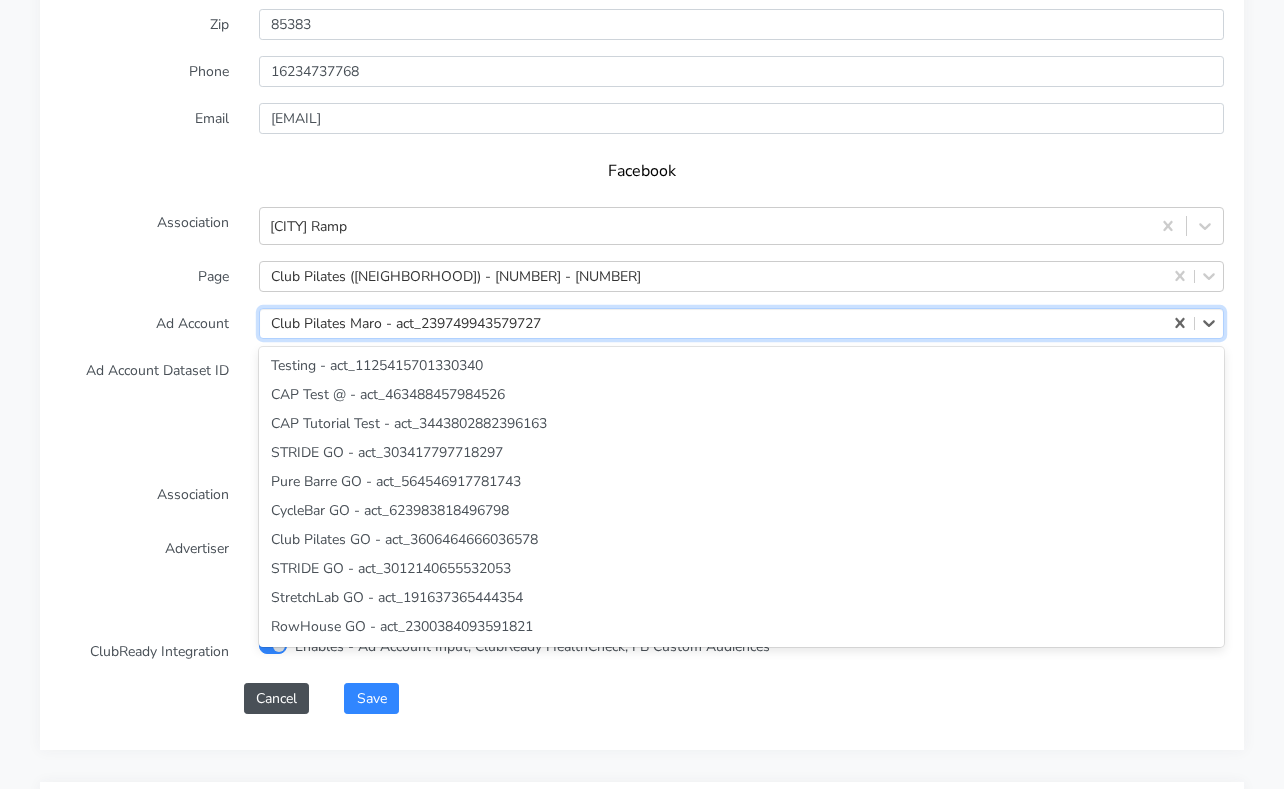 scroll, scrollTop: 3715, scrollLeft: 0, axis: vertical 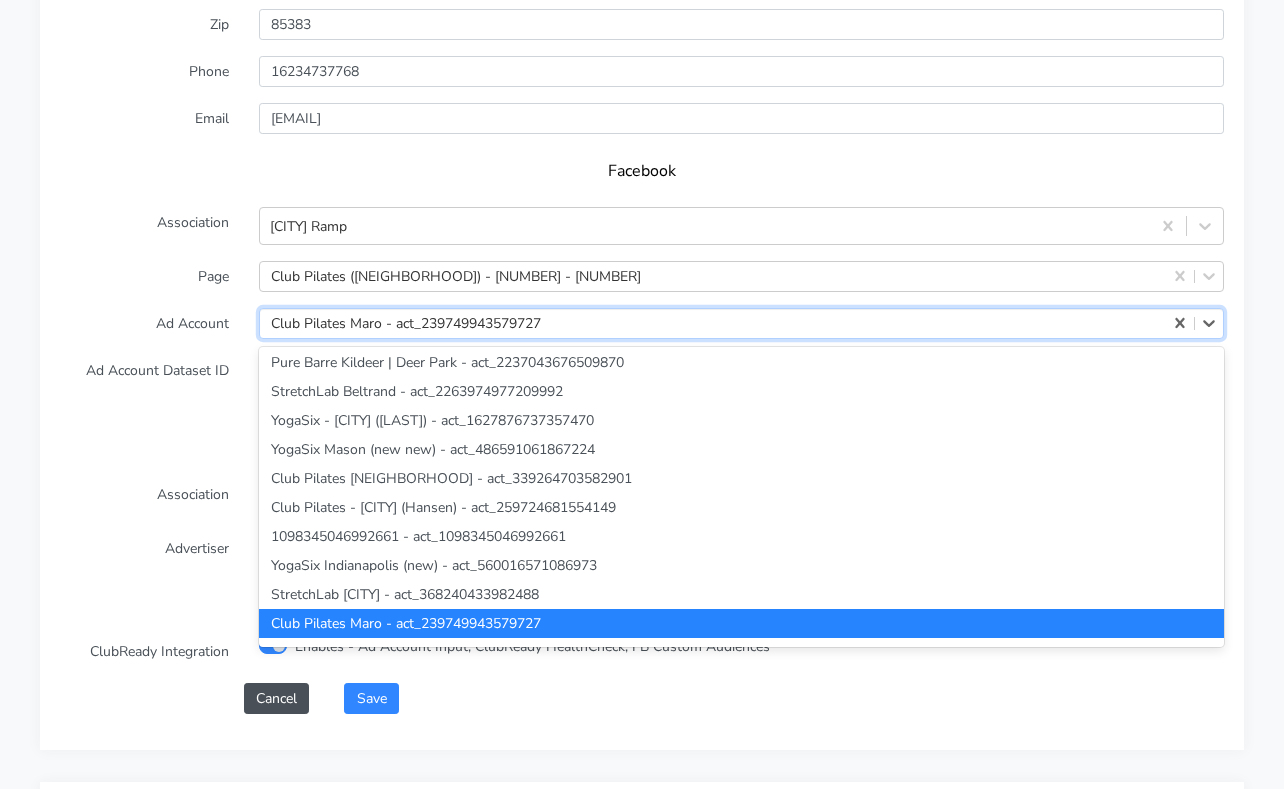paste on "[ZIP]" 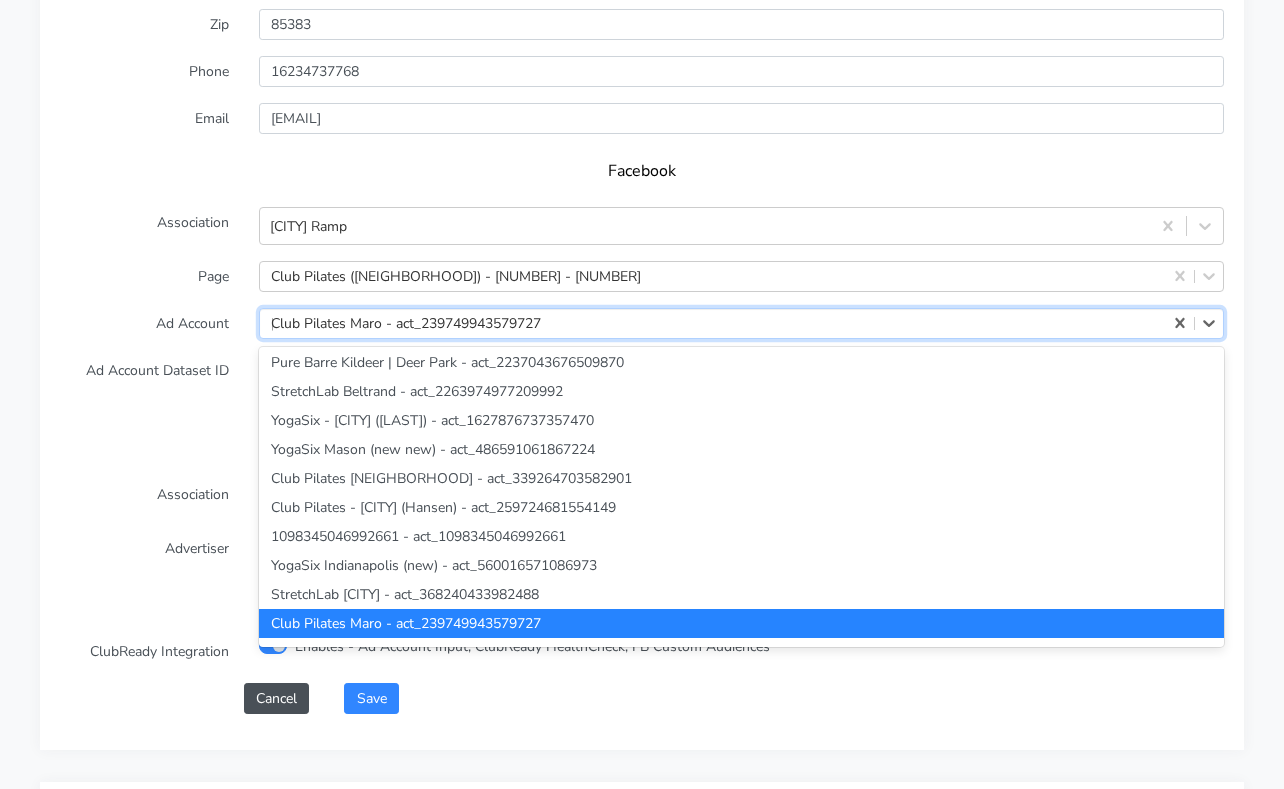 scroll, scrollTop: 0, scrollLeft: 0, axis: both 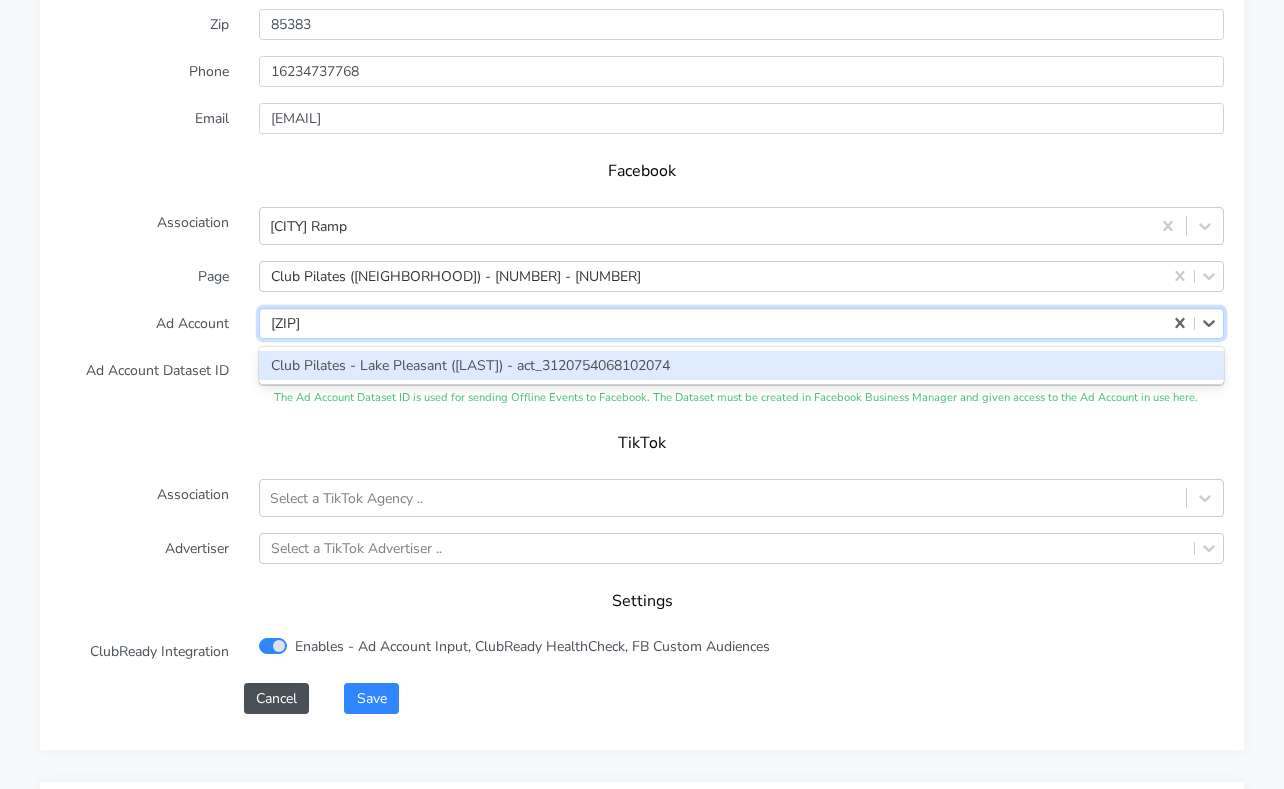 click on "Club Pilates - Lake Pleasant ([LAST]) - act_3120754068102074" at bounding box center [741, 365] 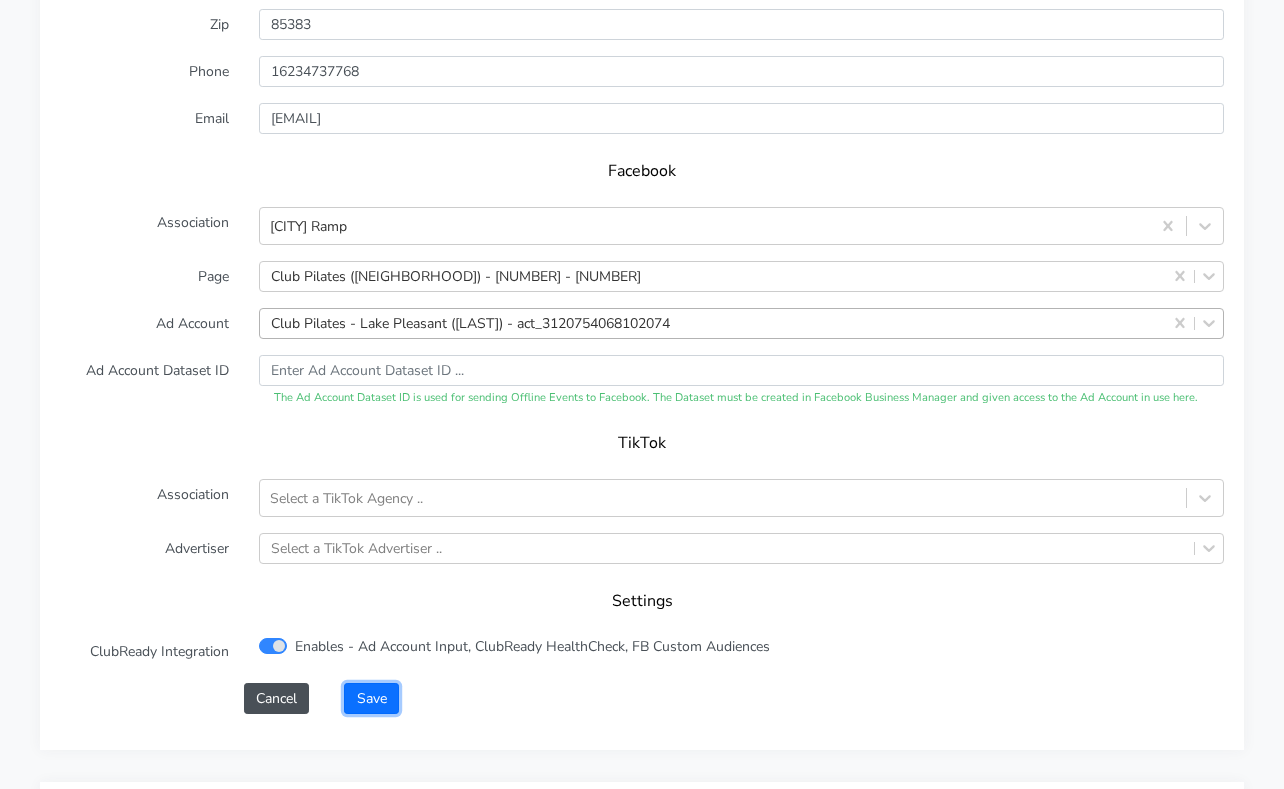 click on "Save" at bounding box center (371, 698) 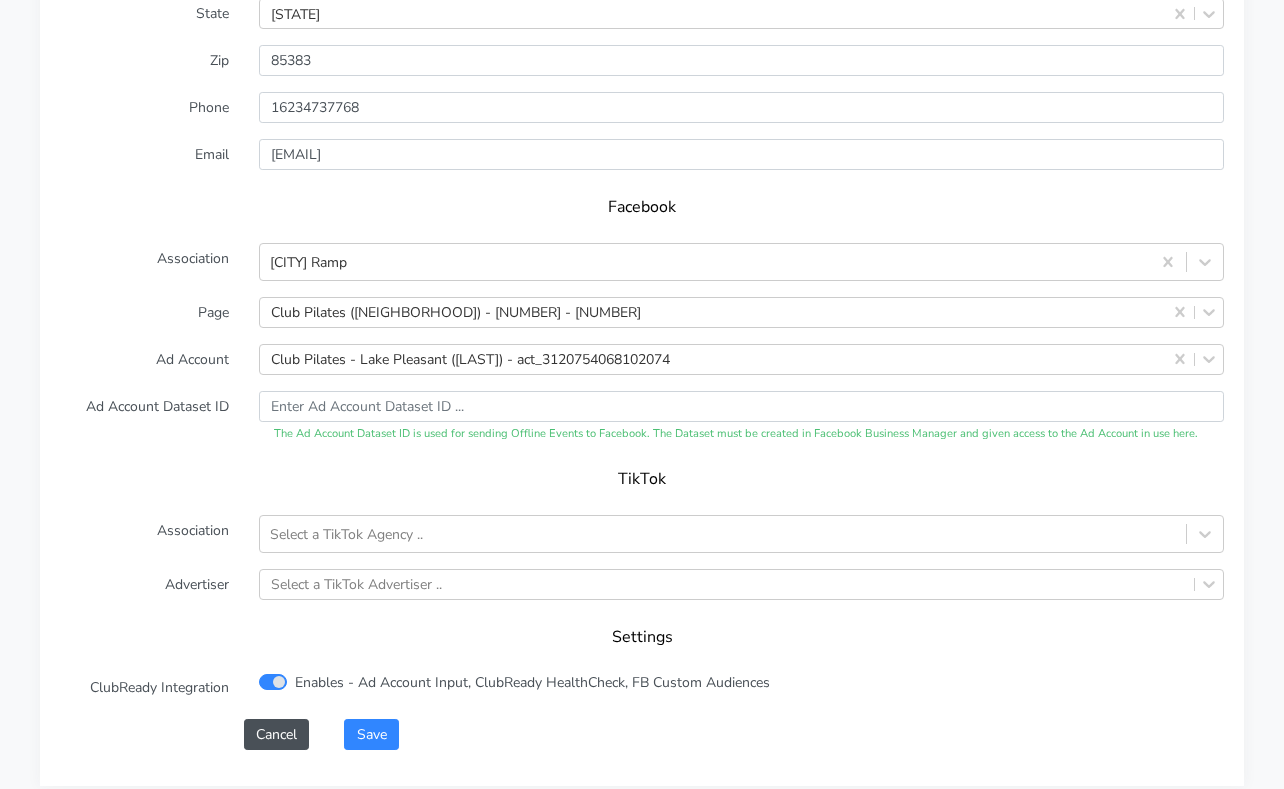 scroll, scrollTop: 2230, scrollLeft: 0, axis: vertical 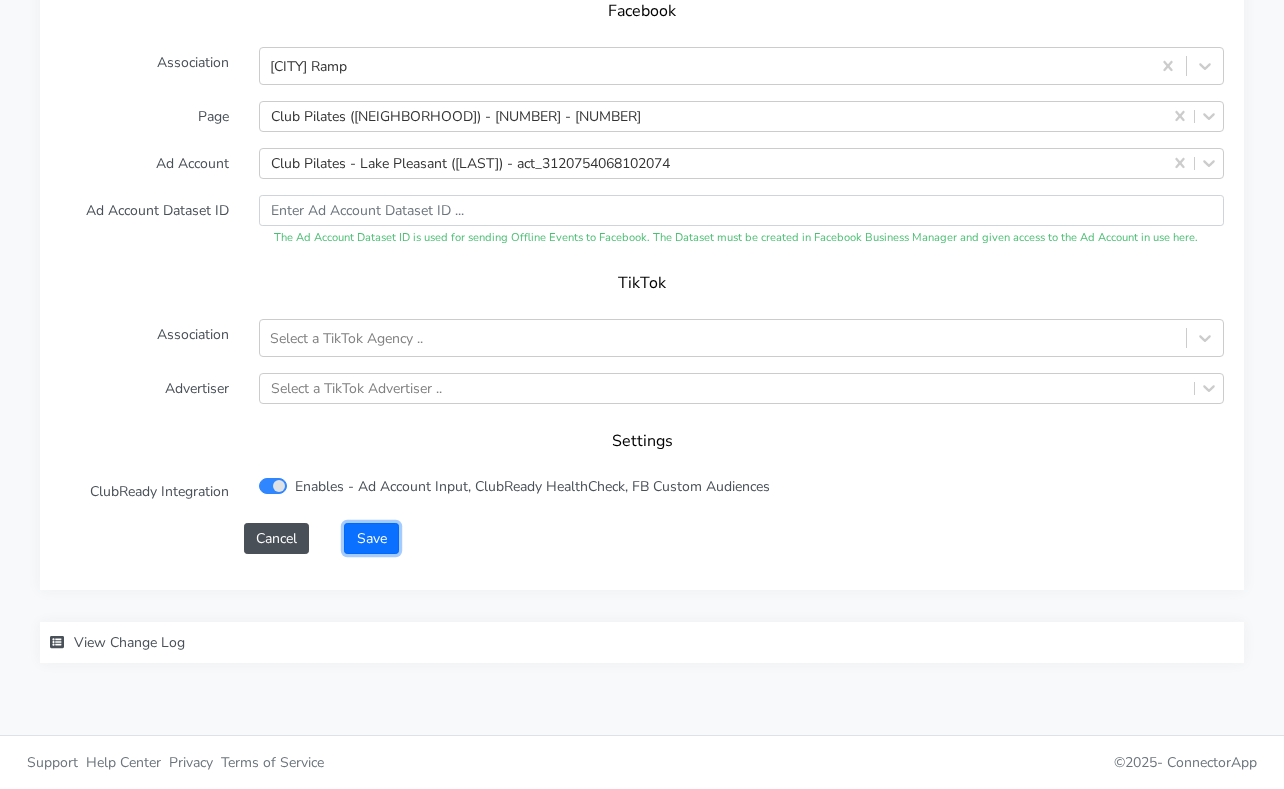 click on "Save" at bounding box center [371, 538] 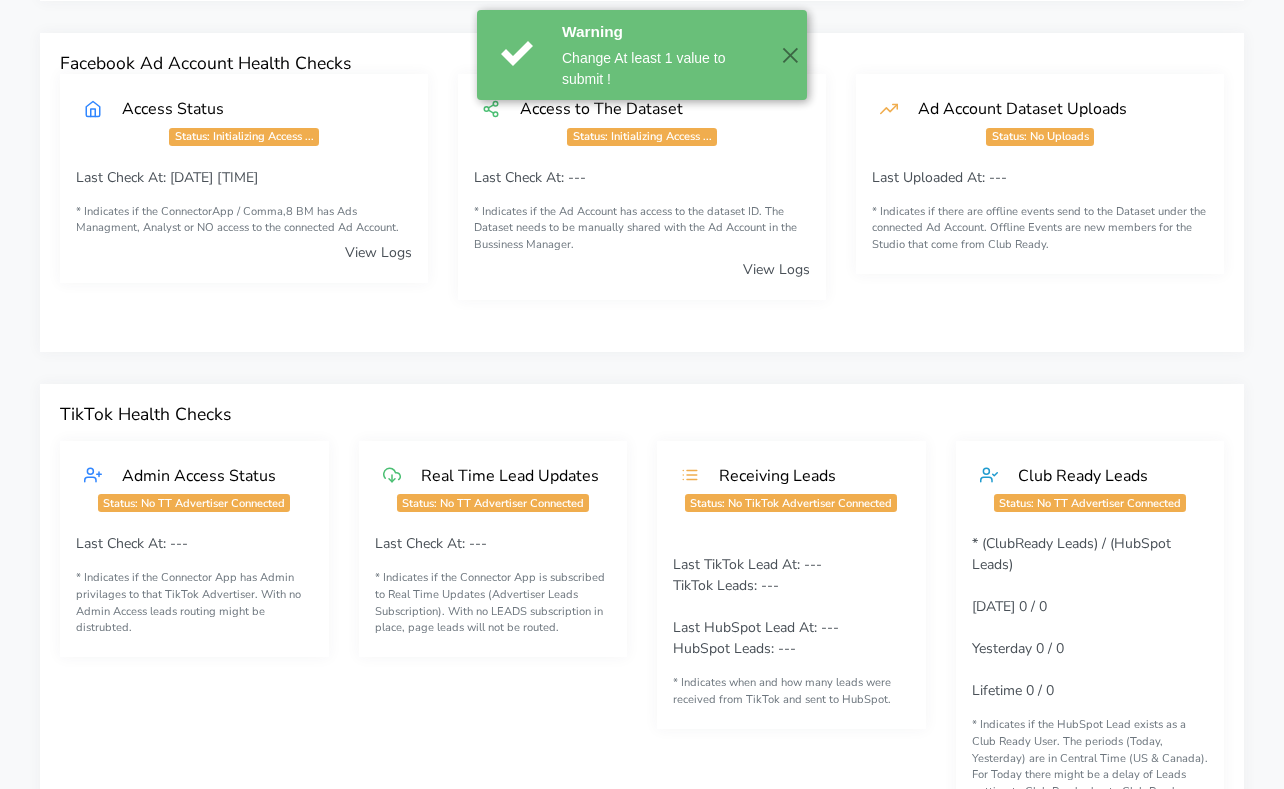 scroll, scrollTop: 0, scrollLeft: 0, axis: both 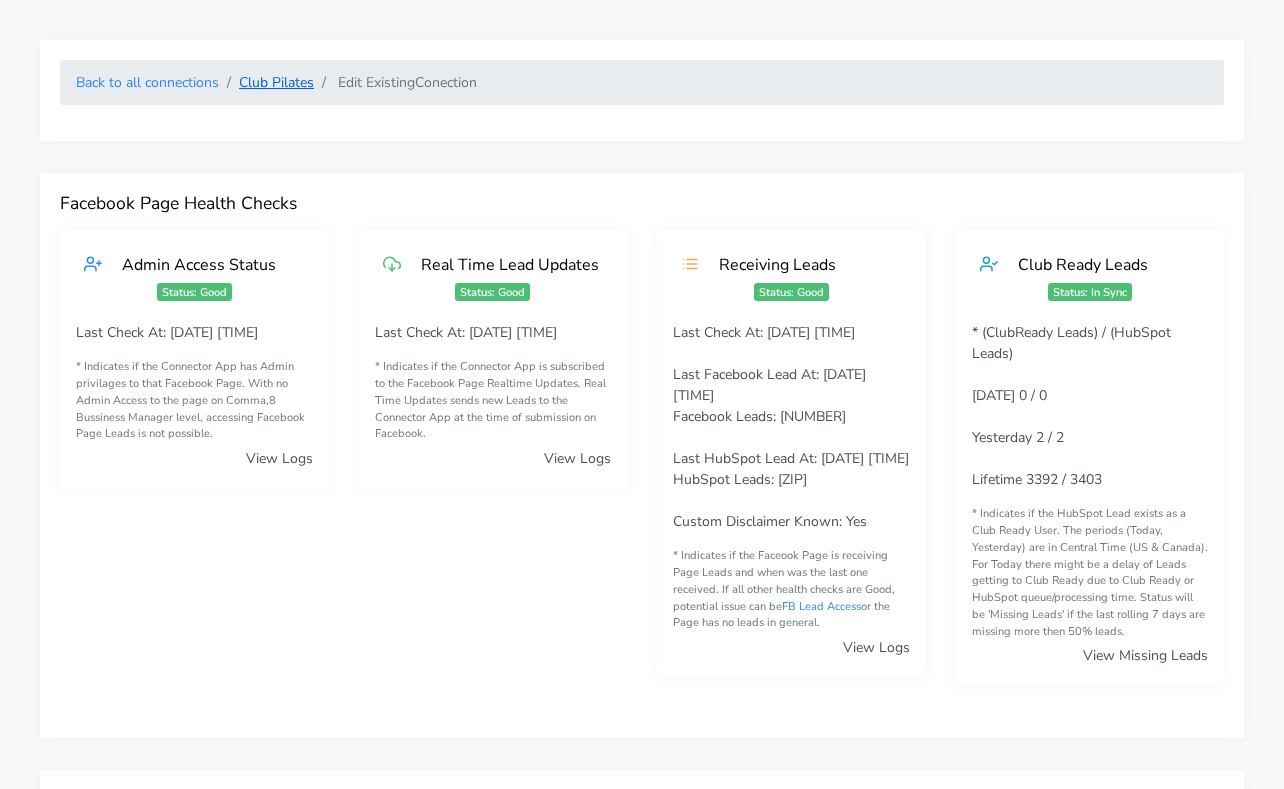 click on "Club Pilates" at bounding box center [276, 82] 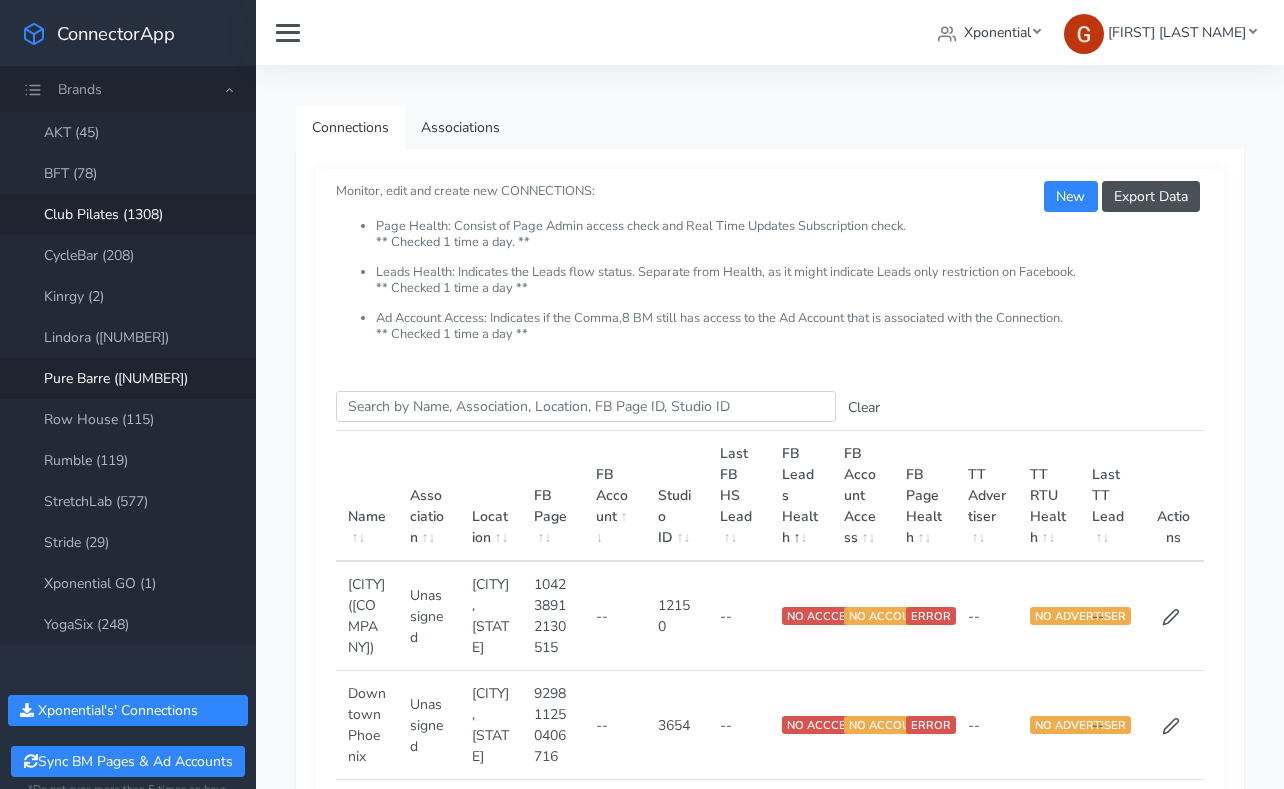 click on "Pure Barre ([NUMBER])" at bounding box center (128, 378) 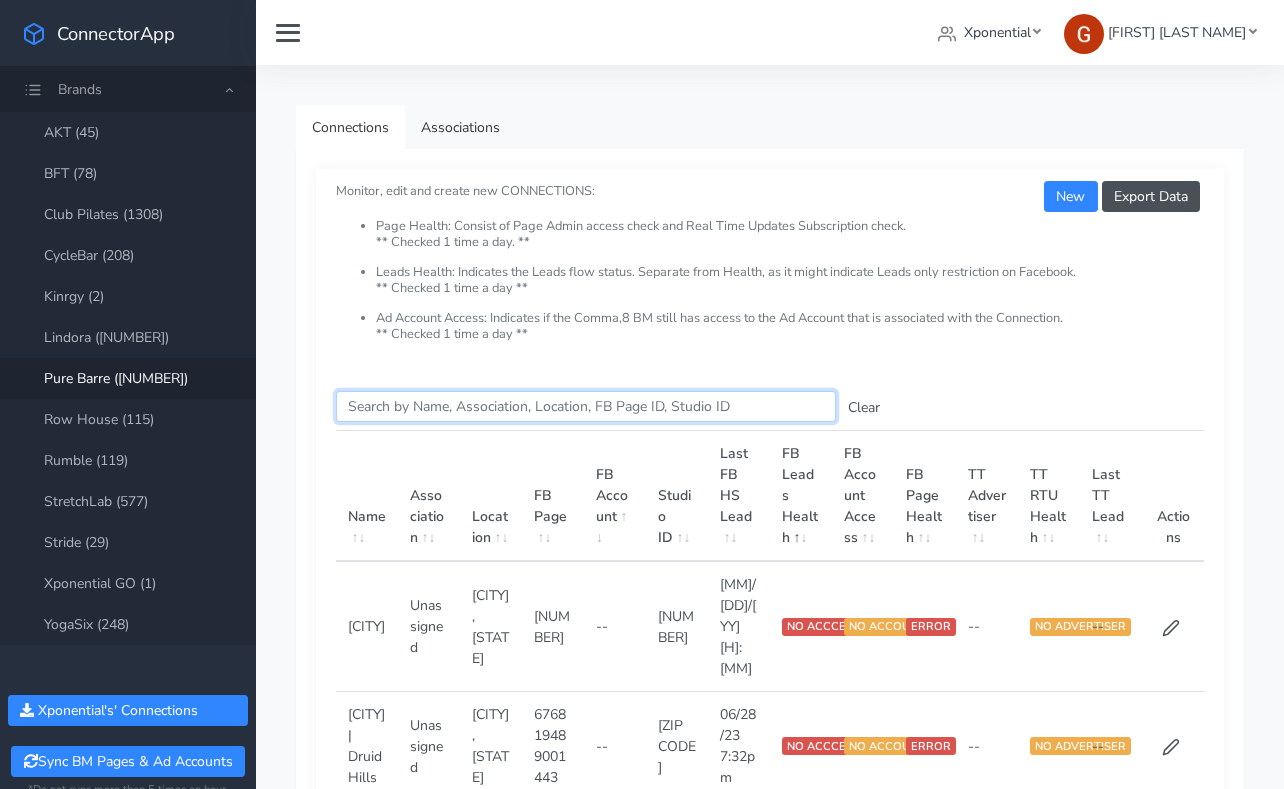 click on "Search this table" at bounding box center (586, 406) 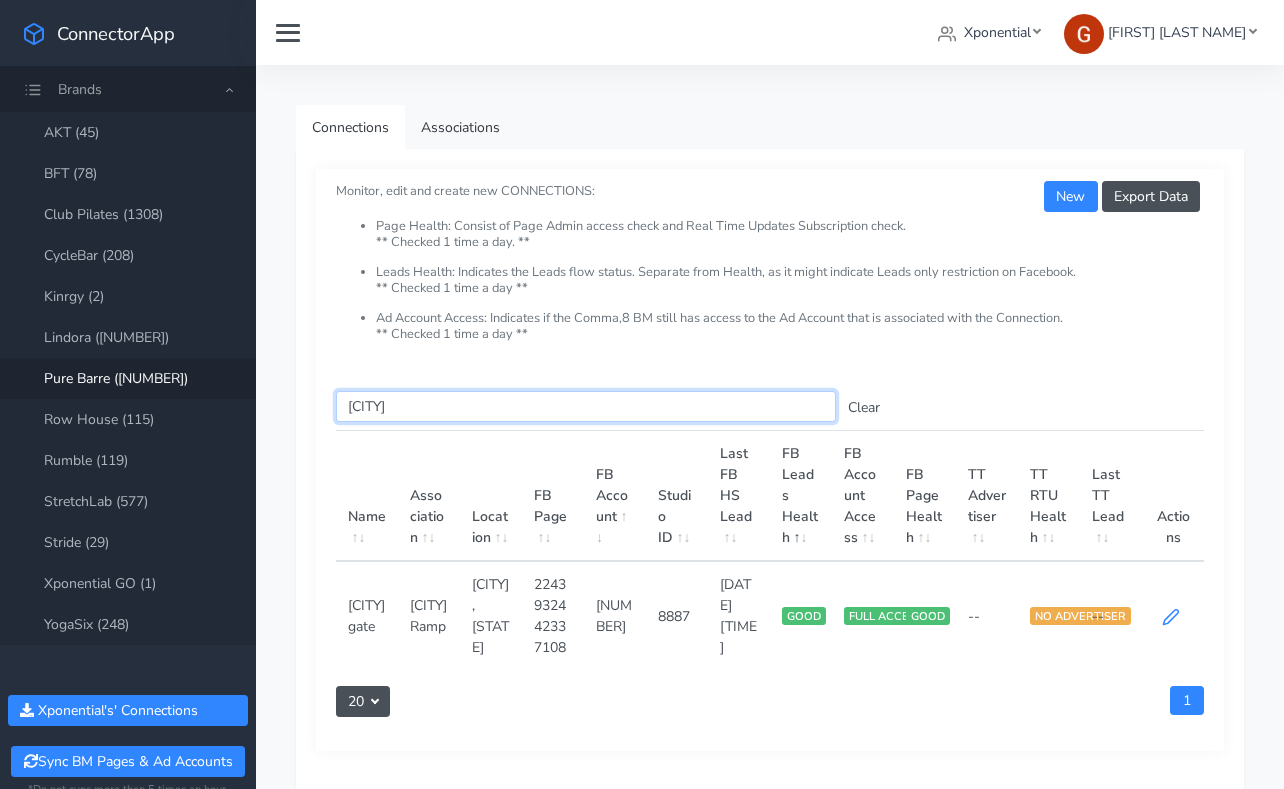 type on "[CITY]" 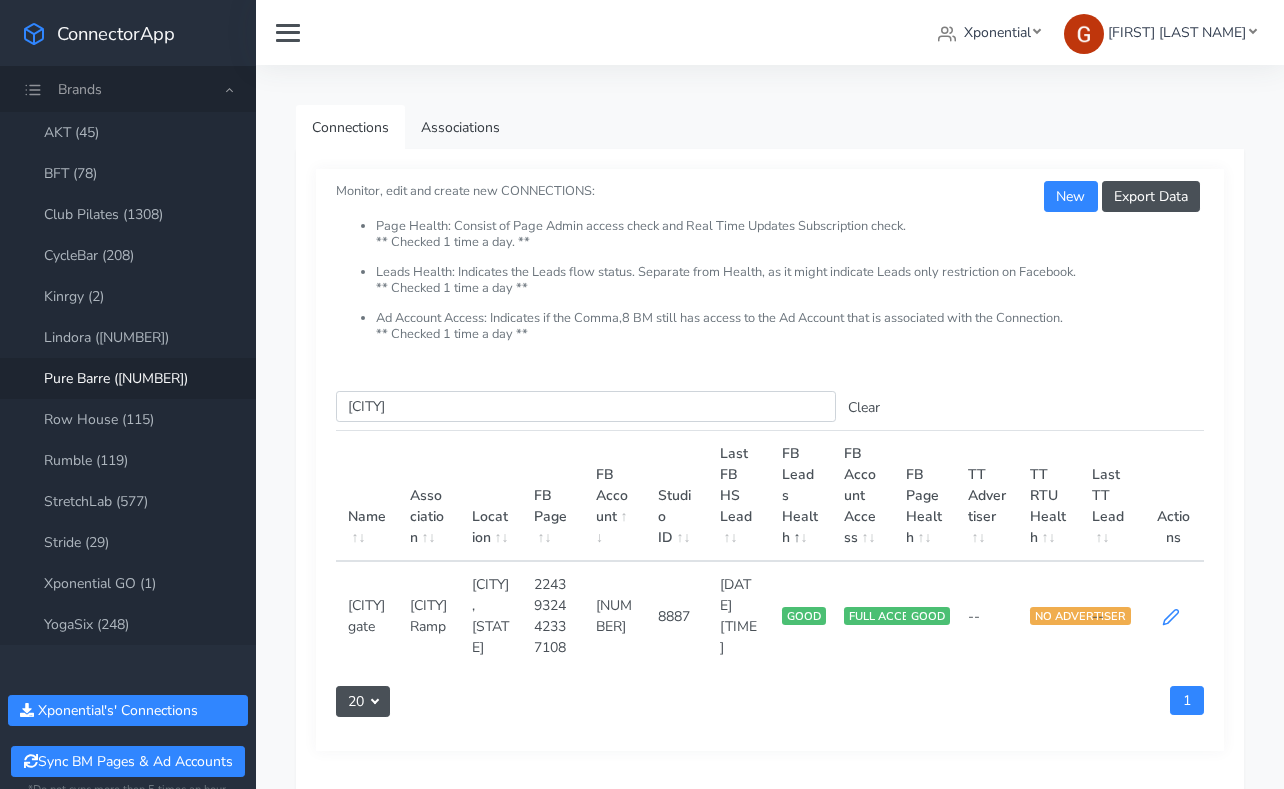click 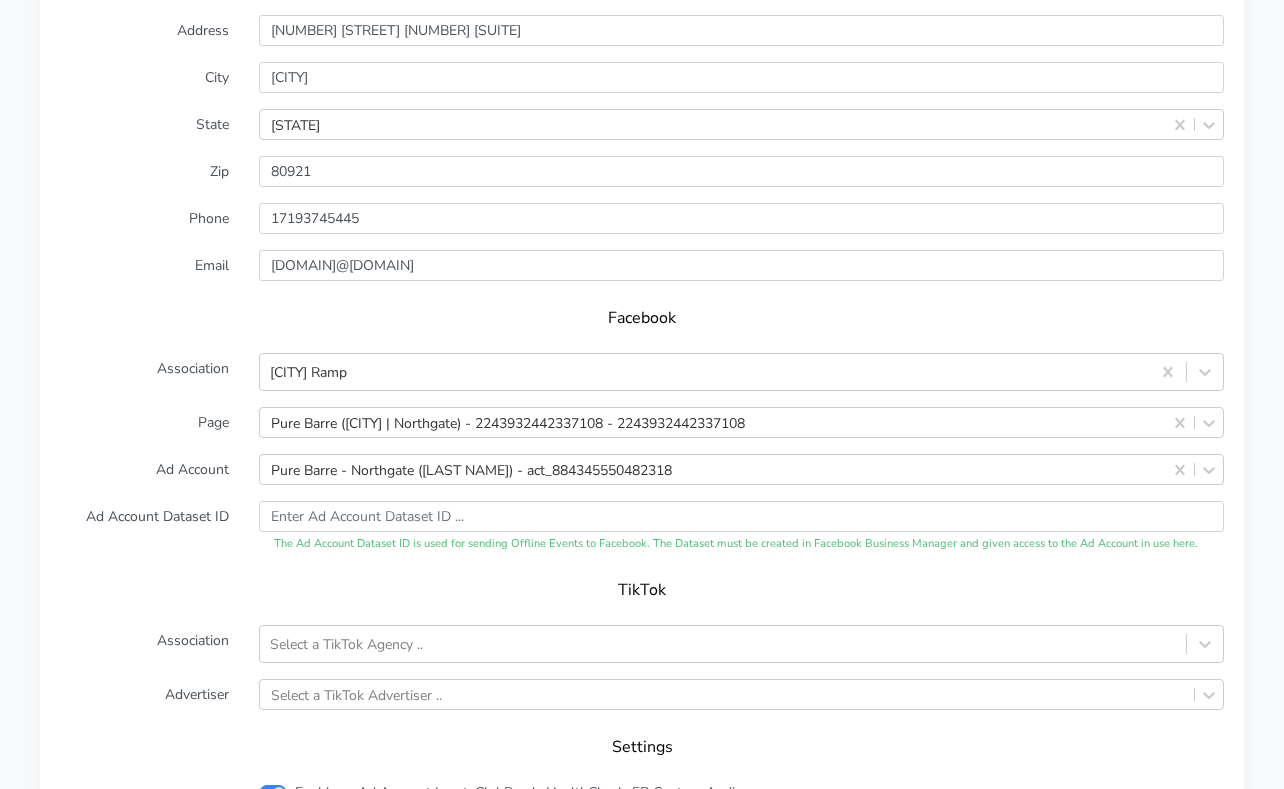 scroll, scrollTop: 1938, scrollLeft: 0, axis: vertical 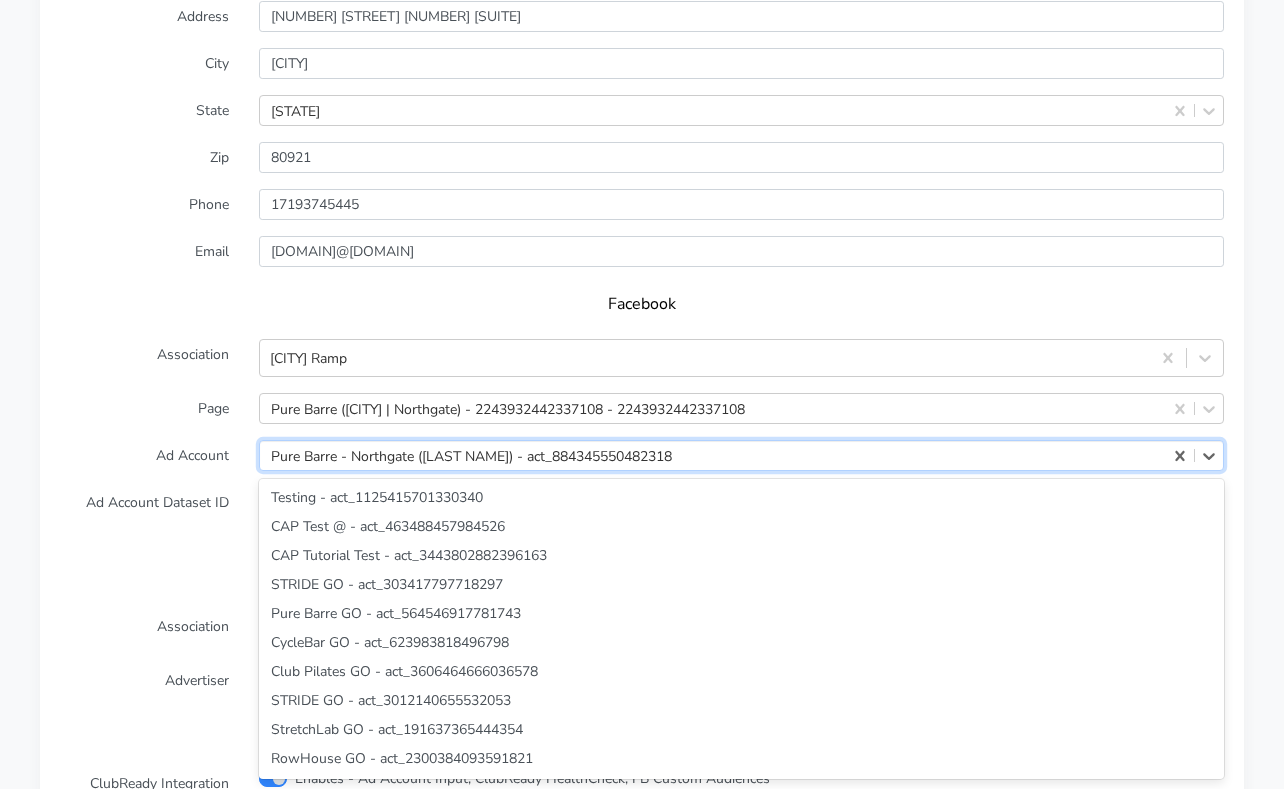 click on "Pure Barre - Northgate ([LAST NAME]) - act_884345550482318" at bounding box center (471, 455) 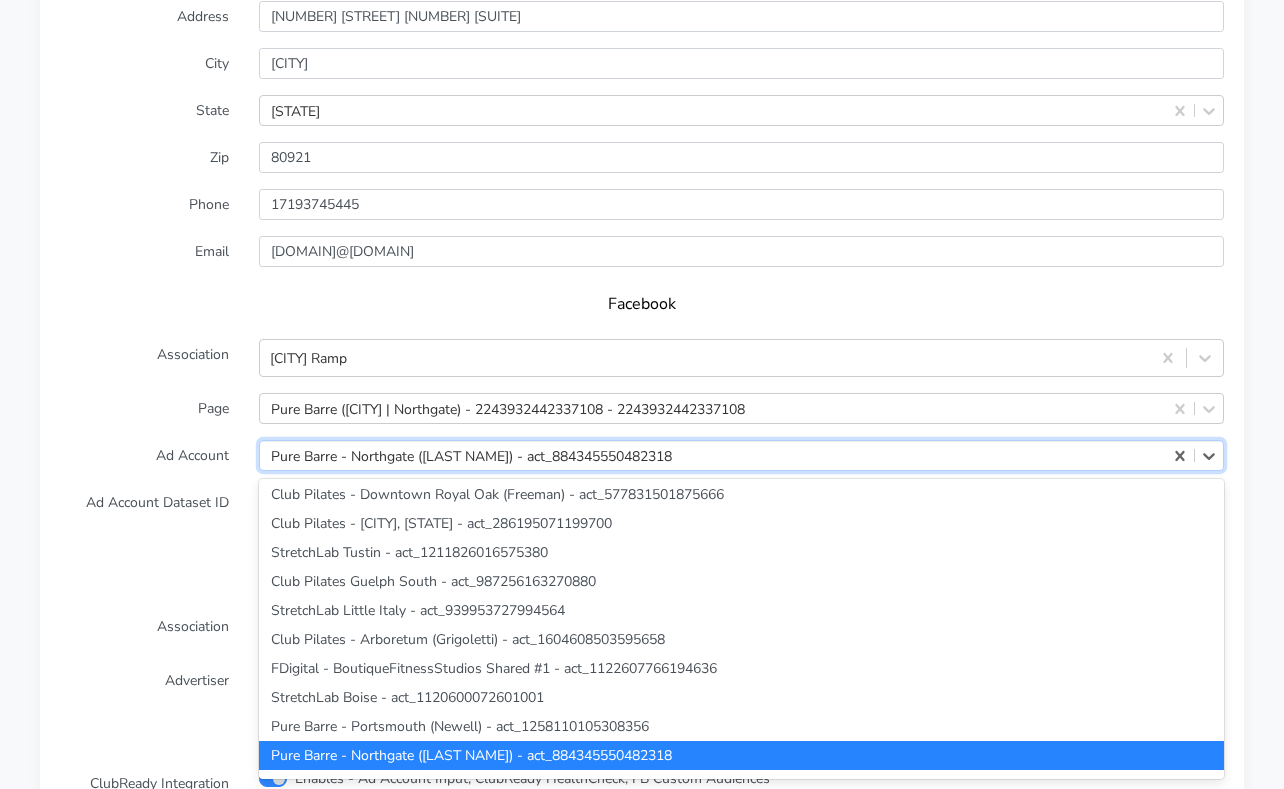 paste on "2233107623778875" 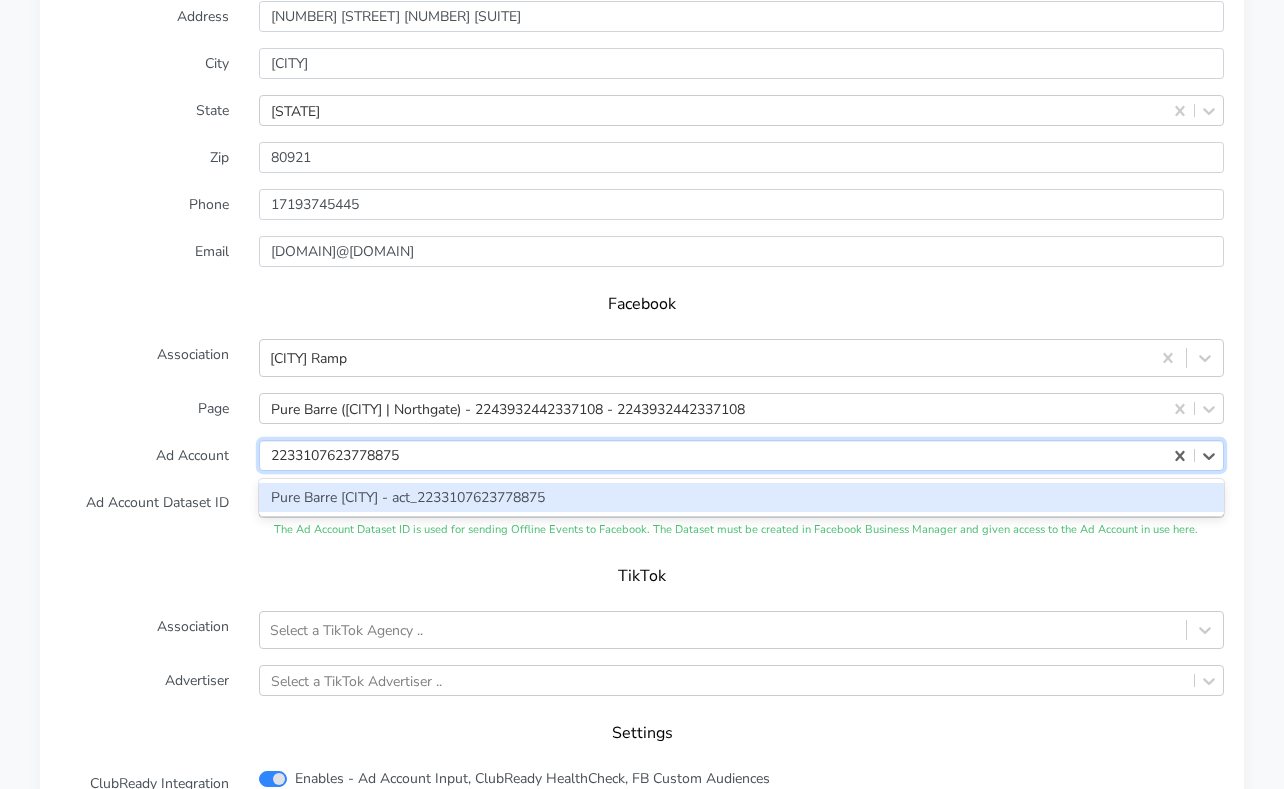 scroll, scrollTop: 0, scrollLeft: 0, axis: both 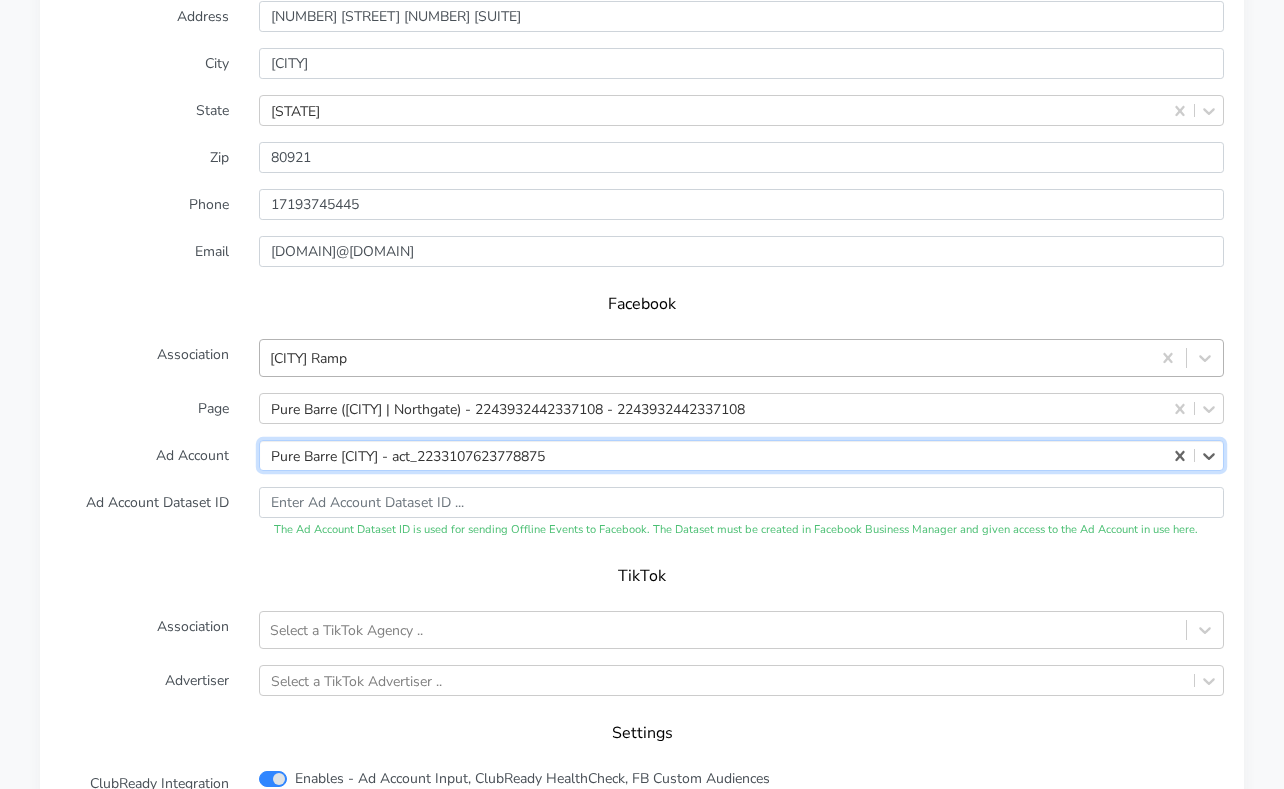 click on "[CITY] Ramp" at bounding box center (705, 358) 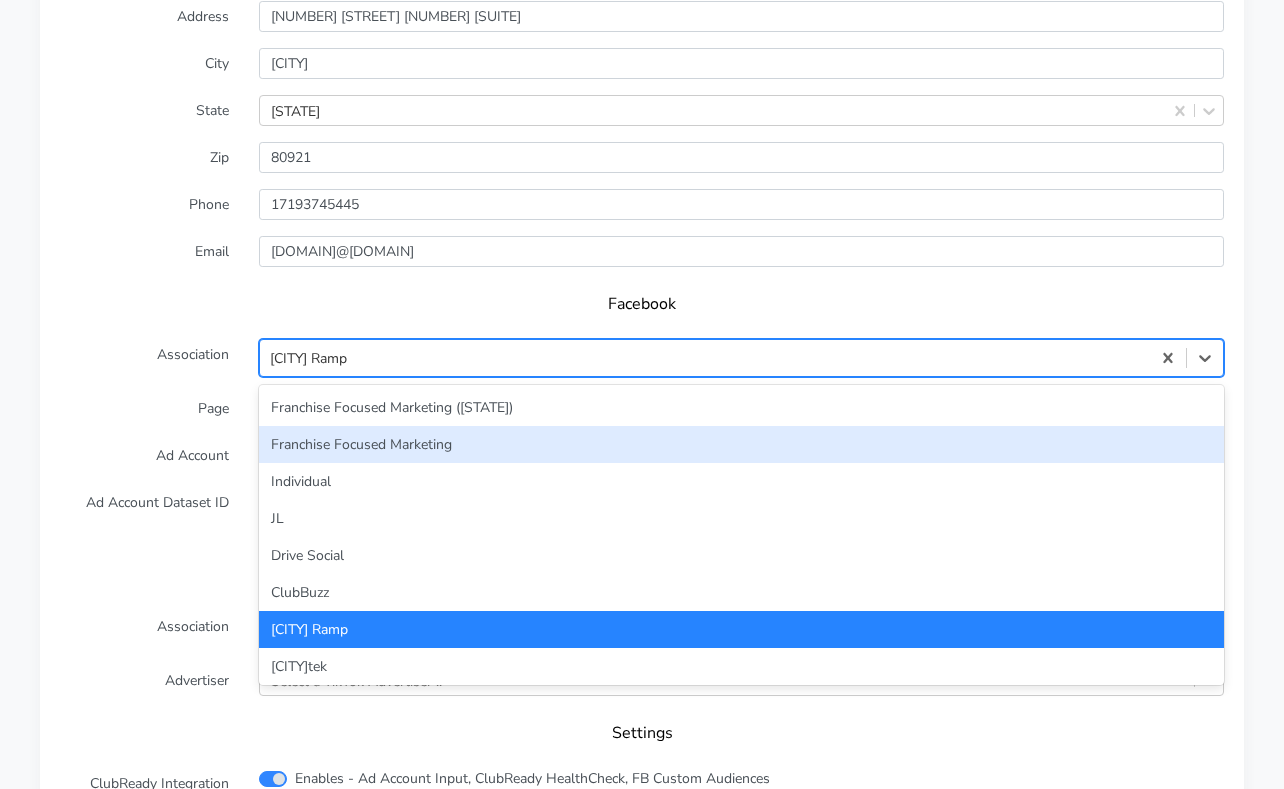 click on "Franchise Focused Marketing" at bounding box center (741, 444) 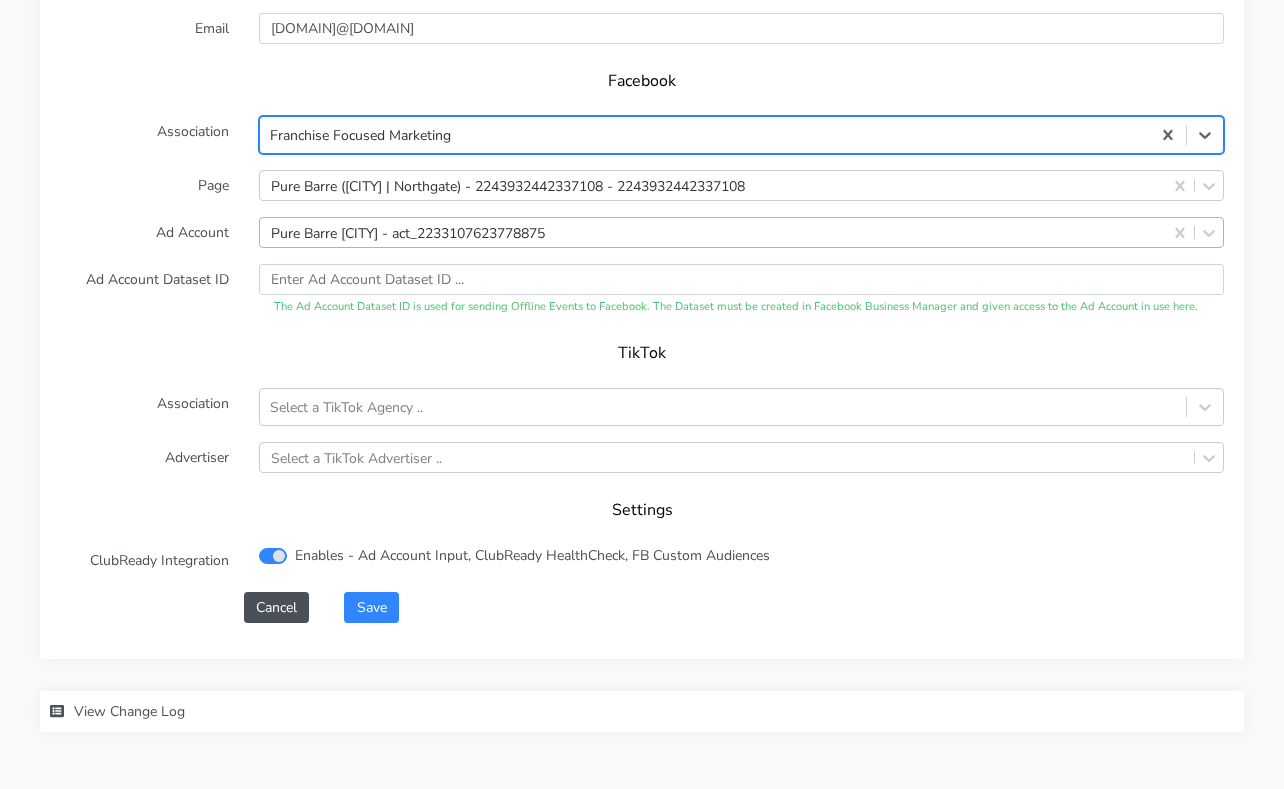 scroll, scrollTop: 2176, scrollLeft: 0, axis: vertical 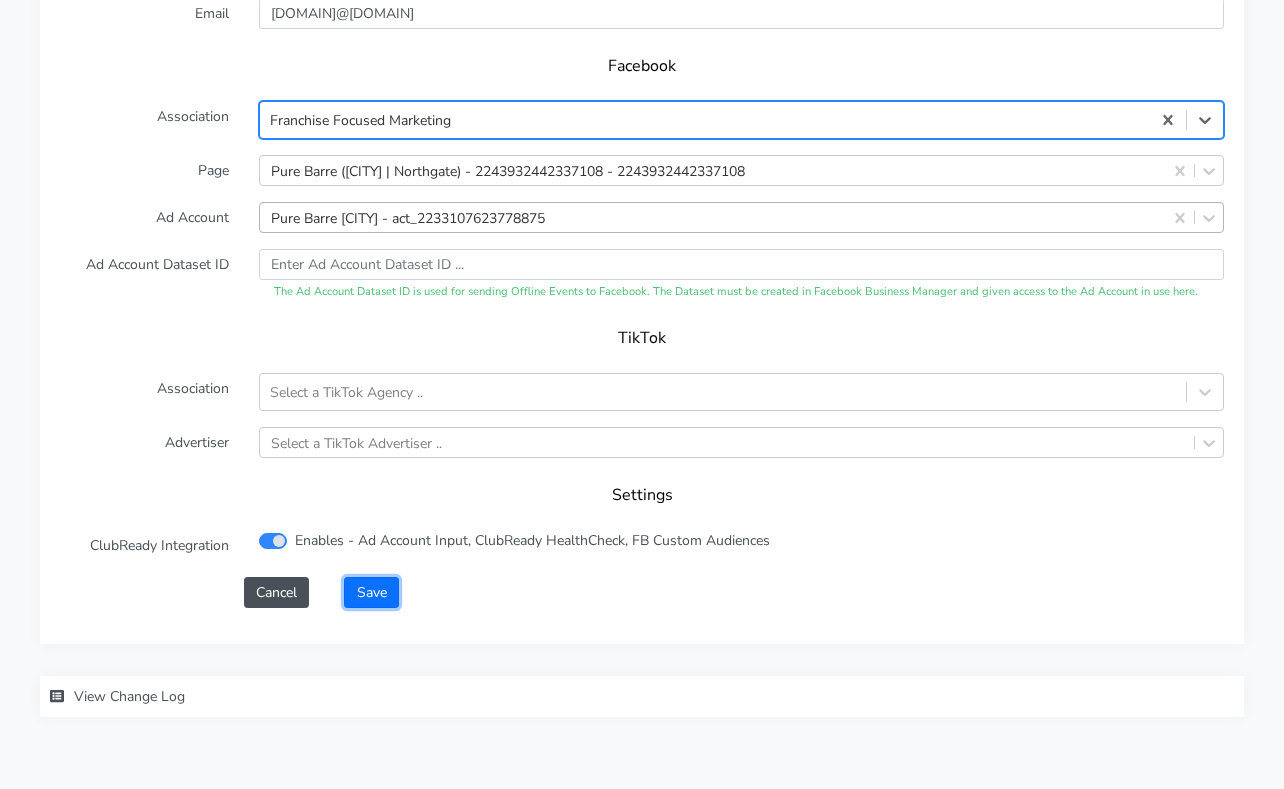 click on "Save" at bounding box center (371, 592) 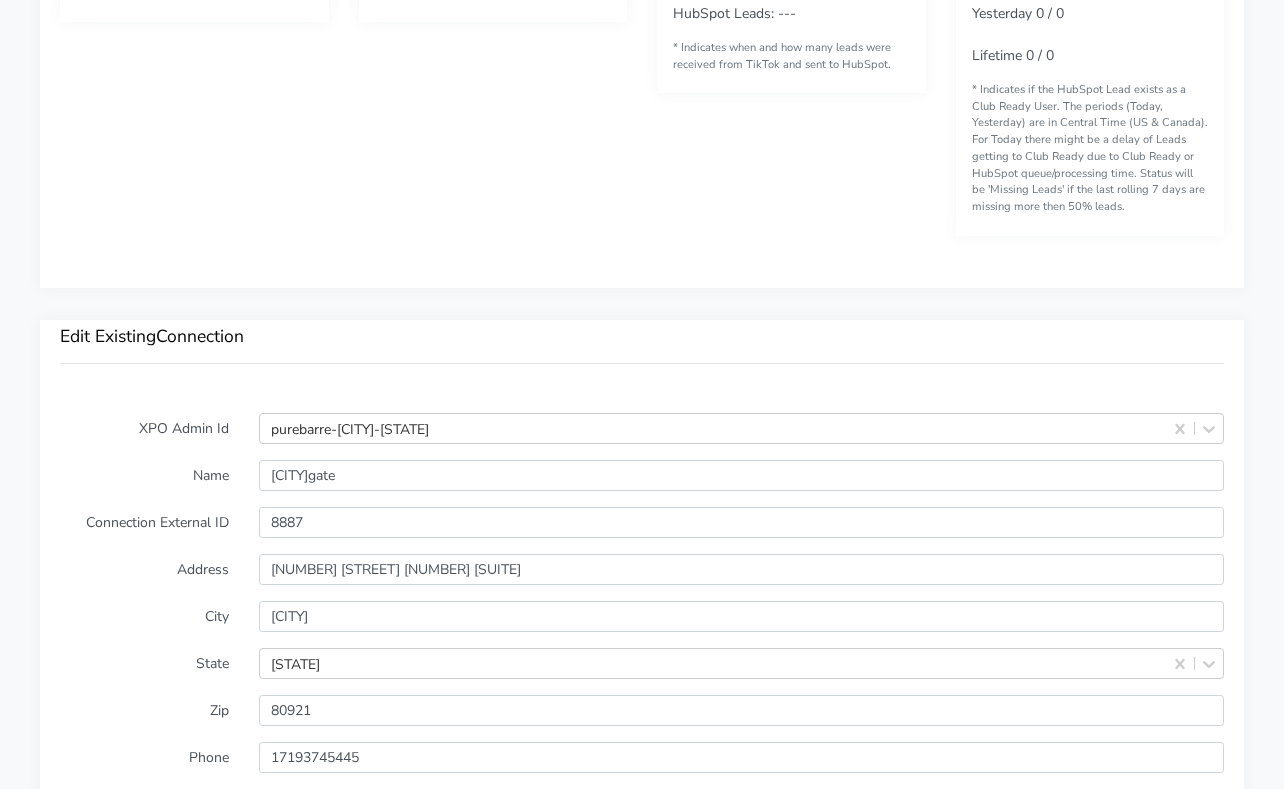 scroll, scrollTop: 1398, scrollLeft: 0, axis: vertical 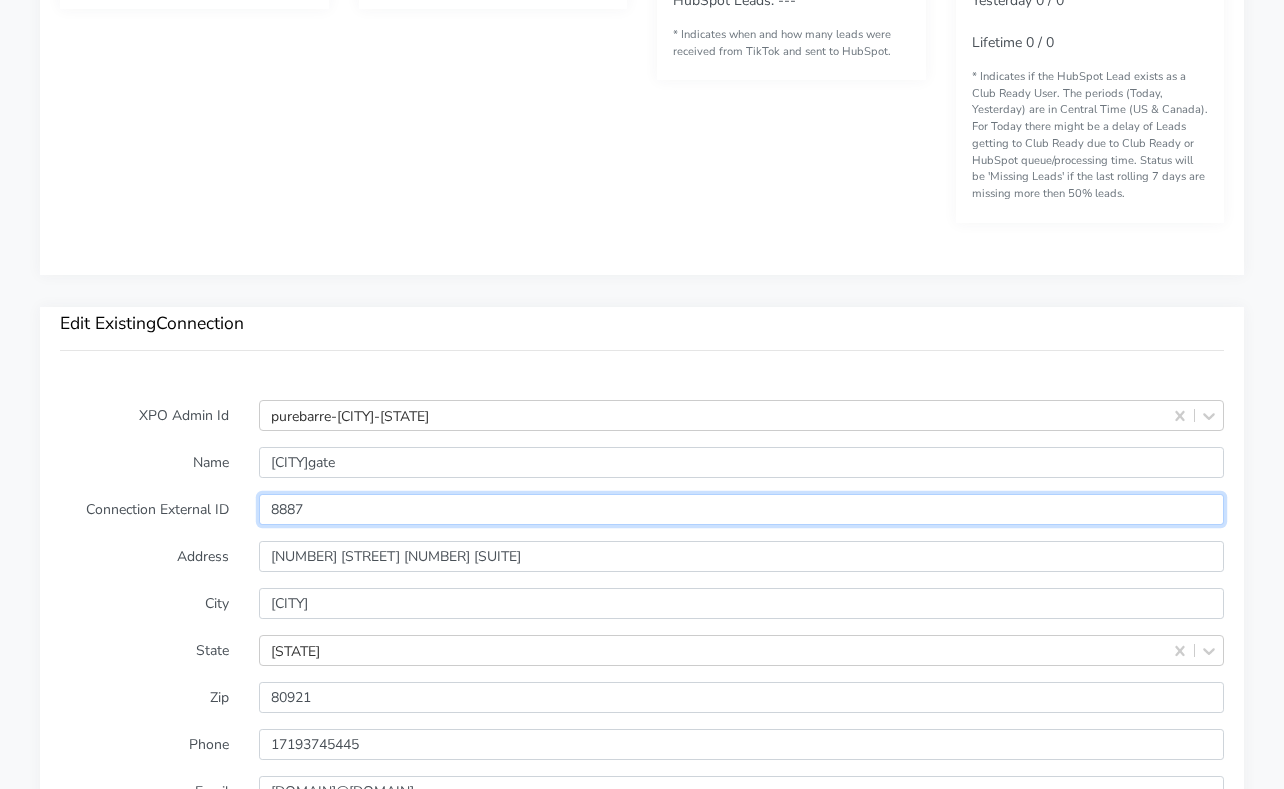 click on "8887" at bounding box center (741, 509) 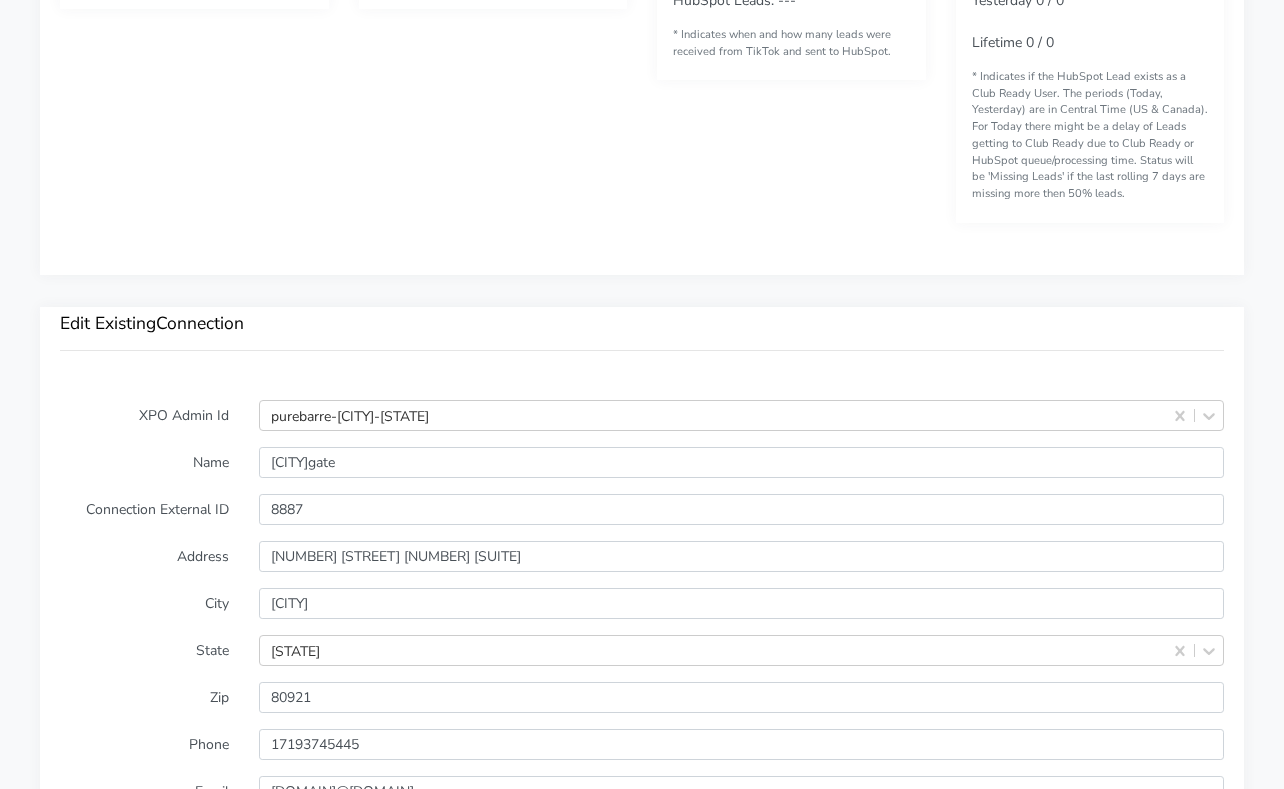 click on "Name" at bounding box center (144, 462) 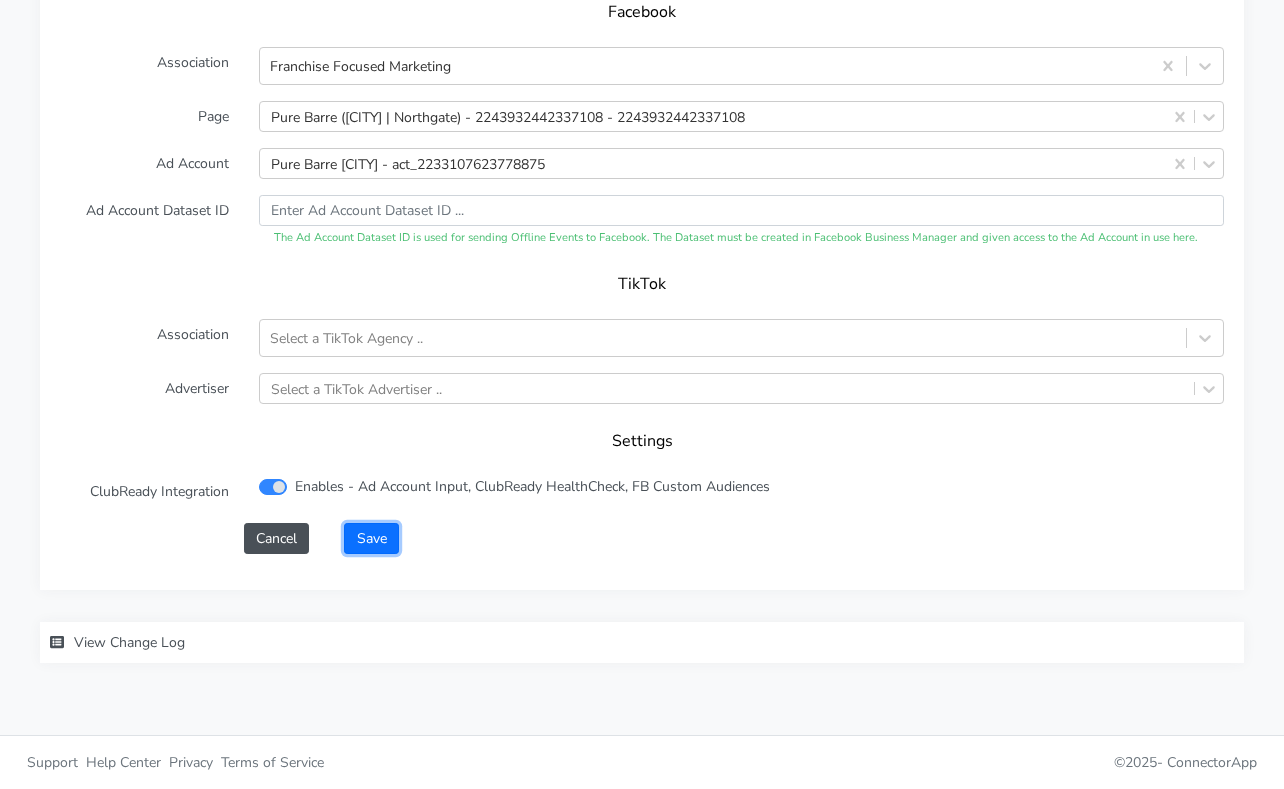click on "Save" at bounding box center (371, 538) 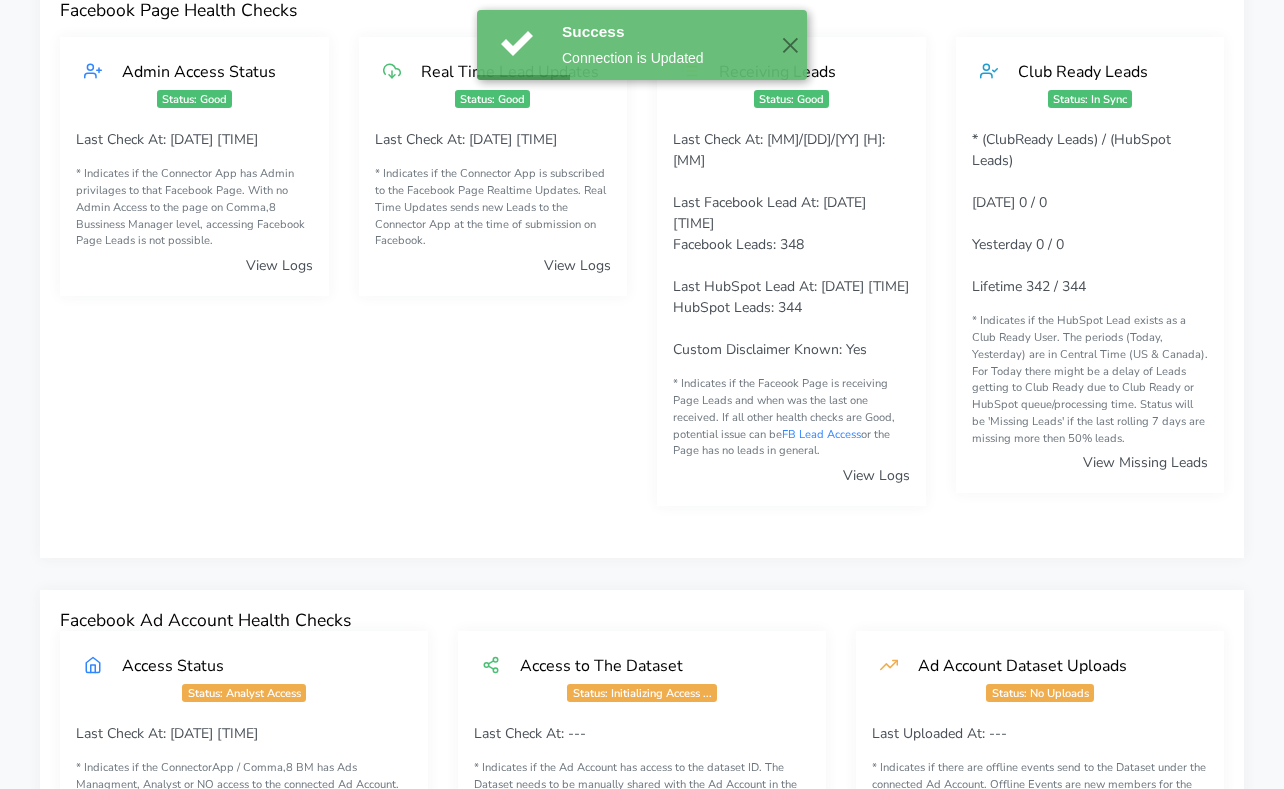 scroll, scrollTop: 56, scrollLeft: 0, axis: vertical 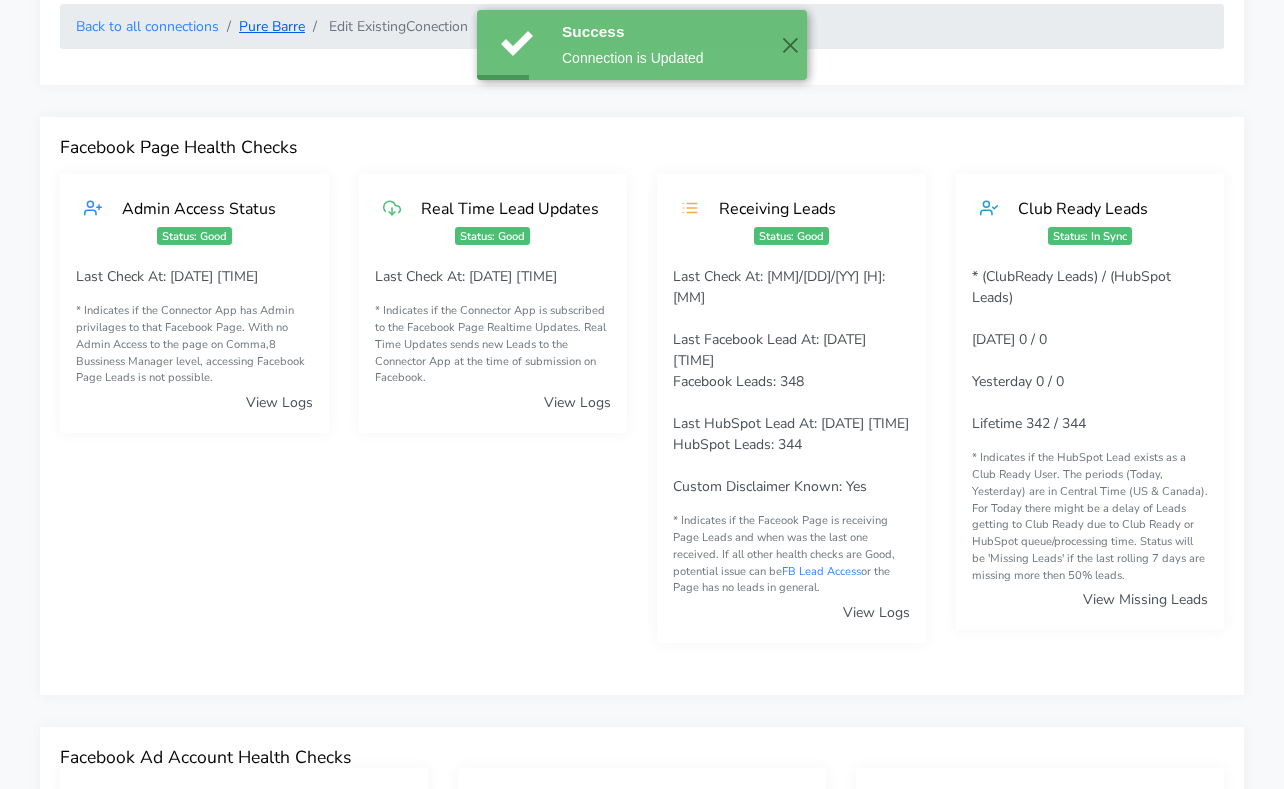 click on "Pure Barre" at bounding box center (272, 26) 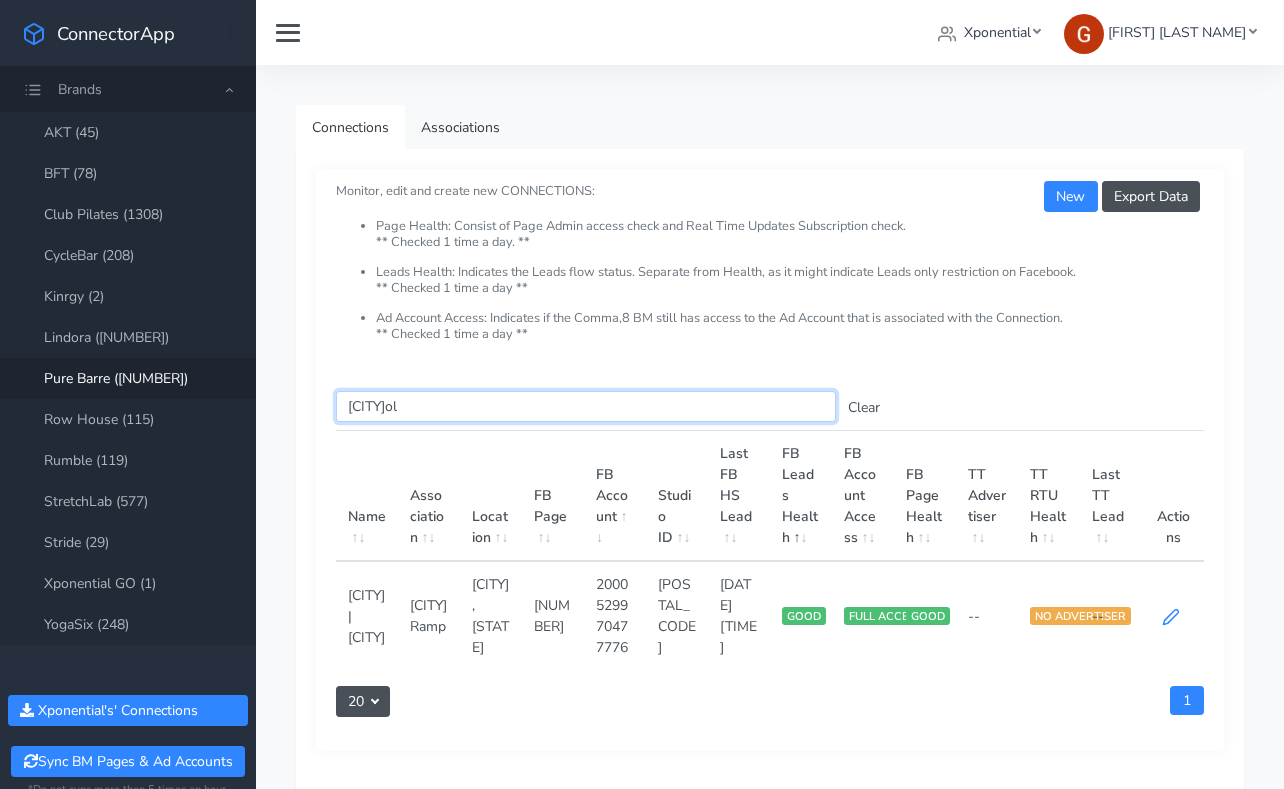 type on "[CITY]ol" 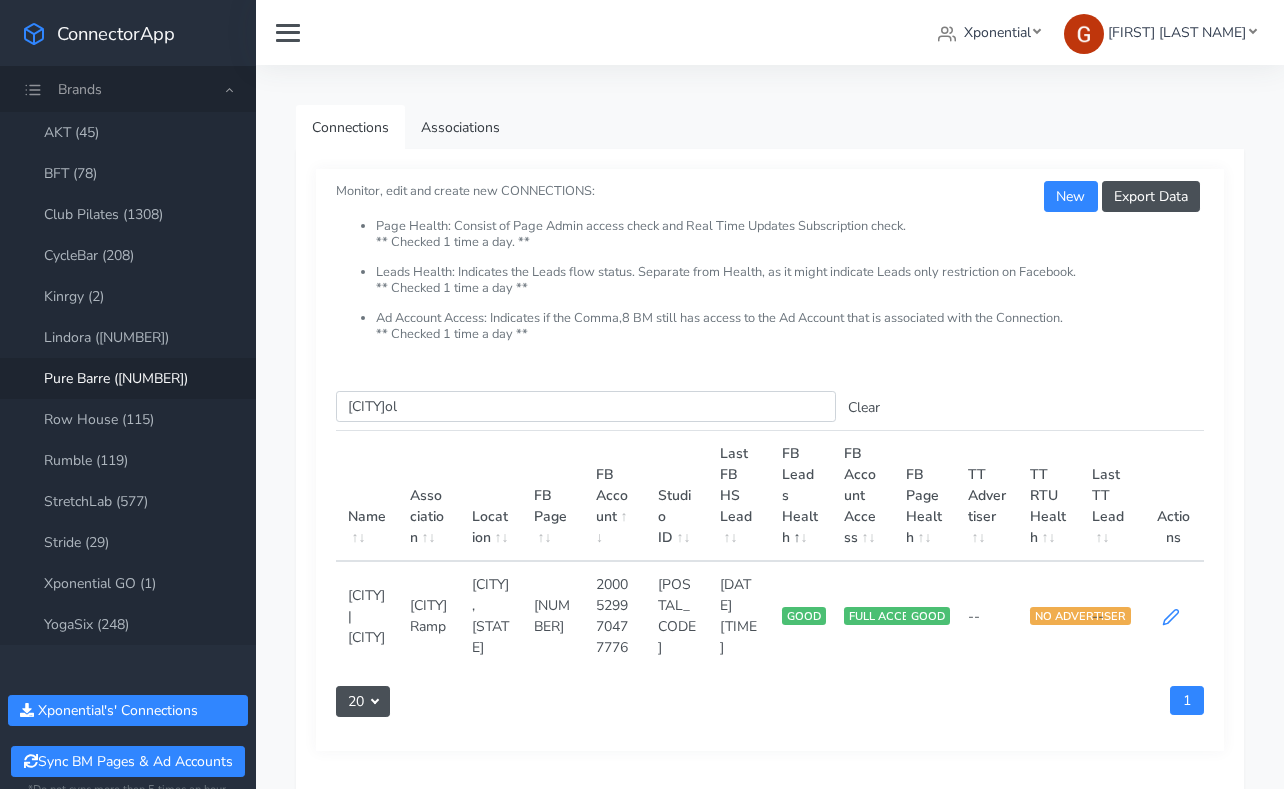 click 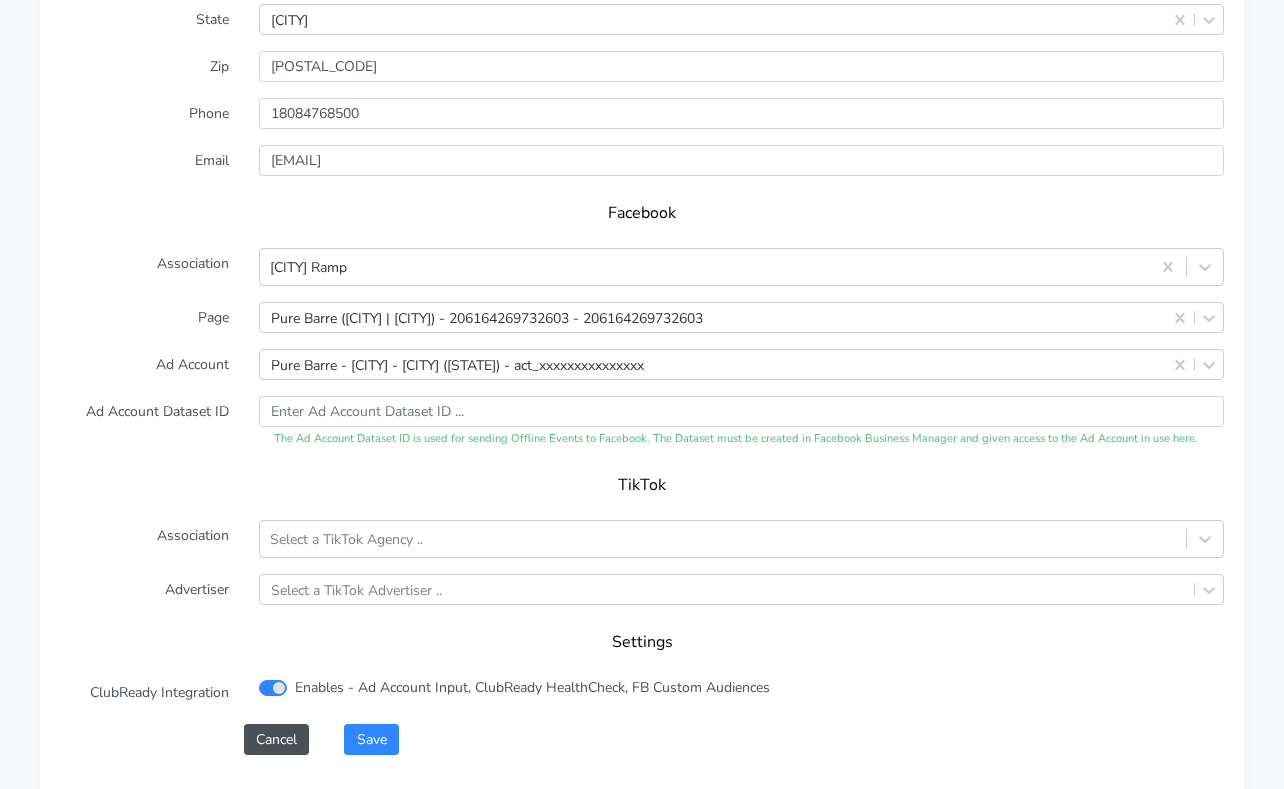 scroll, scrollTop: 2040, scrollLeft: 0, axis: vertical 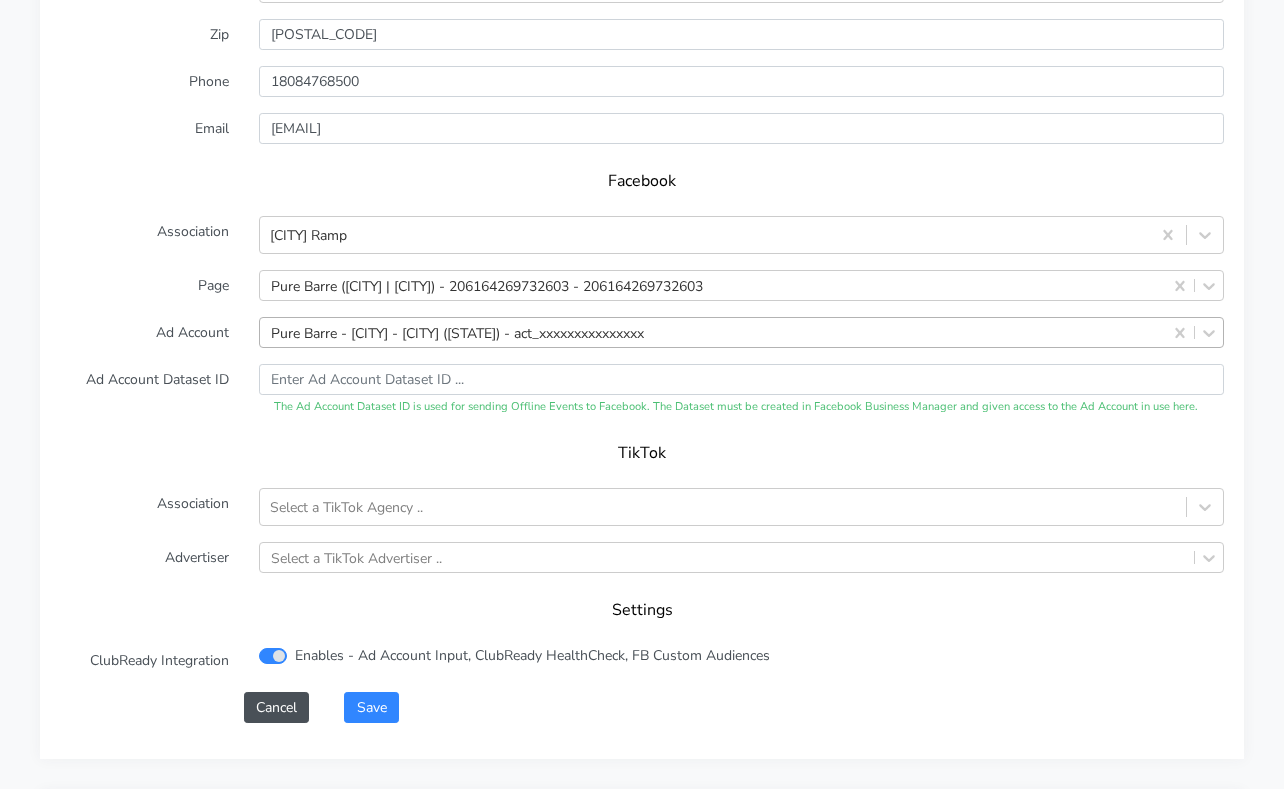 click on "Pure Barre - [CITY] - [CITY] ([STATE]) - act_xxxxxxxxxxxxxxx" at bounding box center (457, 332) 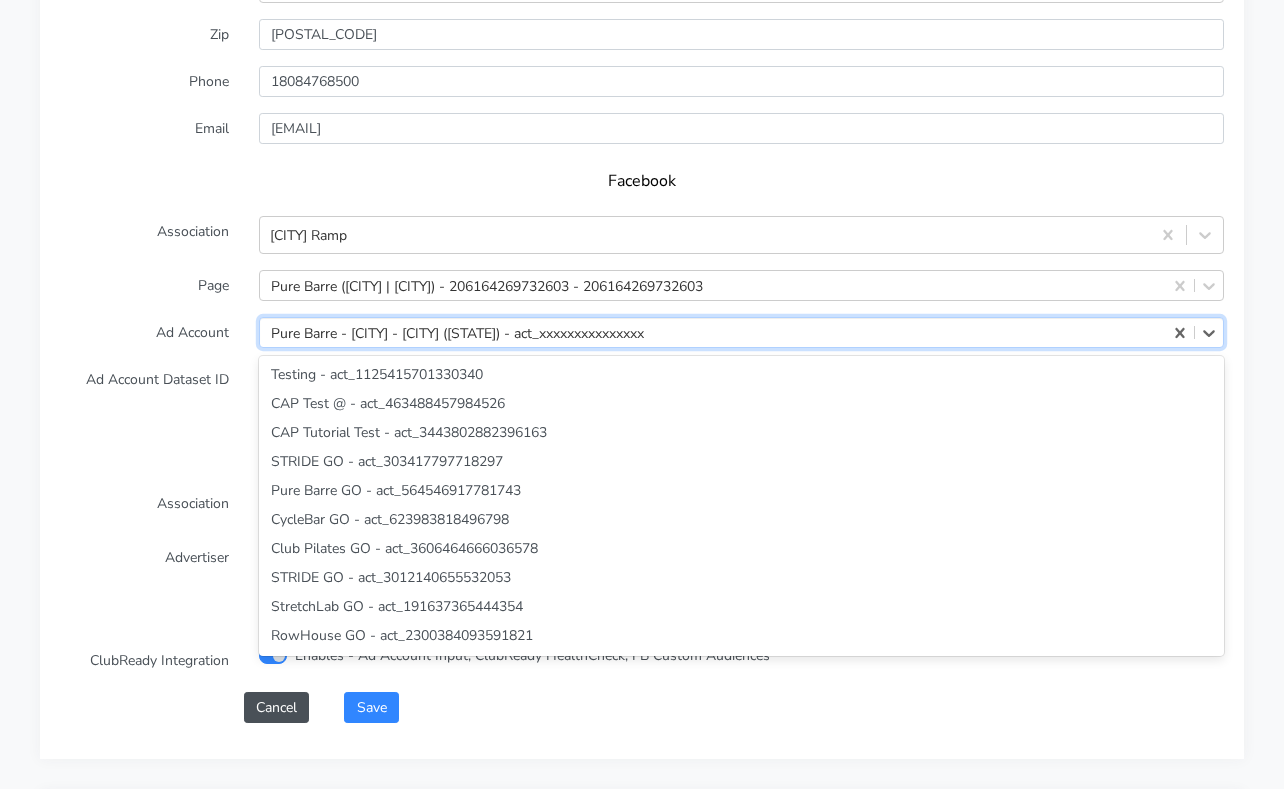 scroll, scrollTop: 68965, scrollLeft: 0, axis: vertical 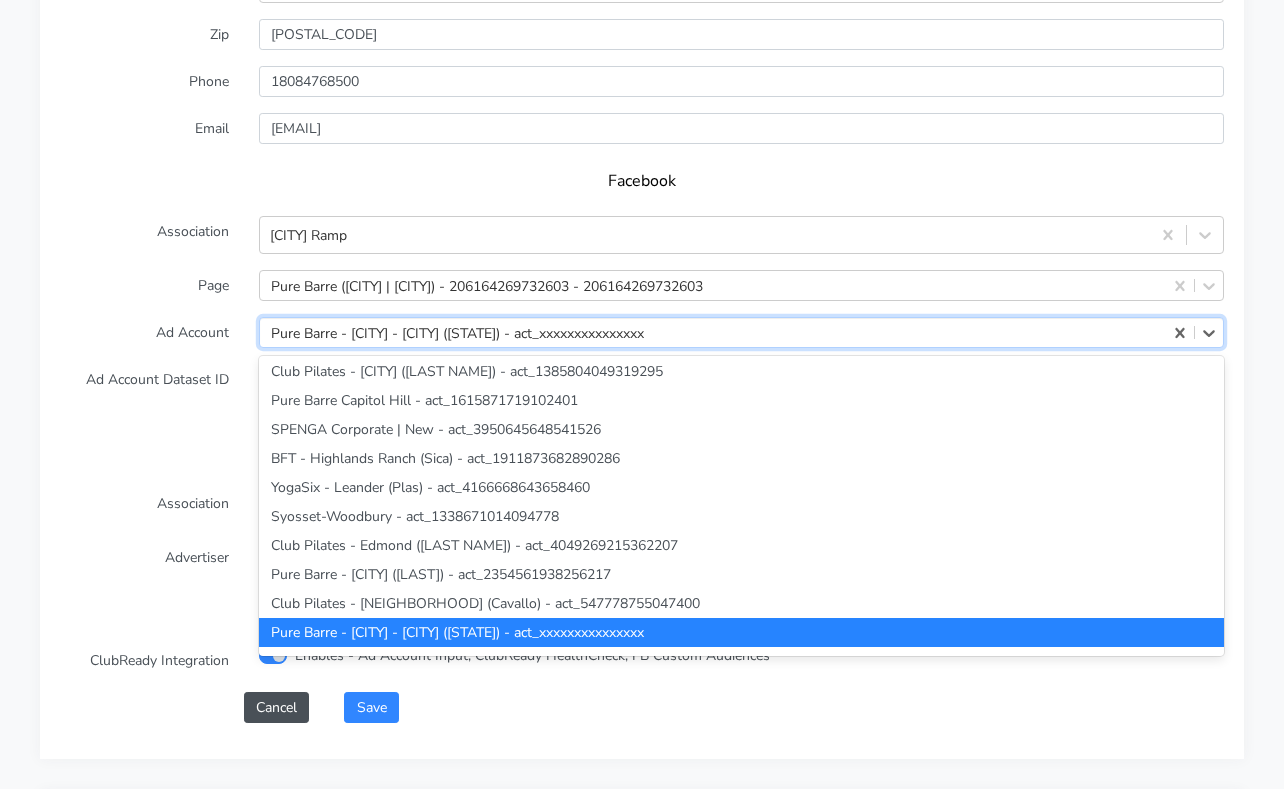 paste on "[NUMBER]" 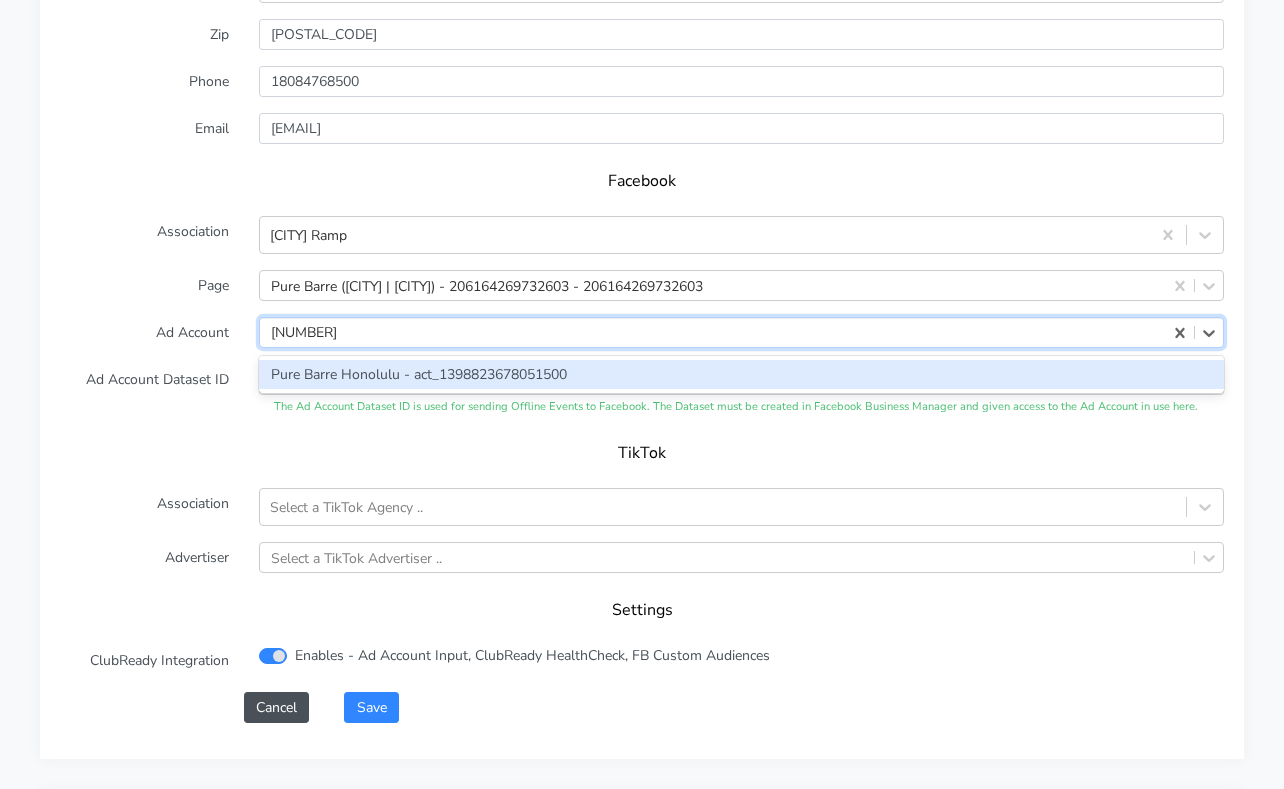 scroll, scrollTop: 0, scrollLeft: 0, axis: both 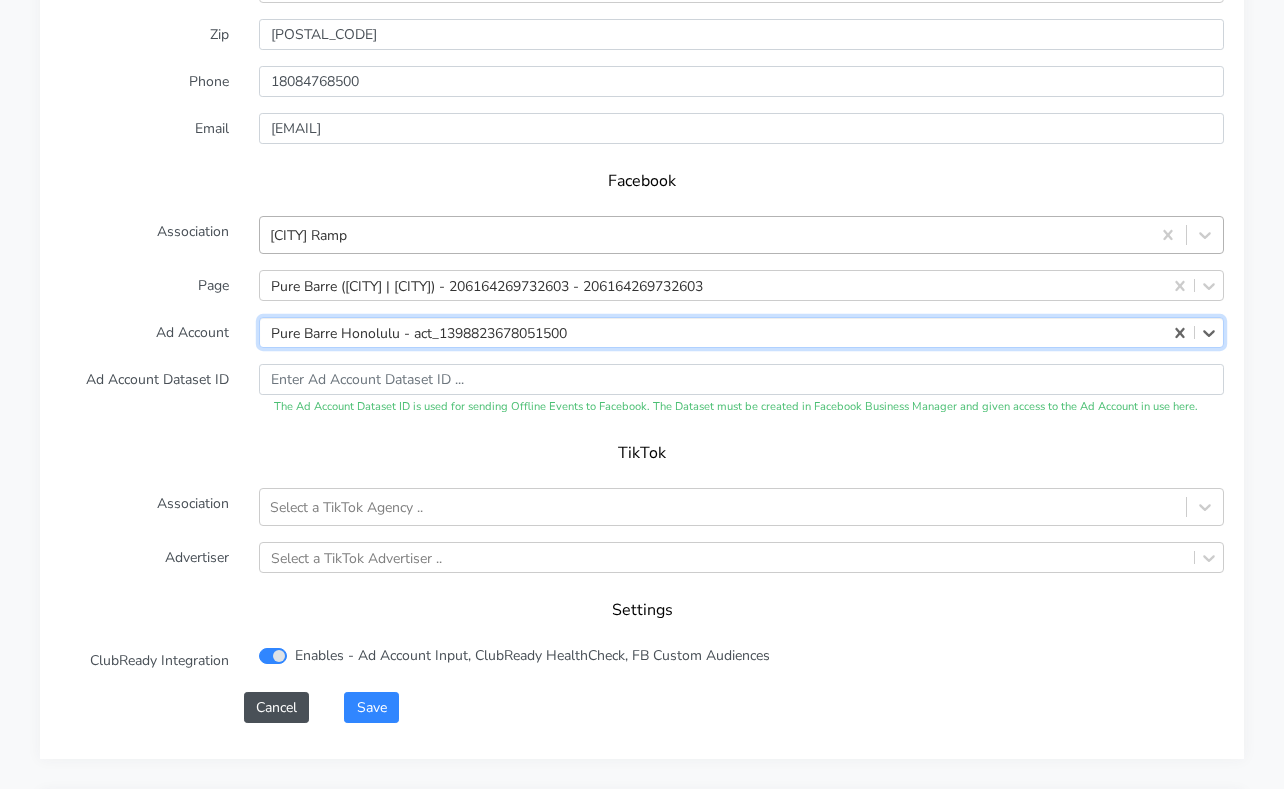 click on "[CITY] Ramp" at bounding box center [705, 235] 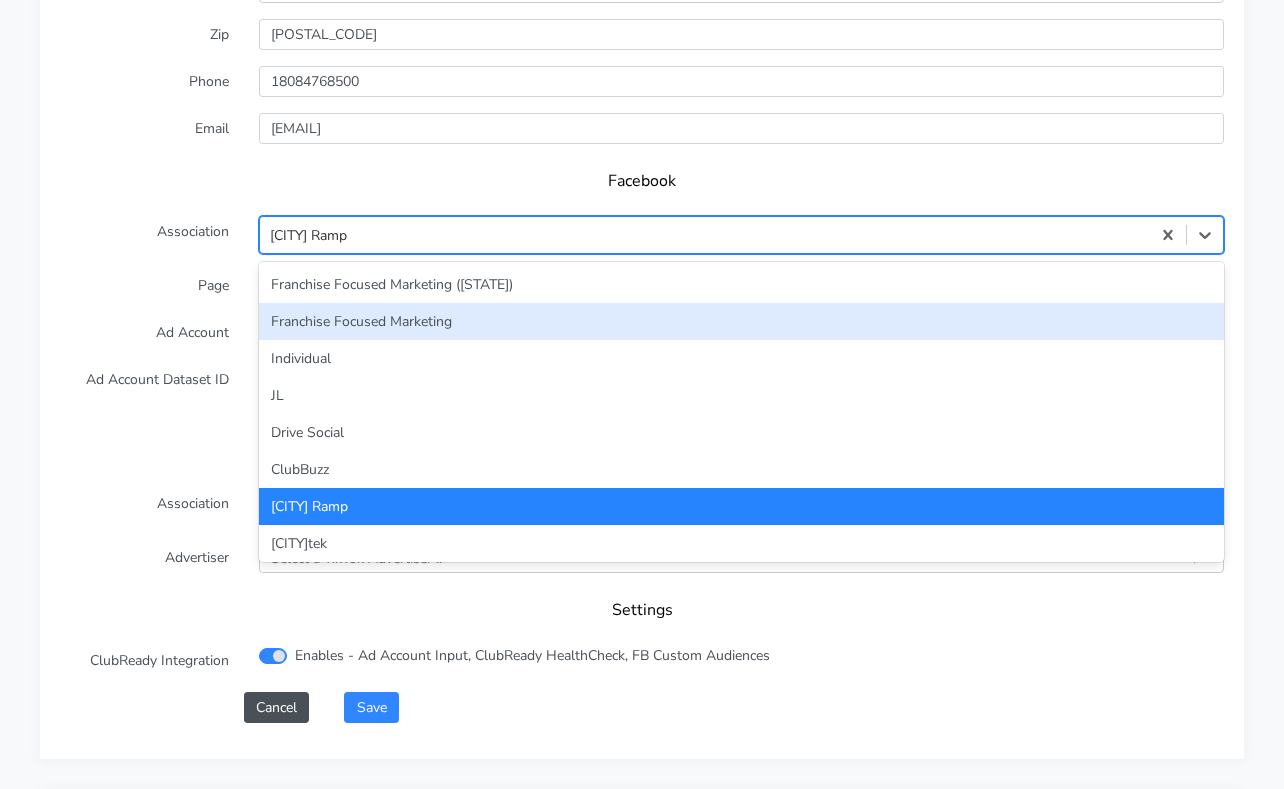 click on "Franchise Focused Marketing" at bounding box center [741, 321] 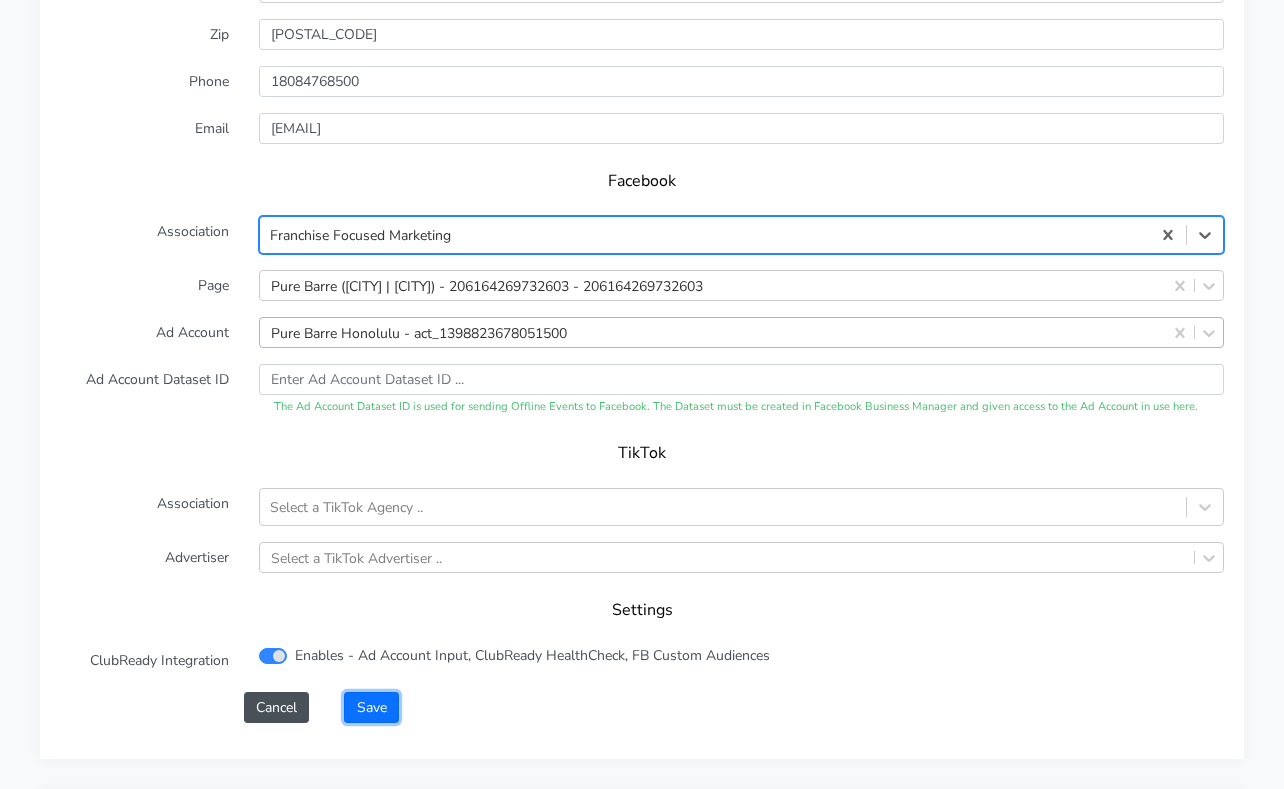 click on "Save" at bounding box center [371, 707] 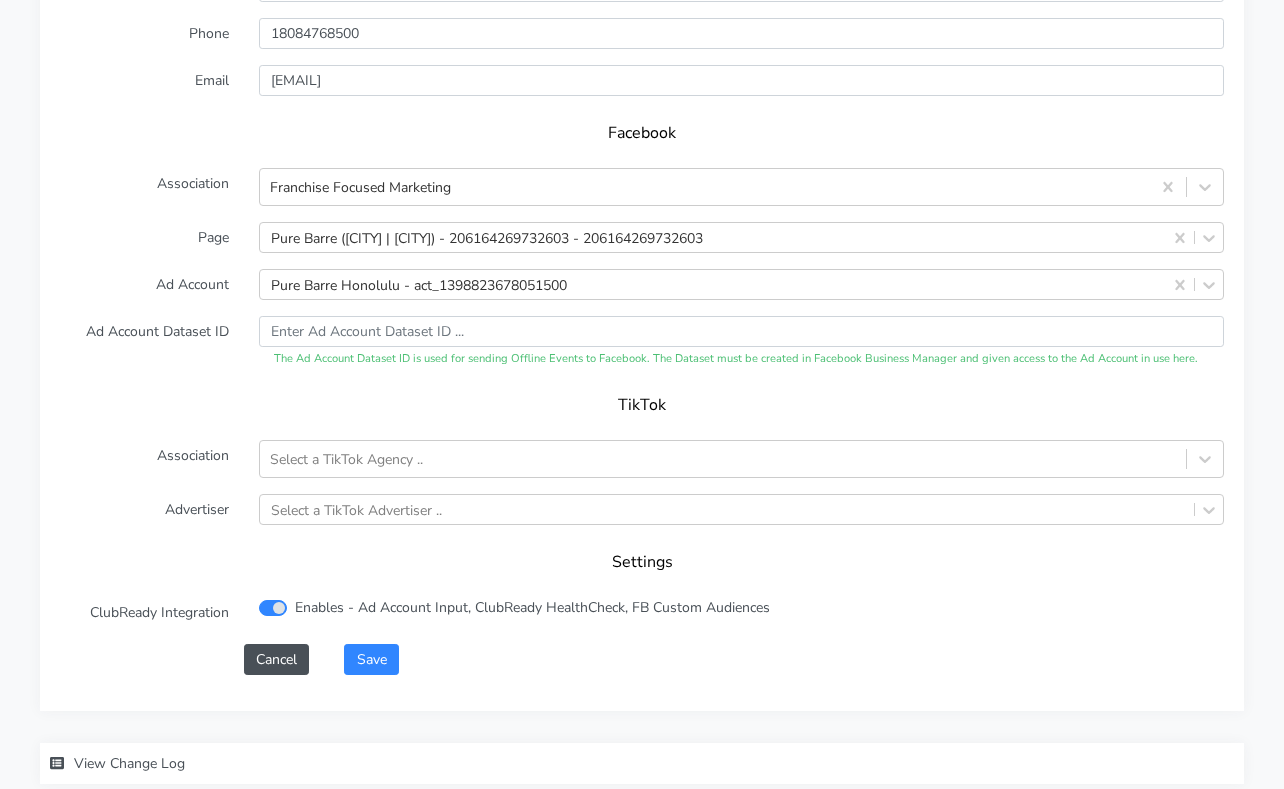 scroll, scrollTop: 2230, scrollLeft: 0, axis: vertical 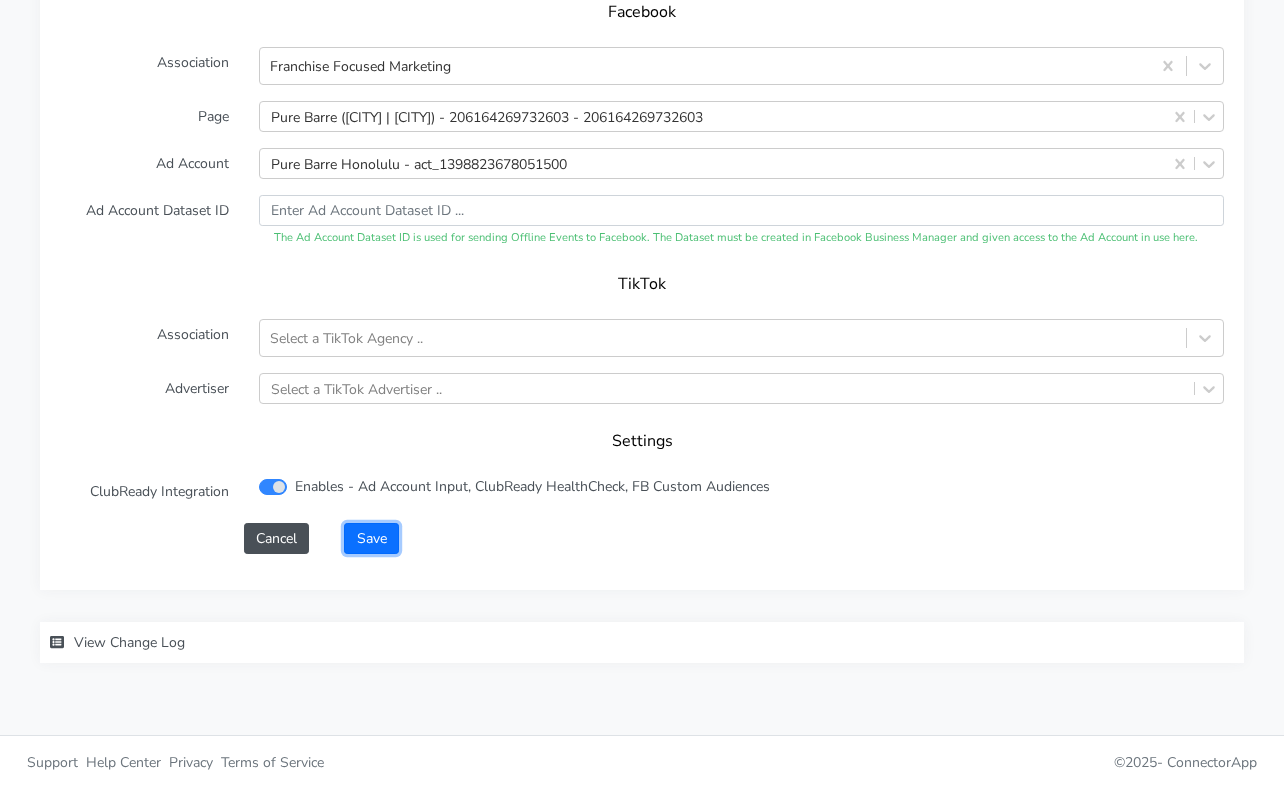 click on "Save" at bounding box center (371, 538) 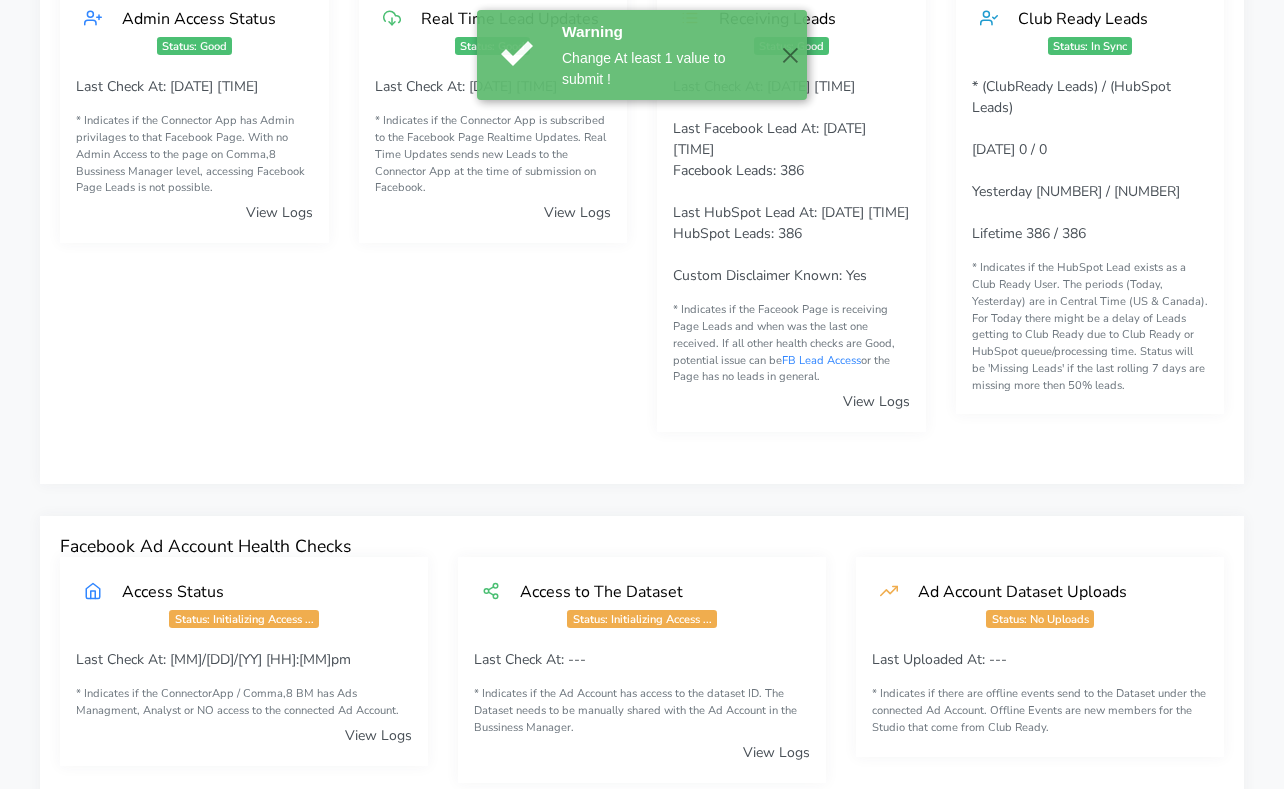 scroll, scrollTop: 0, scrollLeft: 0, axis: both 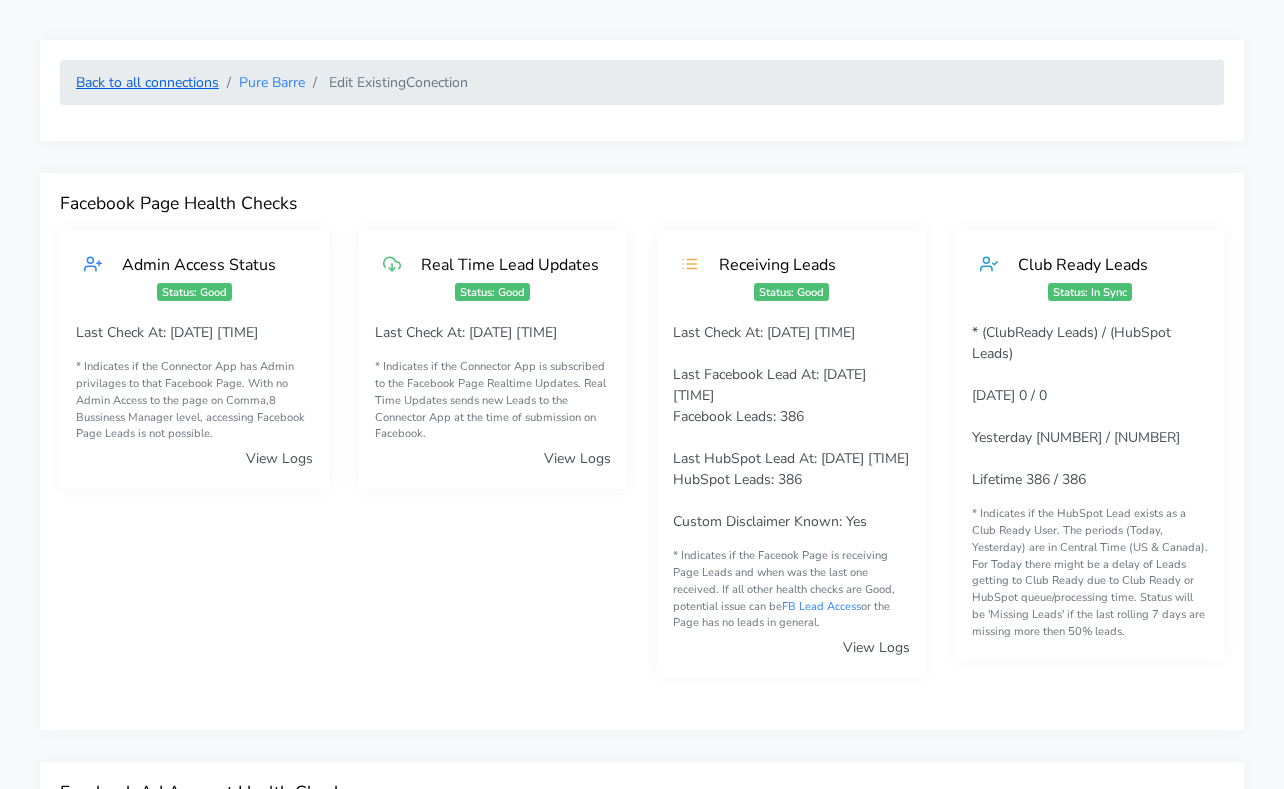 click on "Back to all connections" at bounding box center (147, 82) 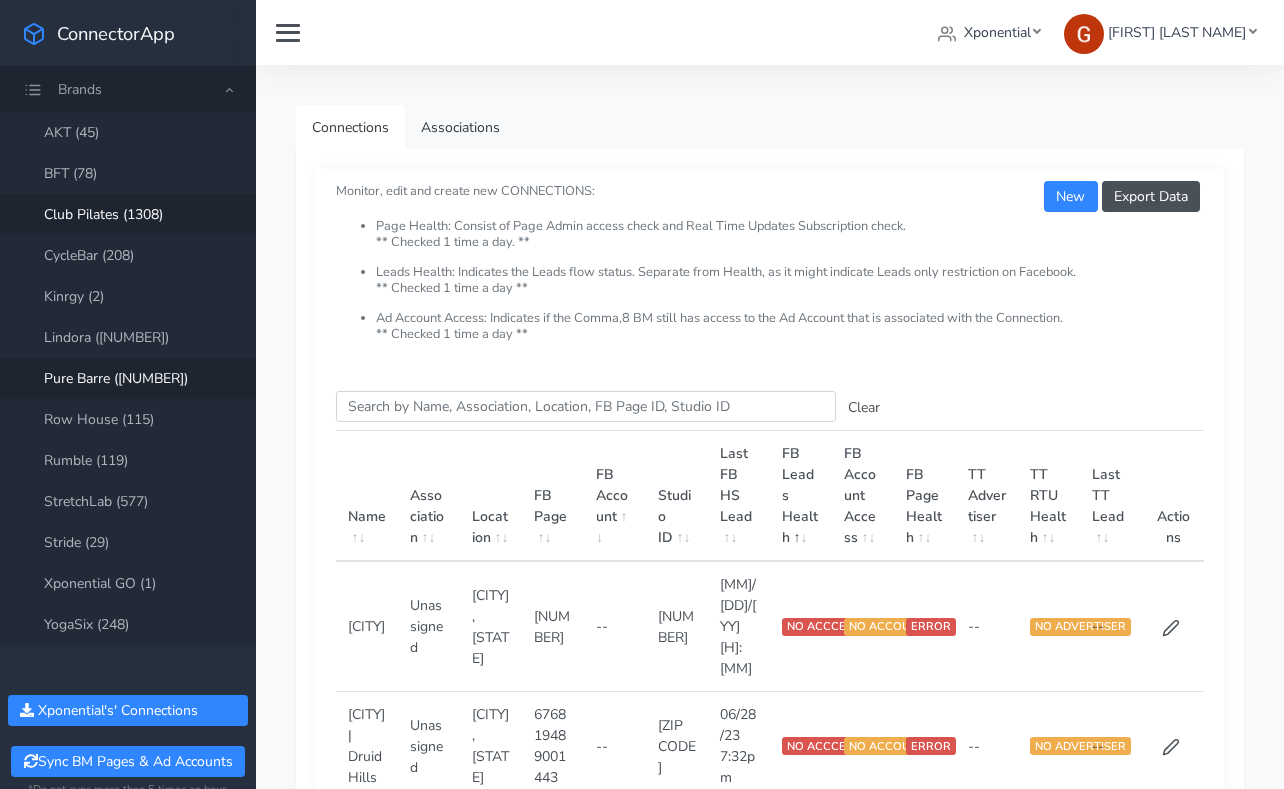 click on "Club Pilates (1308)" at bounding box center (128, 214) 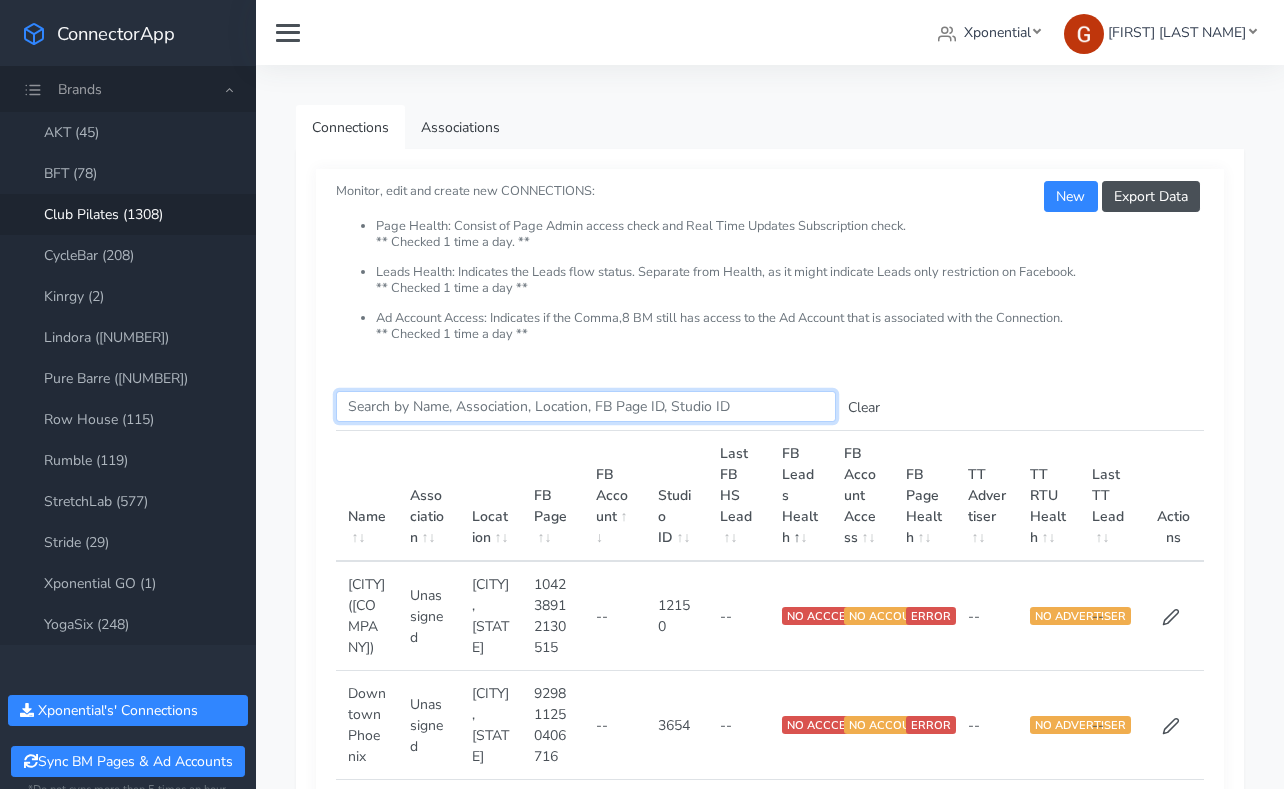 click on "Search this table" at bounding box center [586, 406] 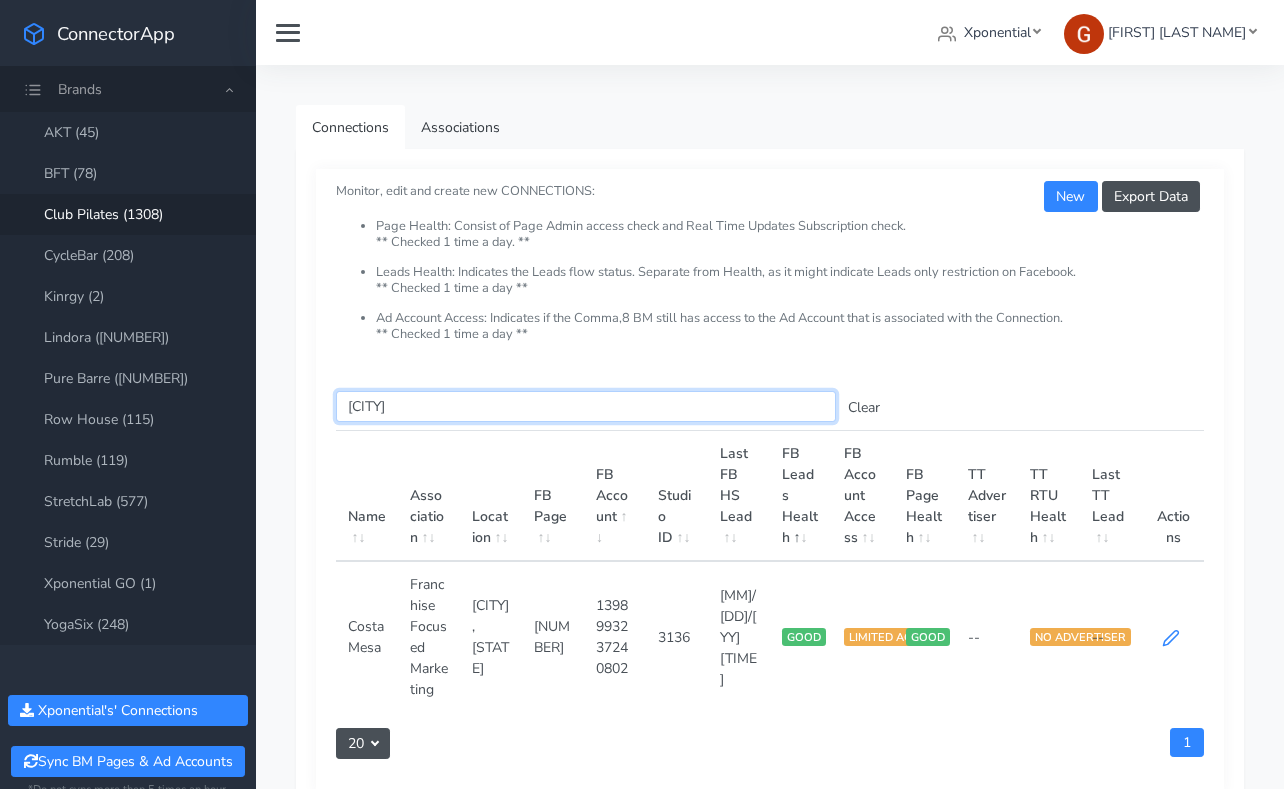 type on "[CITY]" 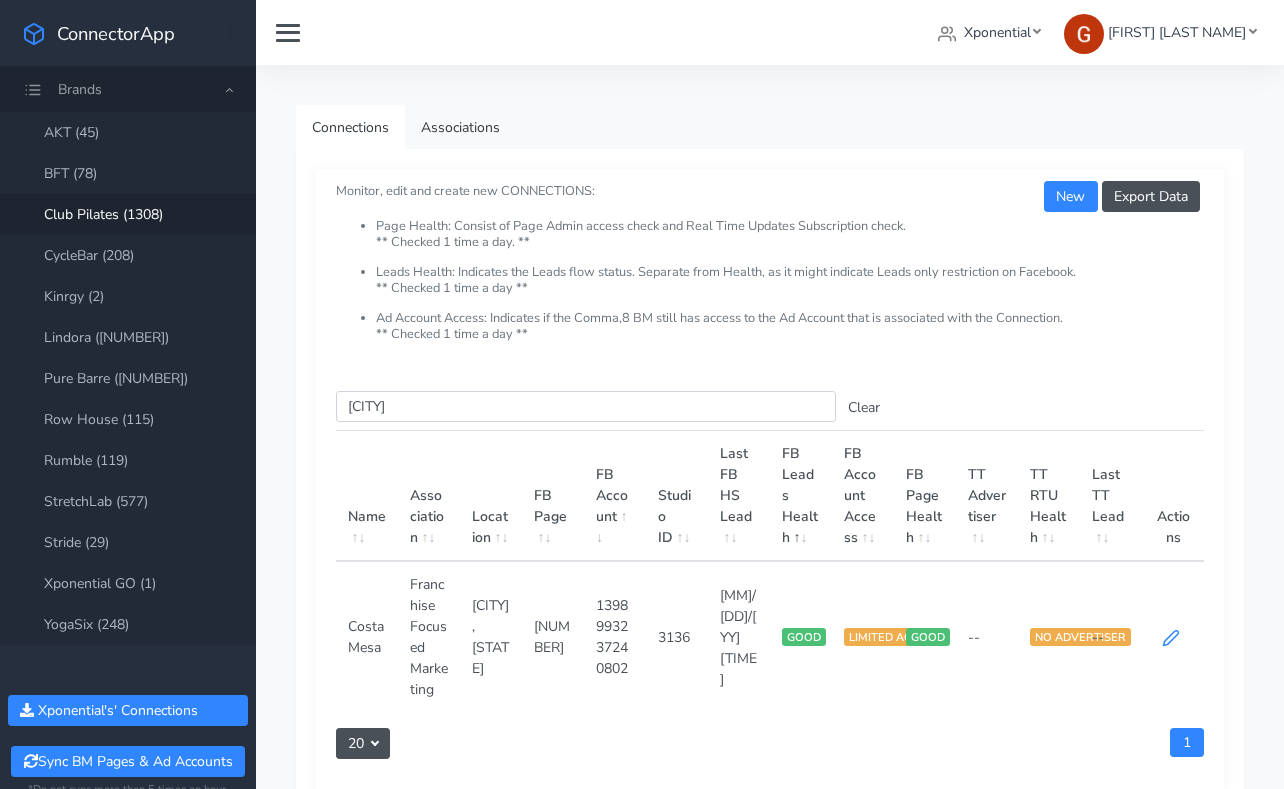 click 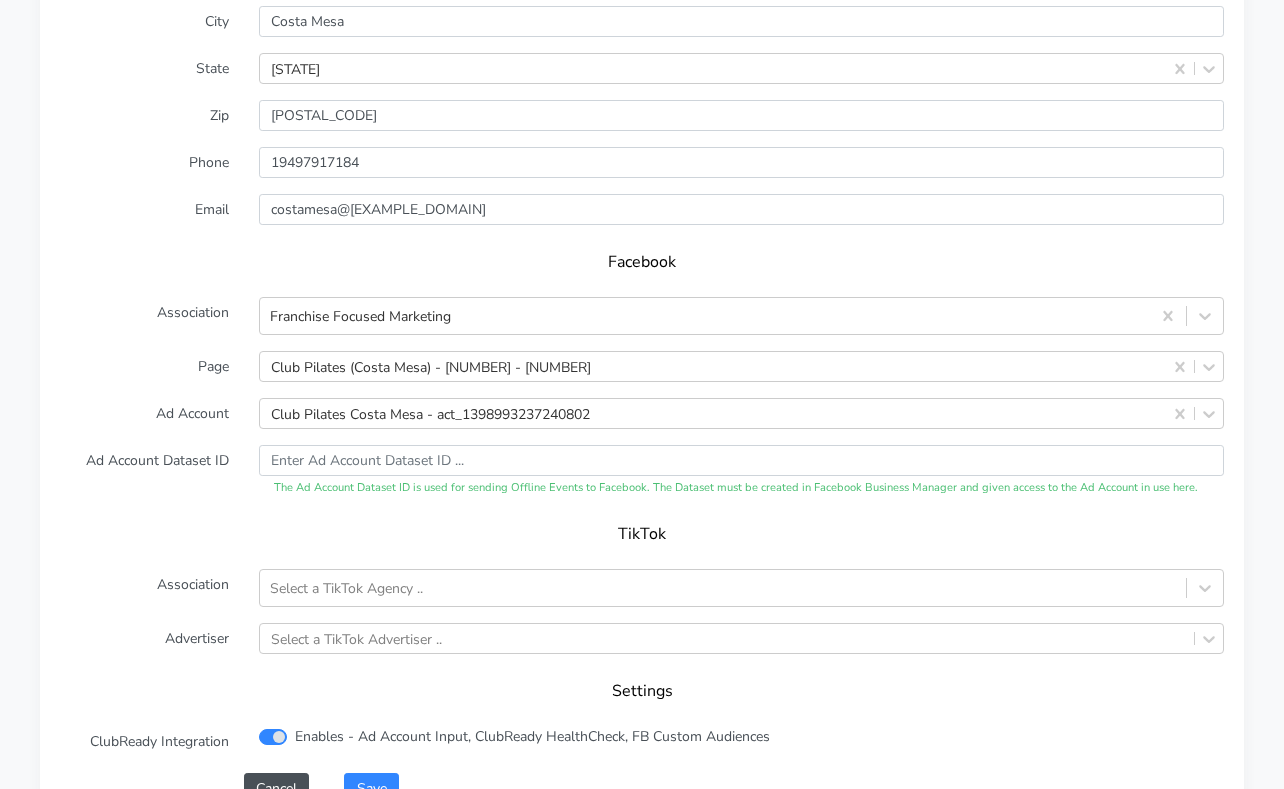 scroll, scrollTop: 1968, scrollLeft: 0, axis: vertical 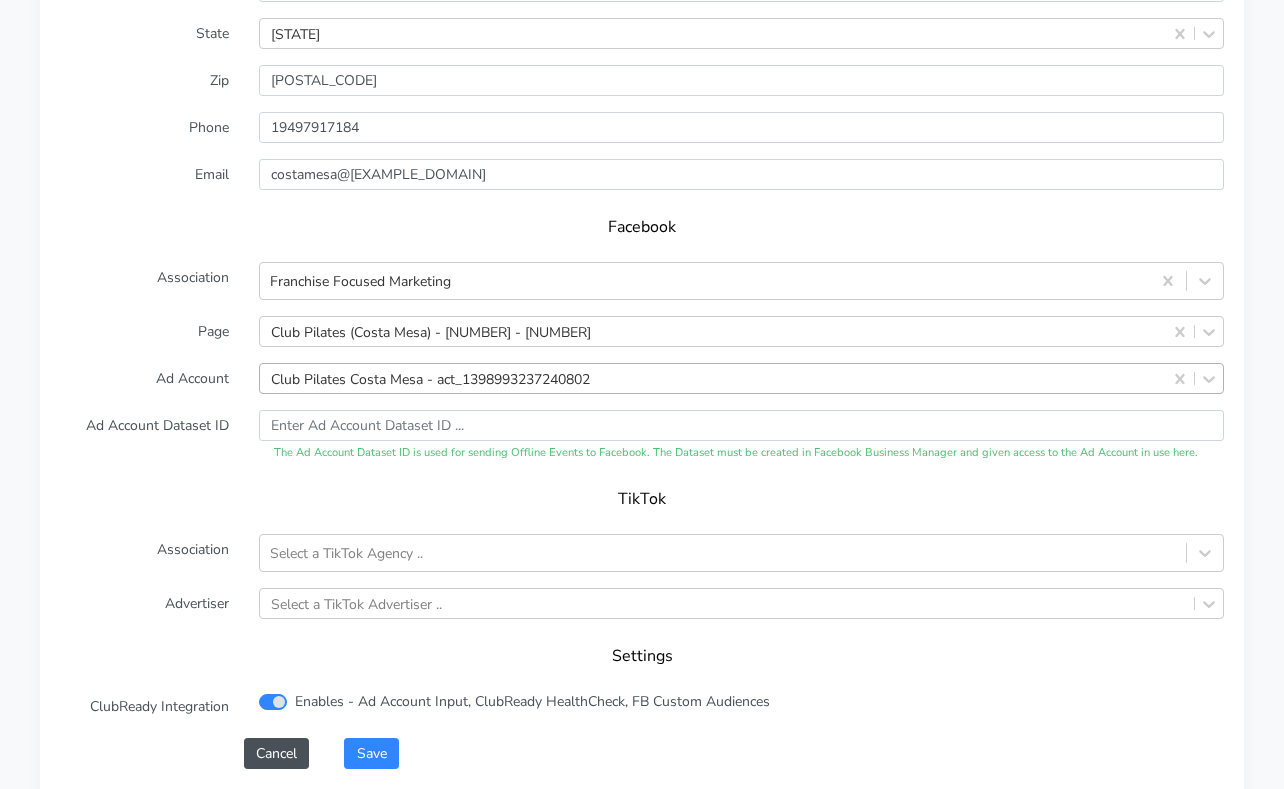 click on "Club Pilates Costa Mesa - act_1398993237240802" at bounding box center (713, 378) 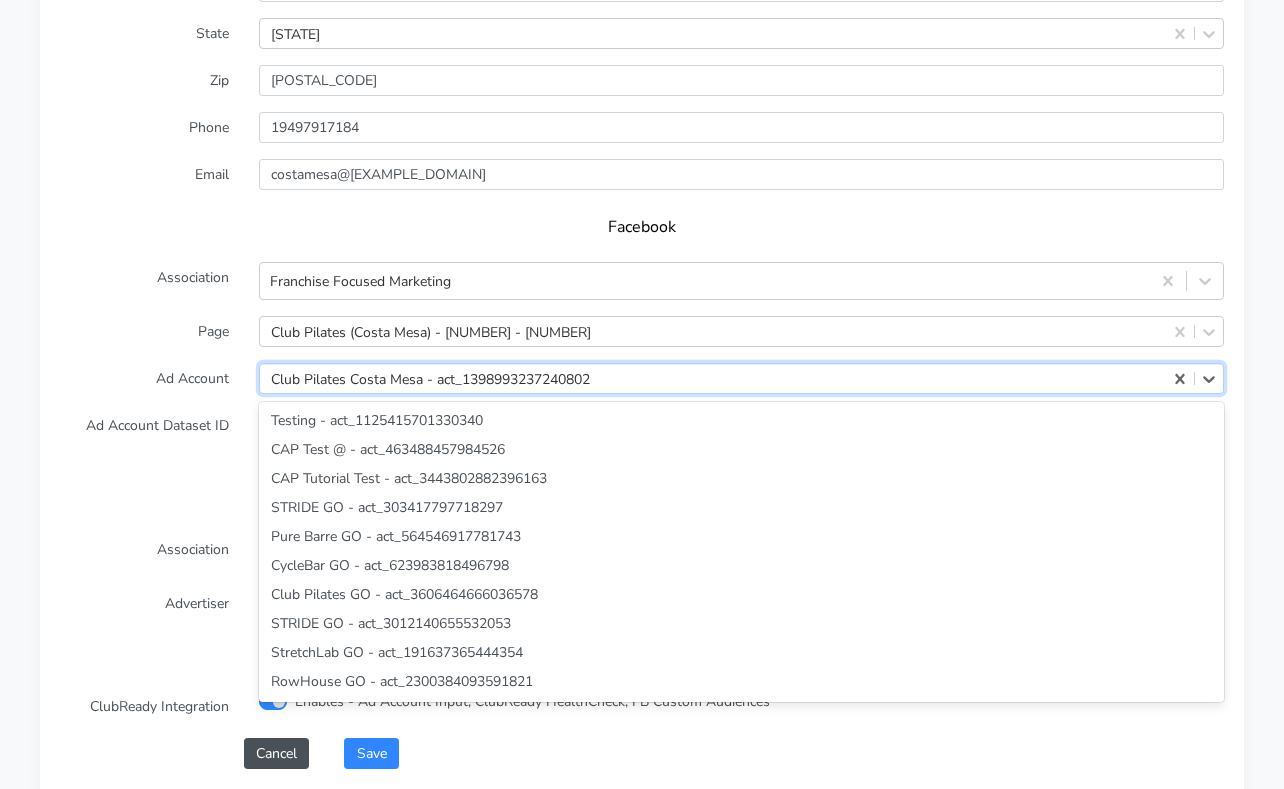 scroll, scrollTop: 32976, scrollLeft: 0, axis: vertical 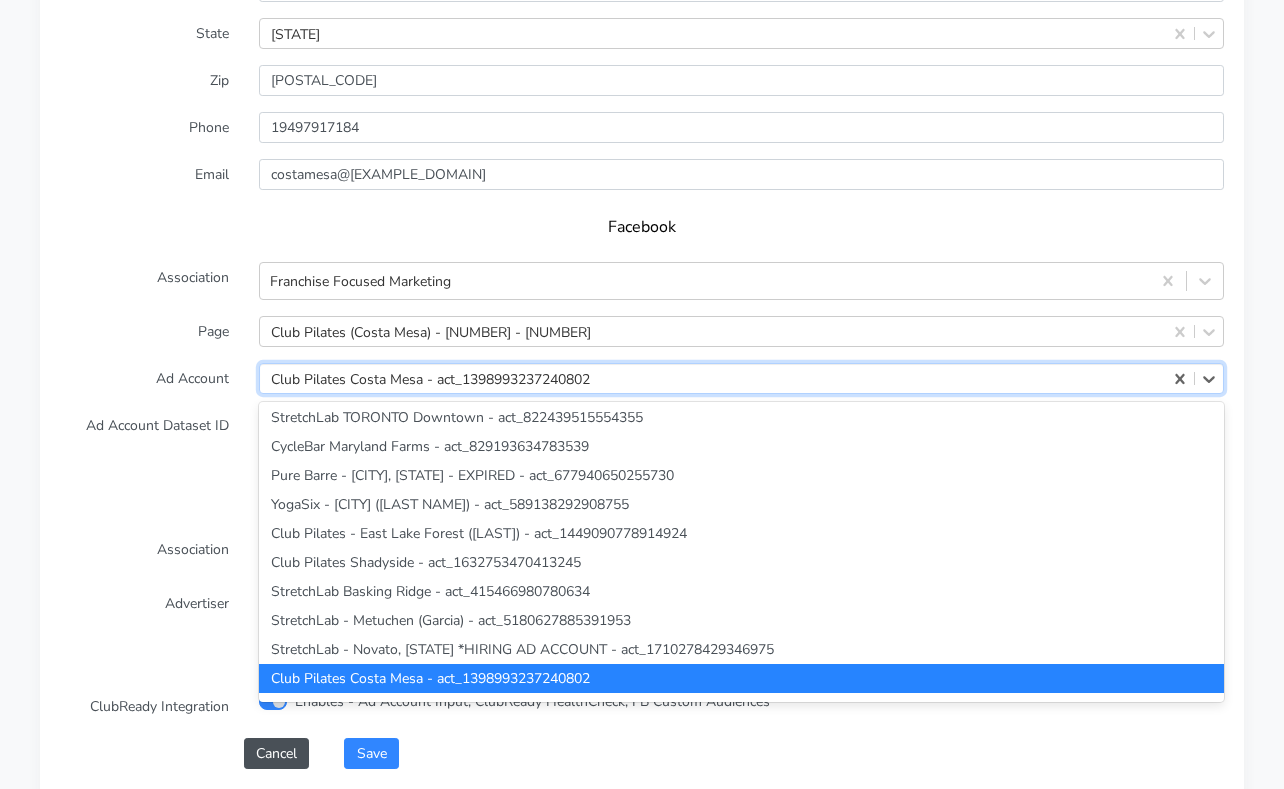 paste on "2233107623778875" 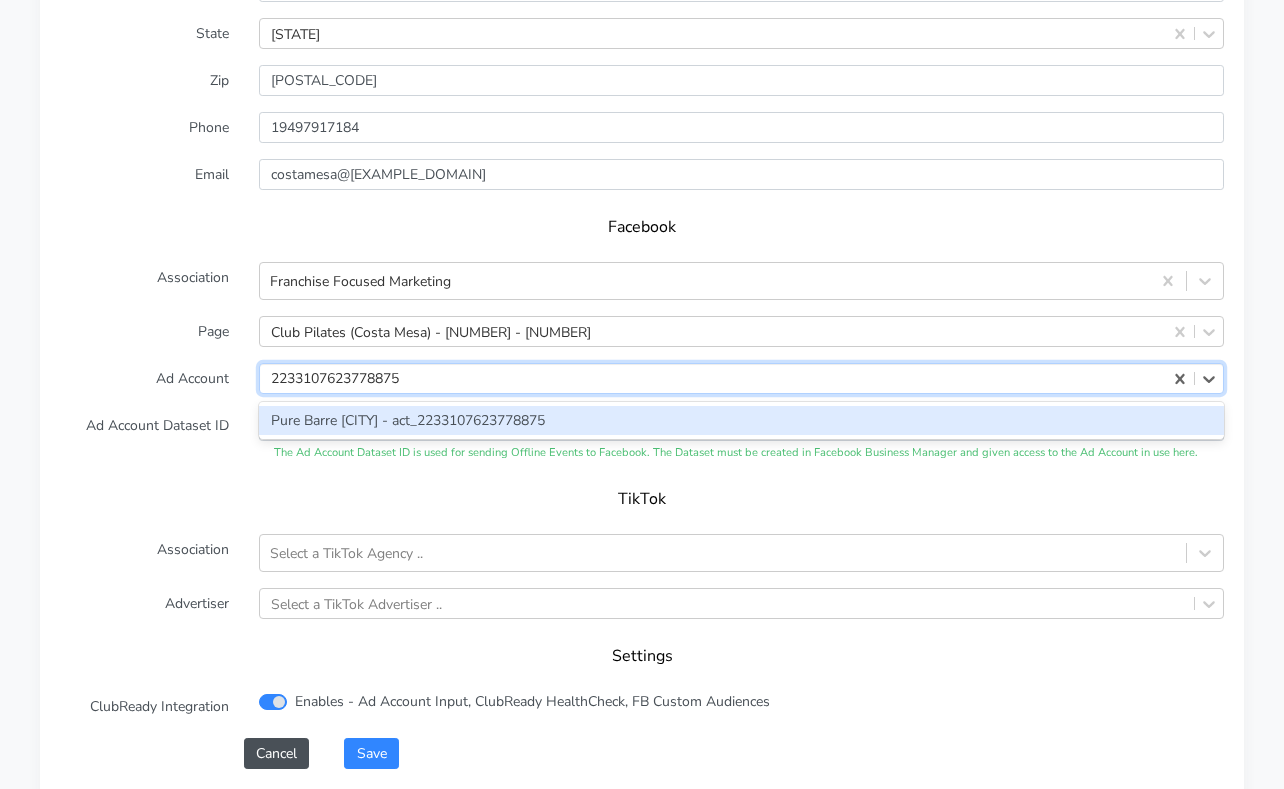 scroll, scrollTop: 0, scrollLeft: 0, axis: both 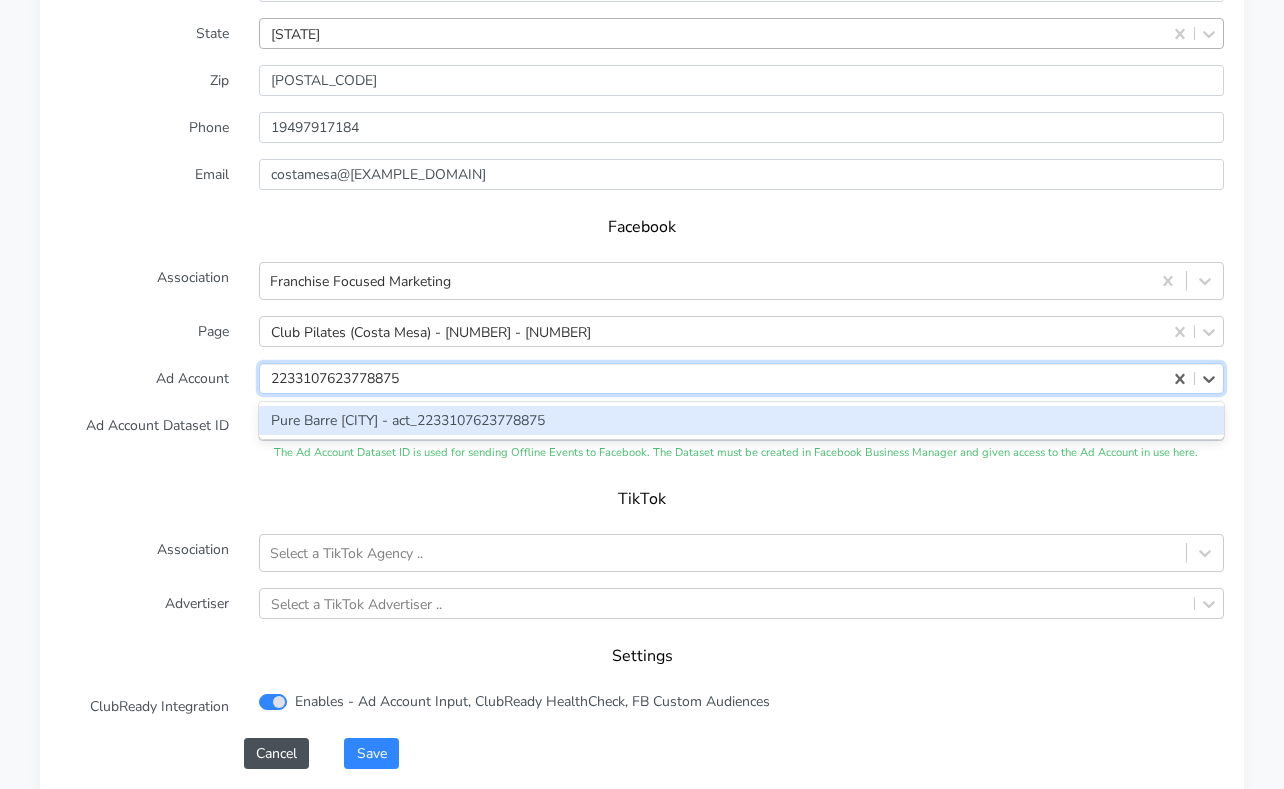 type on "2233107623778875" 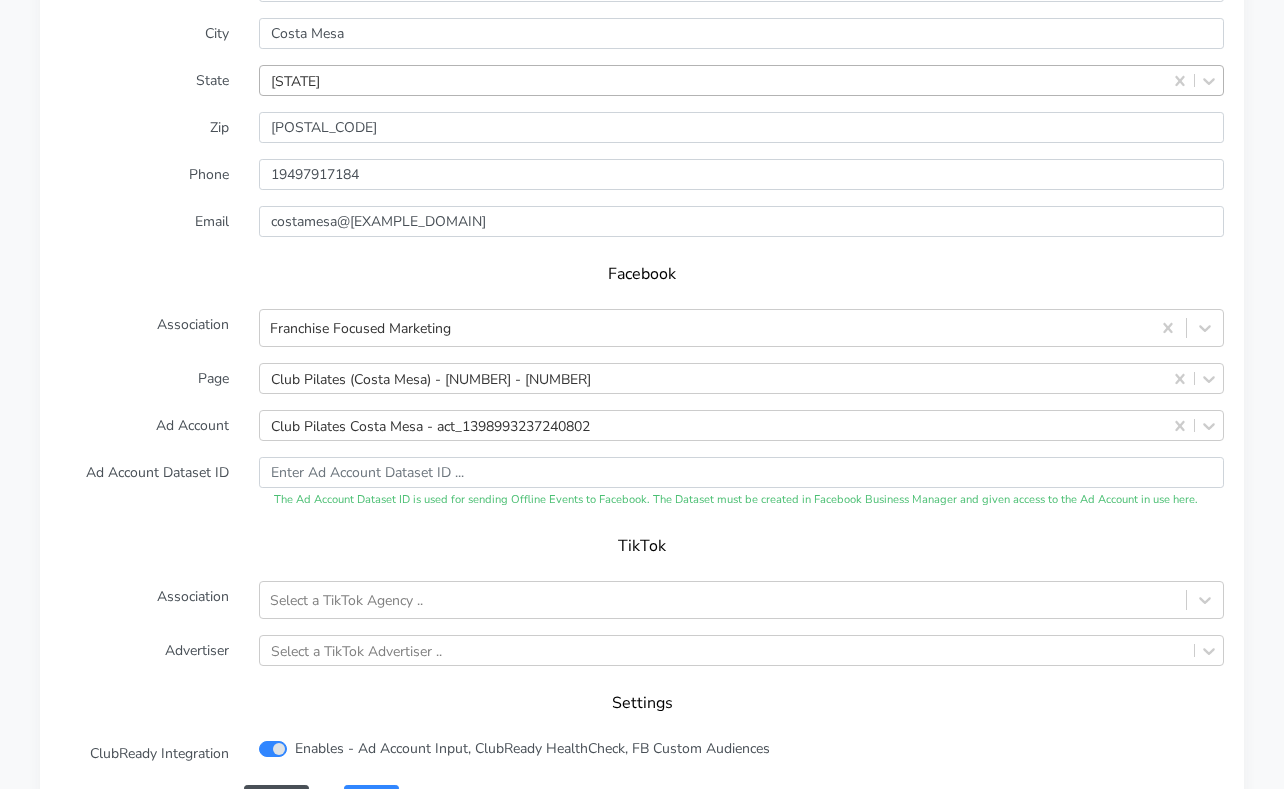 scroll, scrollTop: 2015, scrollLeft: 0, axis: vertical 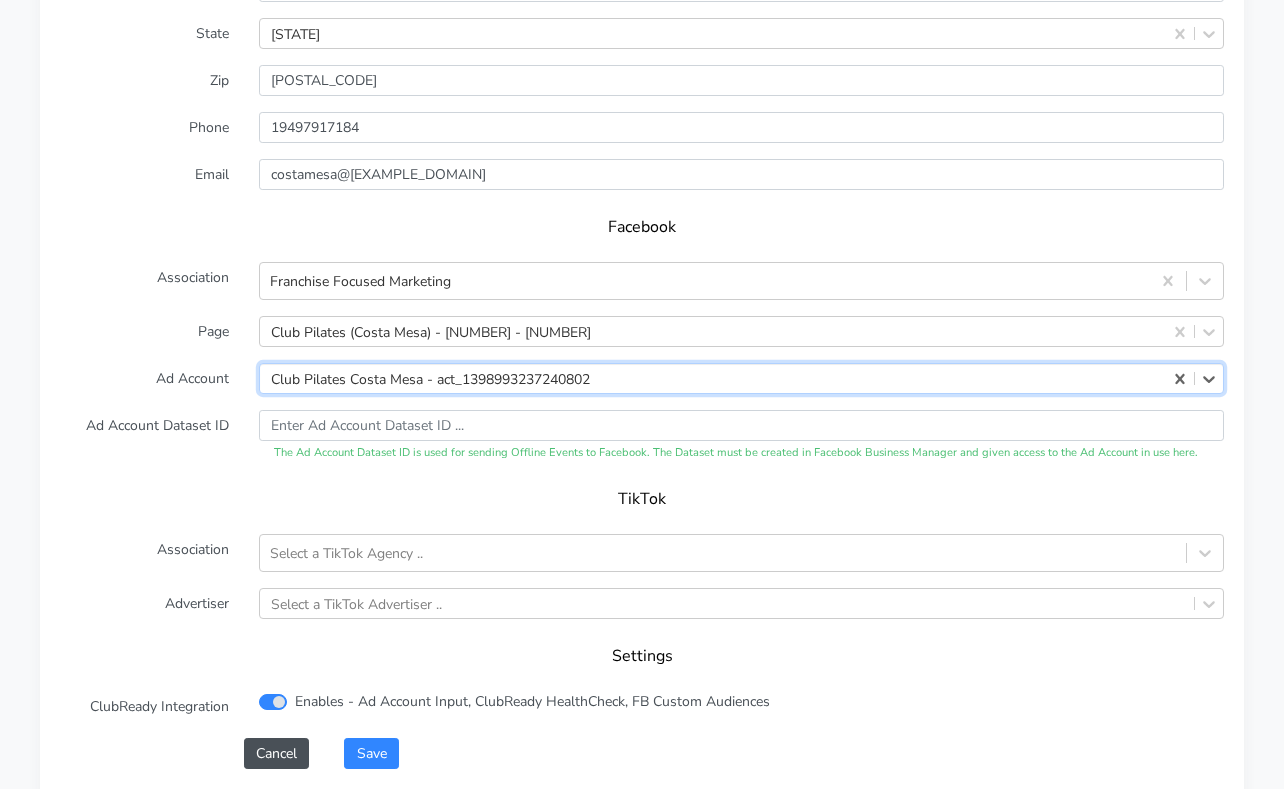 paste on "1309368104530442" 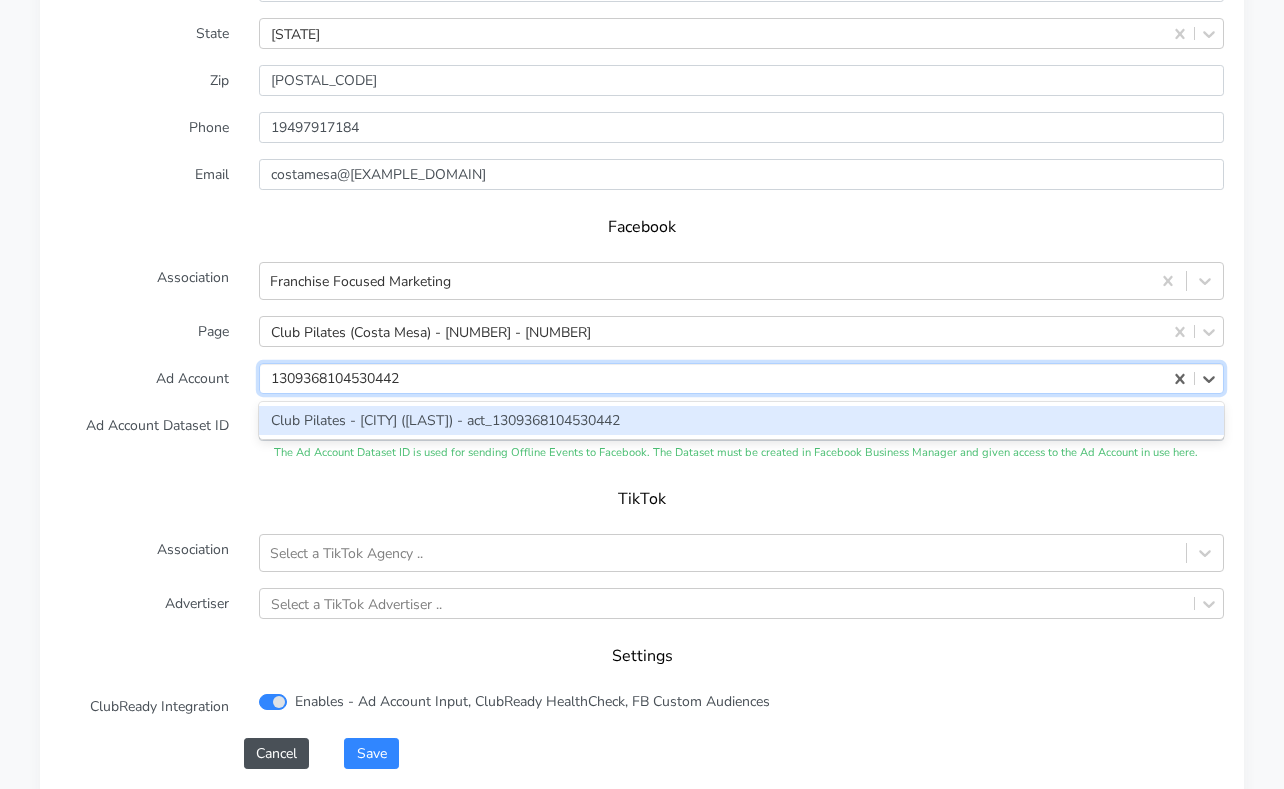 click on "Club Pilates - [CITY] ([LAST]) - act_1309368104530442" at bounding box center [741, 420] 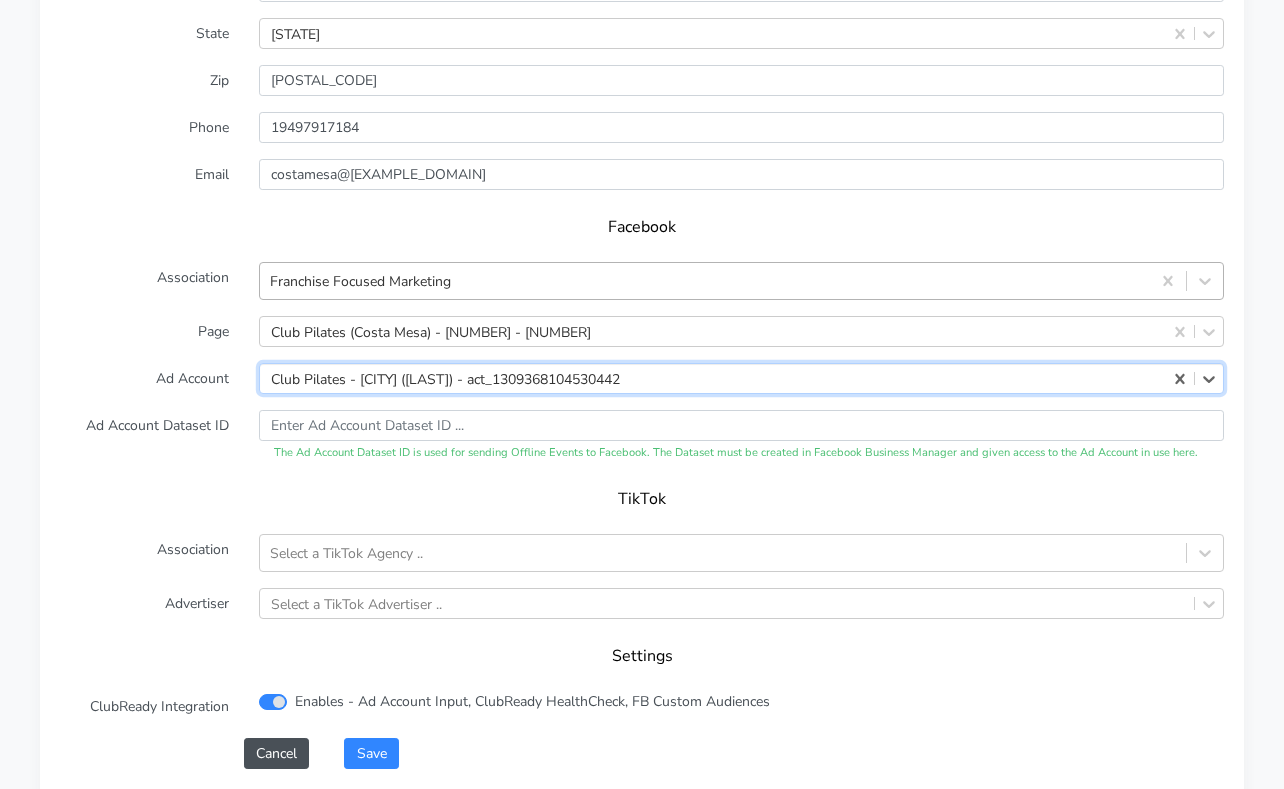 click on "Franchise Focused Marketing" at bounding box center [360, 281] 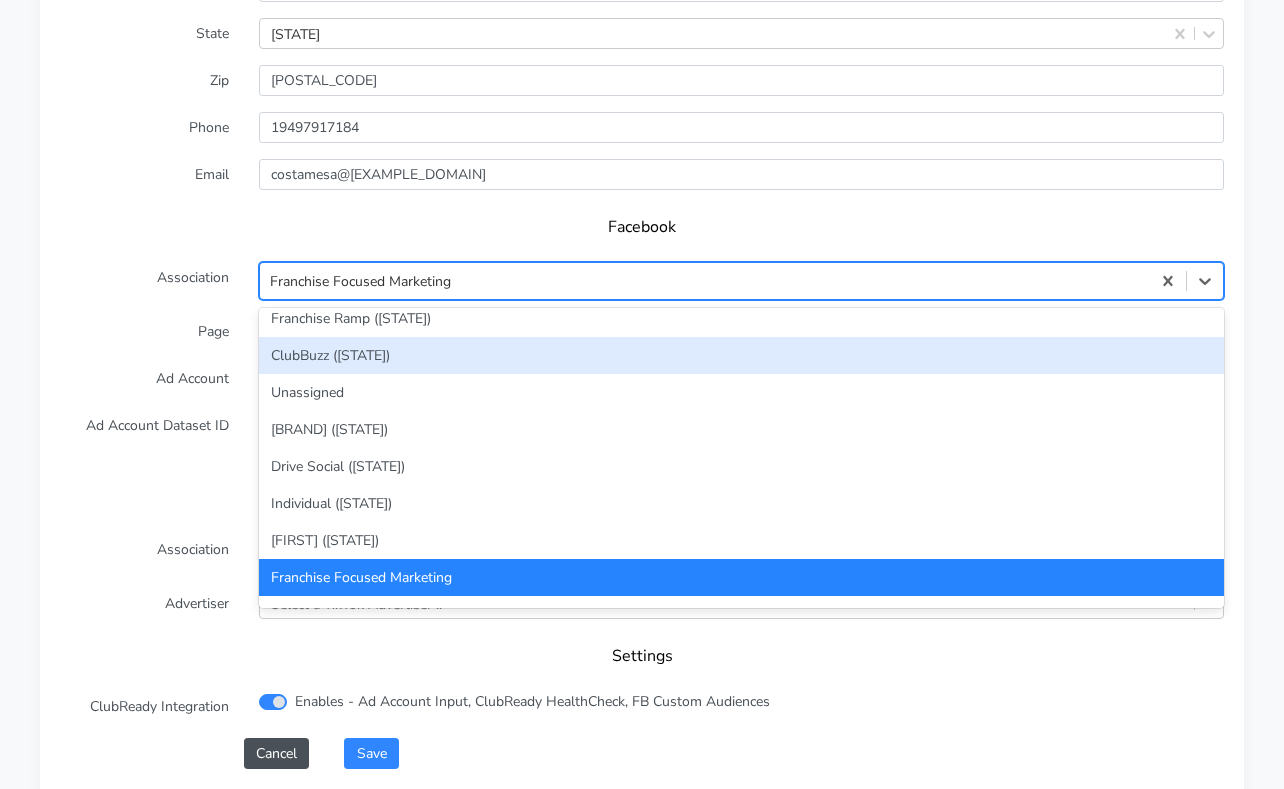 scroll, scrollTop: 0, scrollLeft: 0, axis: both 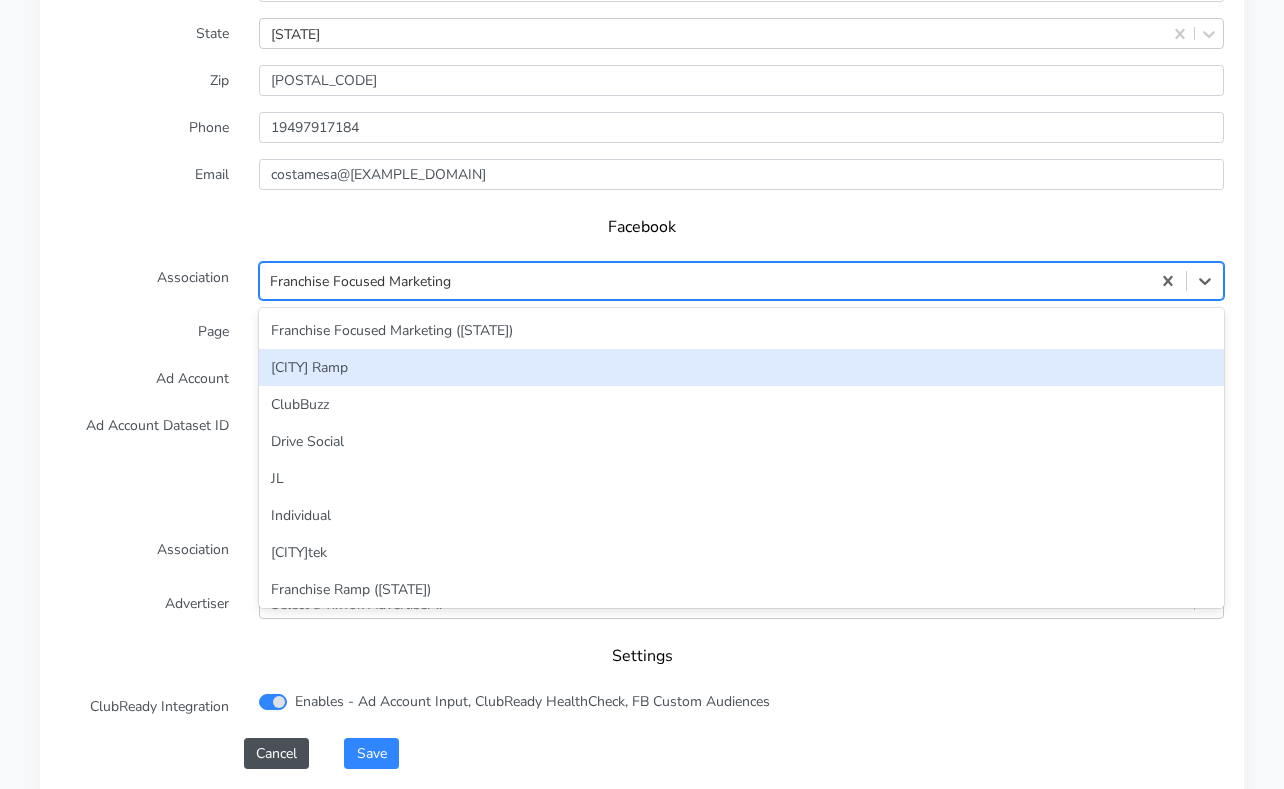 click on "[CITY] Ramp" at bounding box center (741, 367) 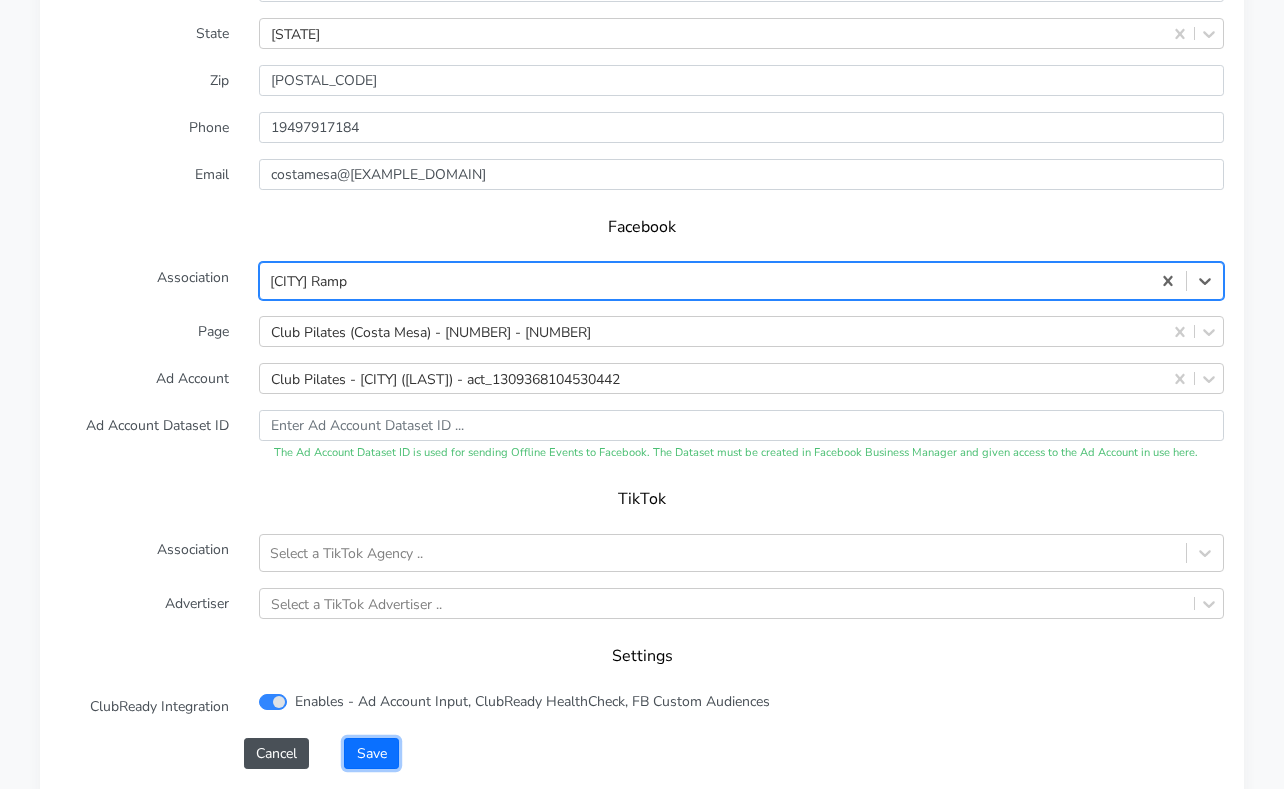 click on "Save" at bounding box center [371, 753] 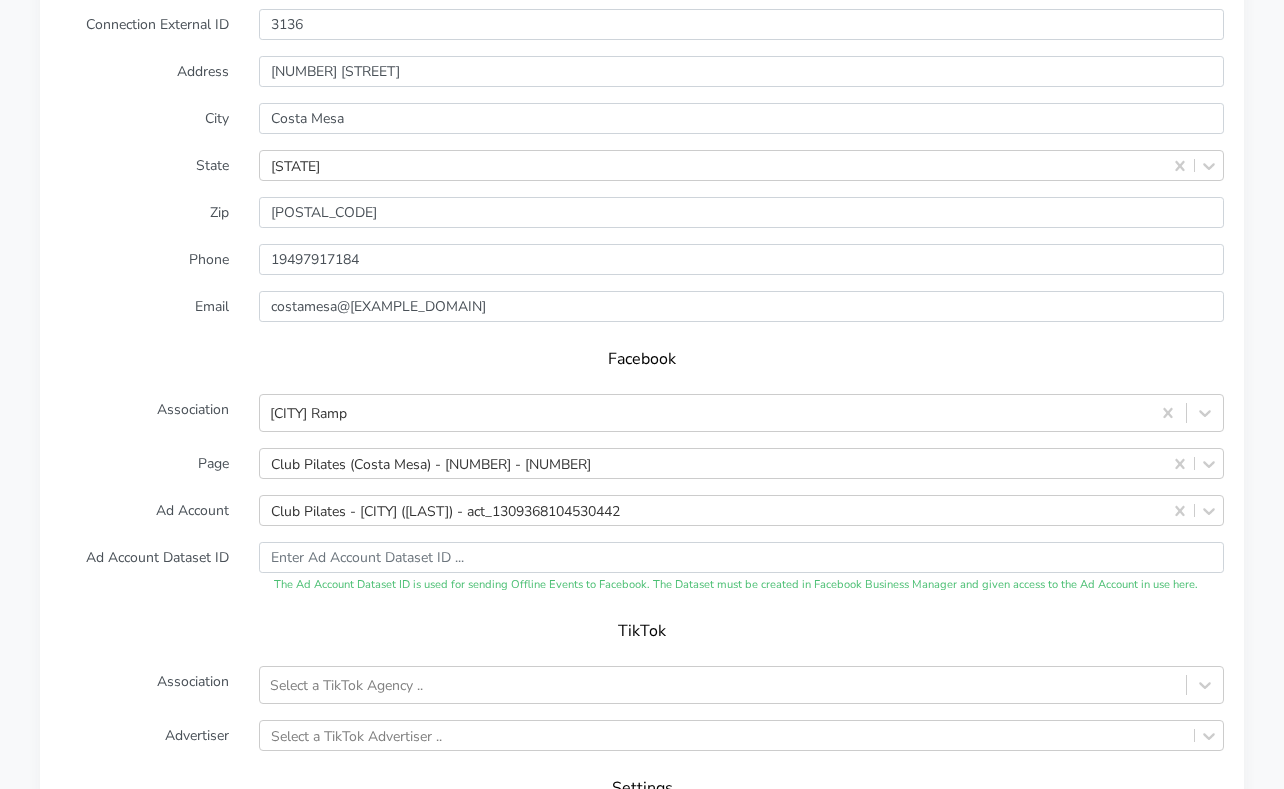 scroll, scrollTop: 2230, scrollLeft: 0, axis: vertical 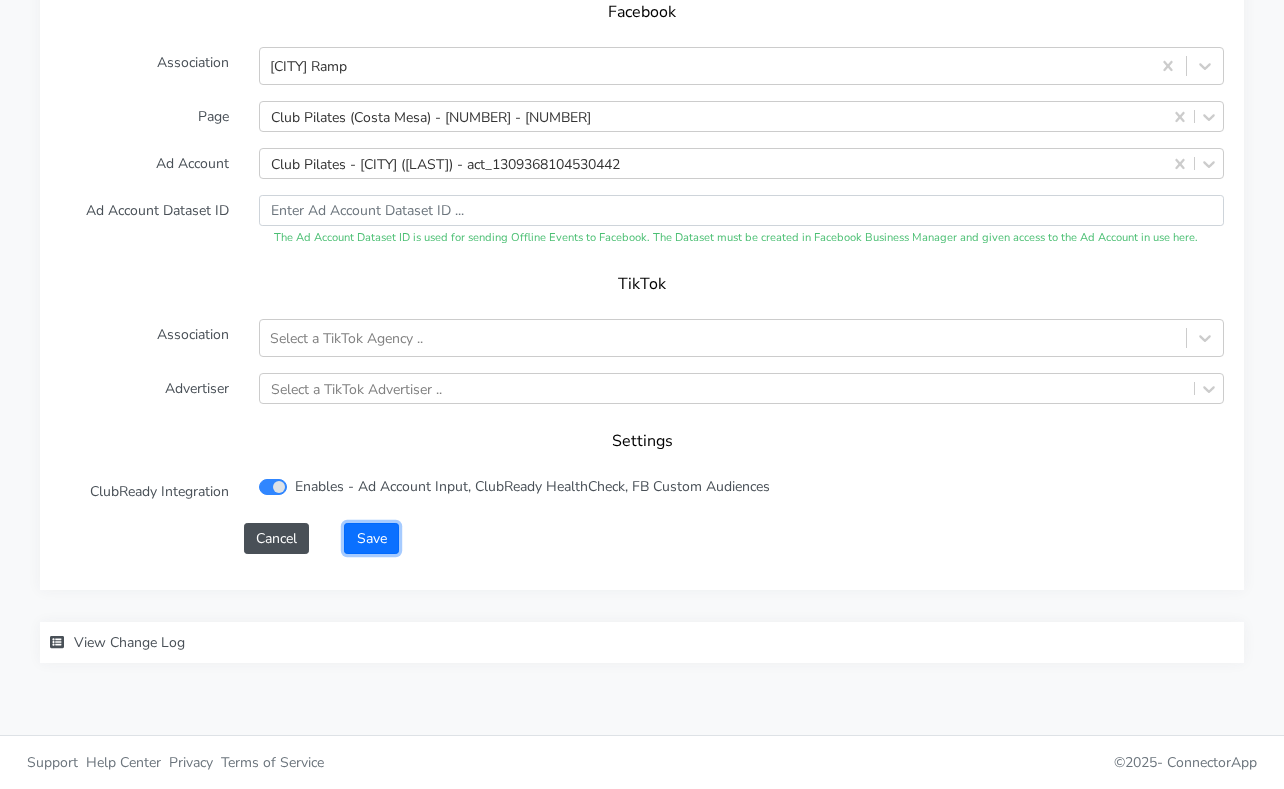 click on "Save" at bounding box center [371, 538] 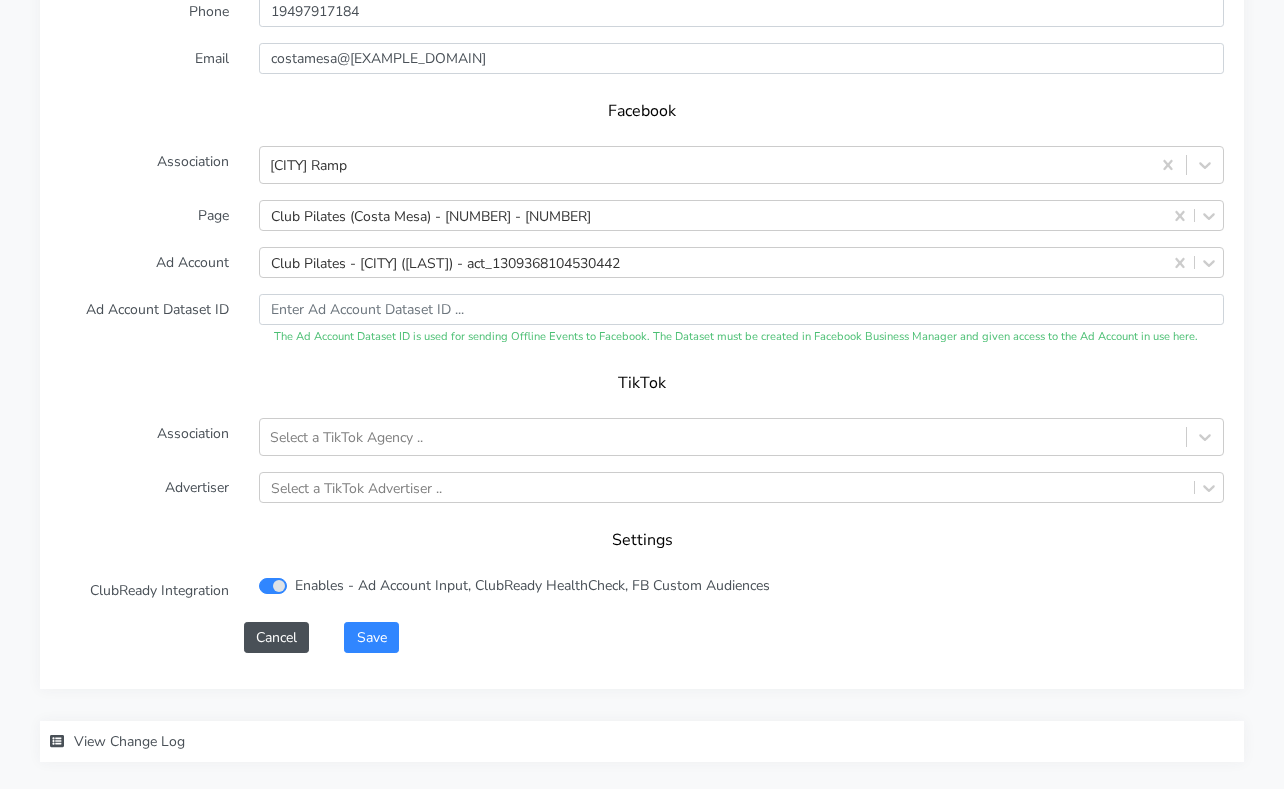 scroll, scrollTop: 2230, scrollLeft: 0, axis: vertical 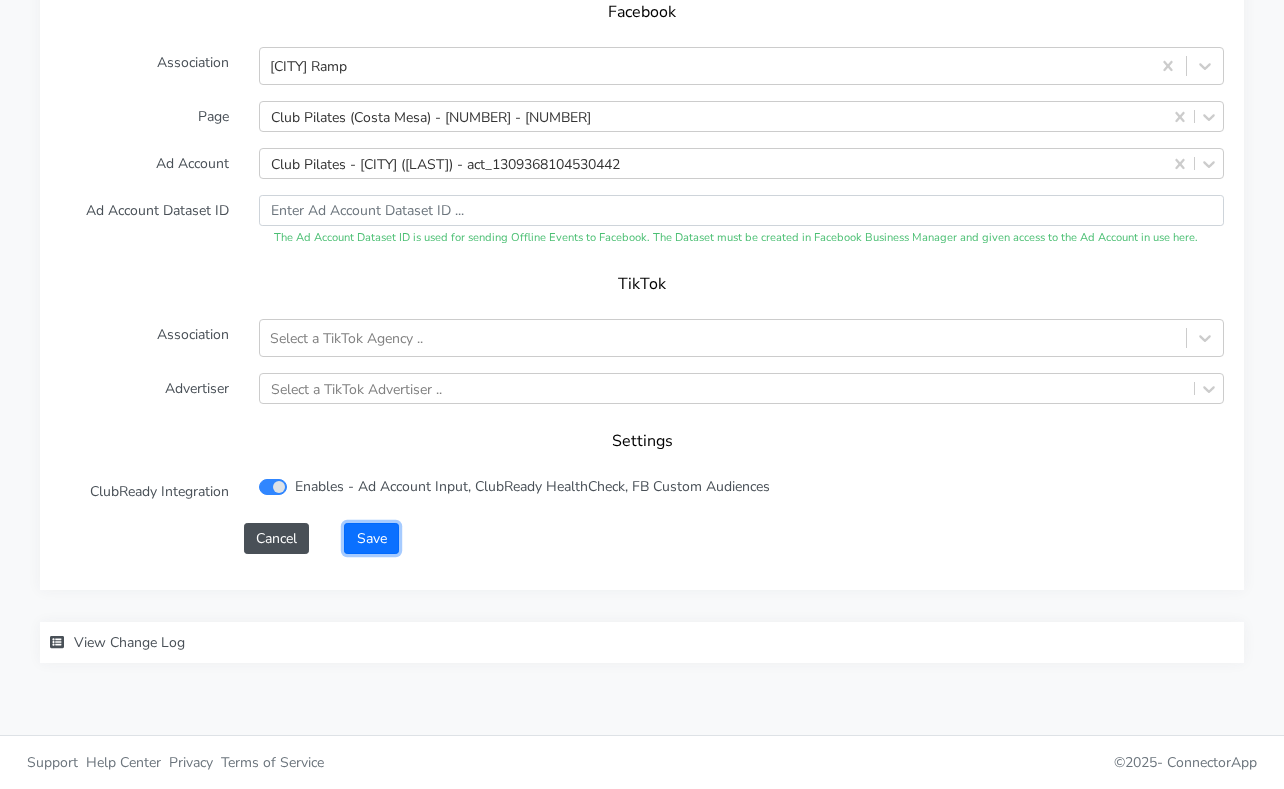 click on "Save" at bounding box center (371, 538) 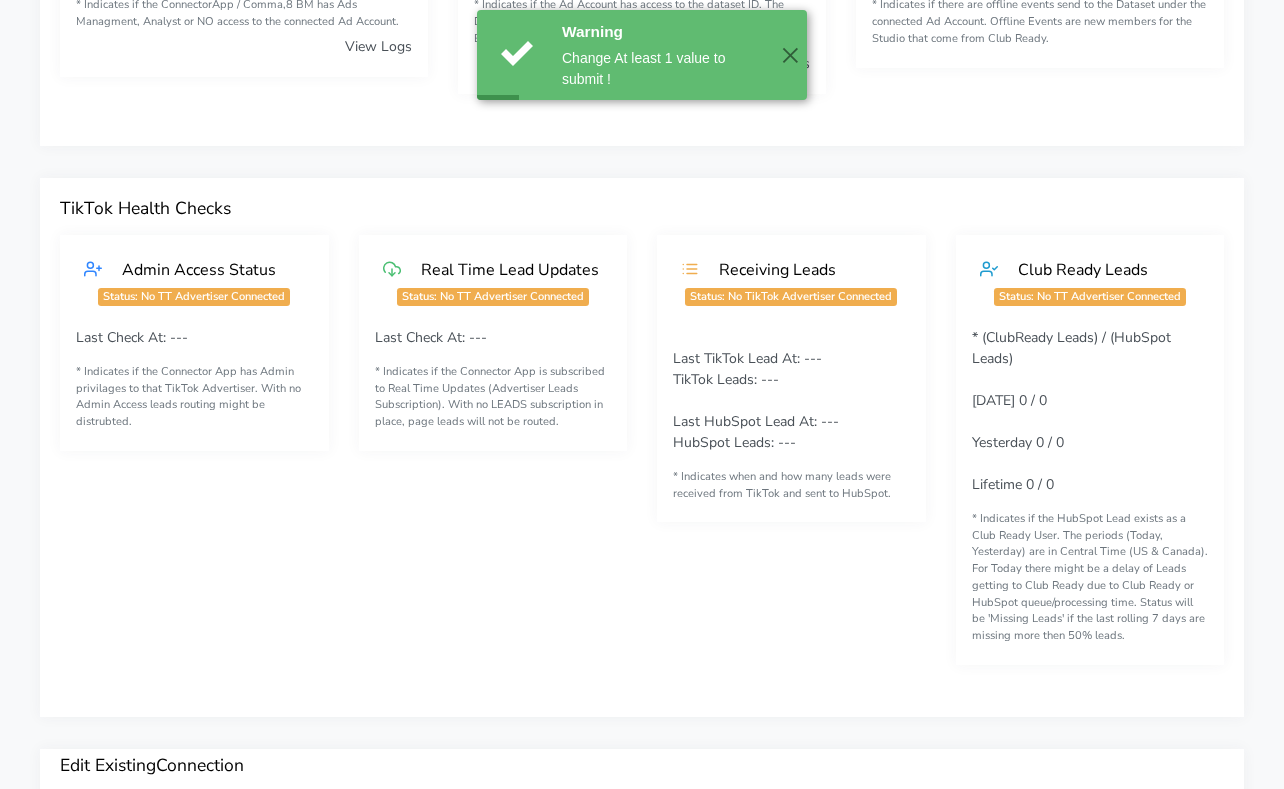 scroll, scrollTop: 0, scrollLeft: 0, axis: both 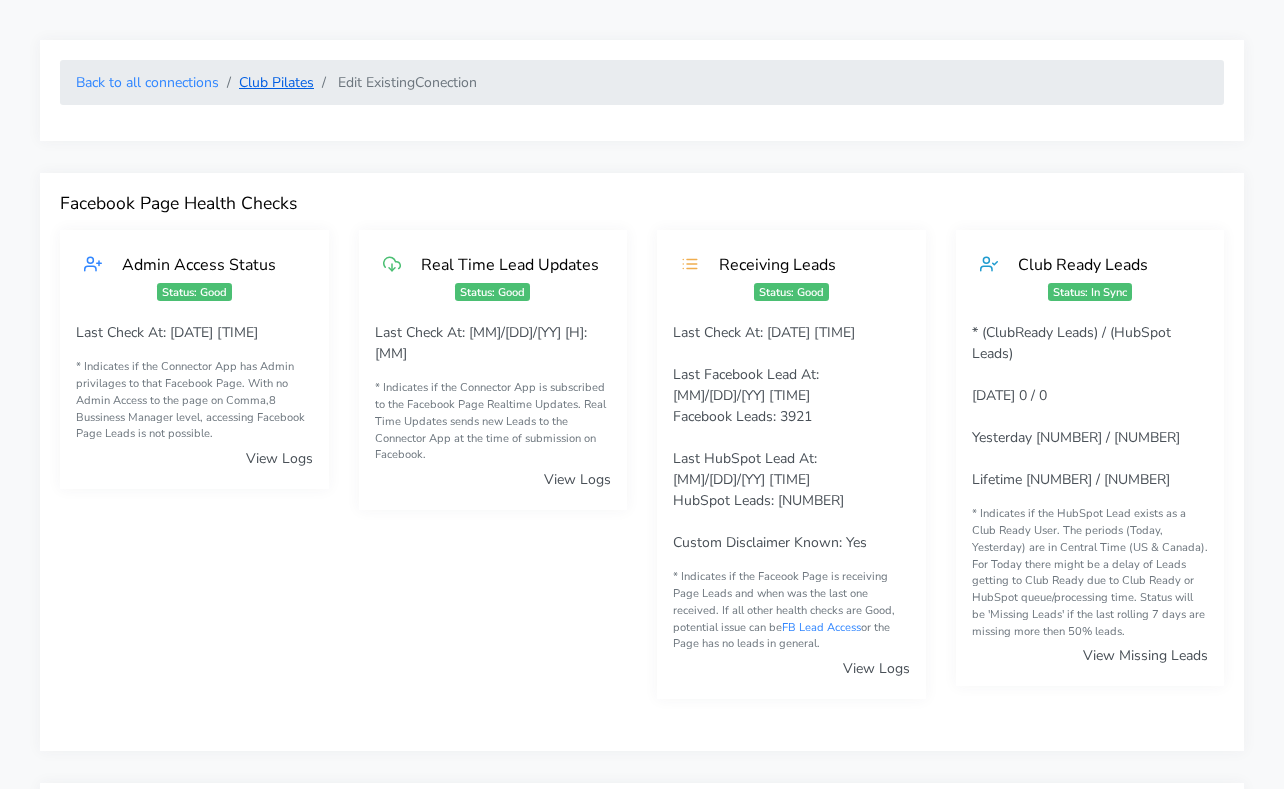 click on "Club Pilates" at bounding box center (276, 82) 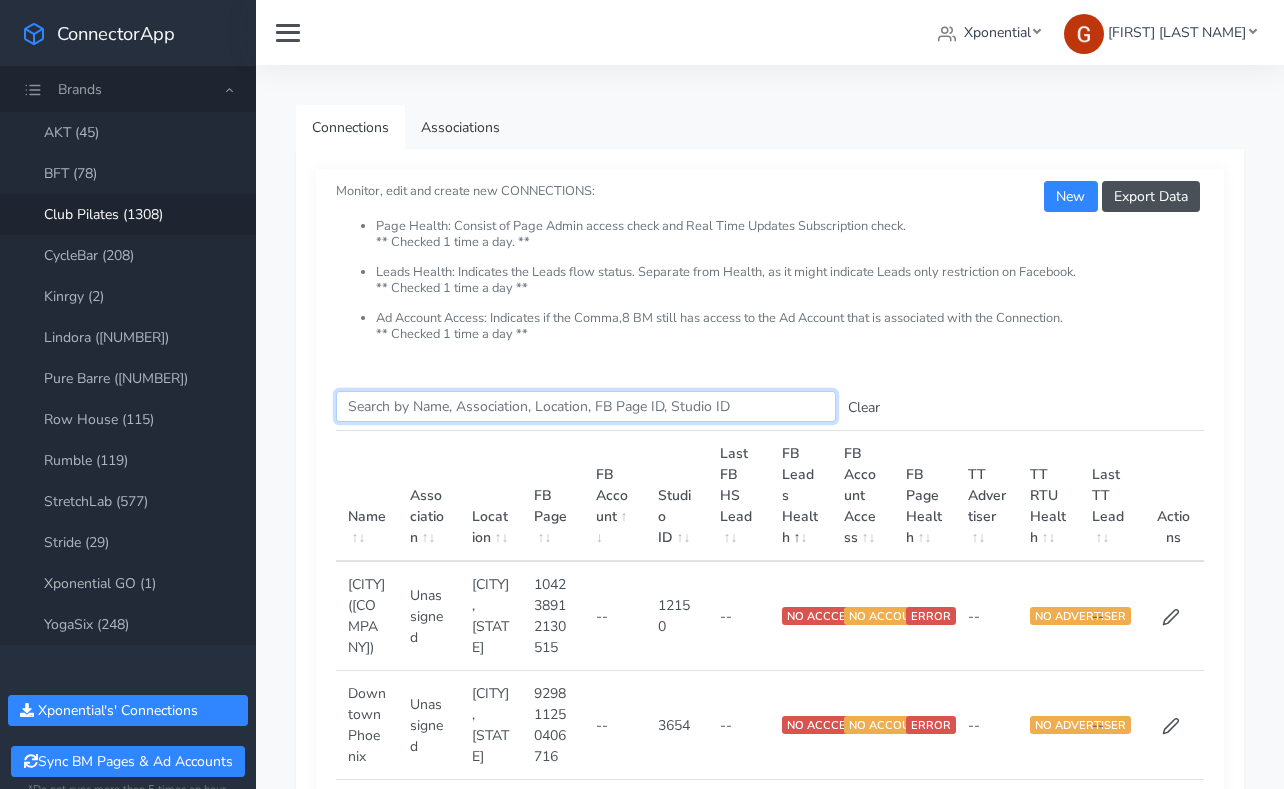 click on "Search this table" at bounding box center [586, 406] 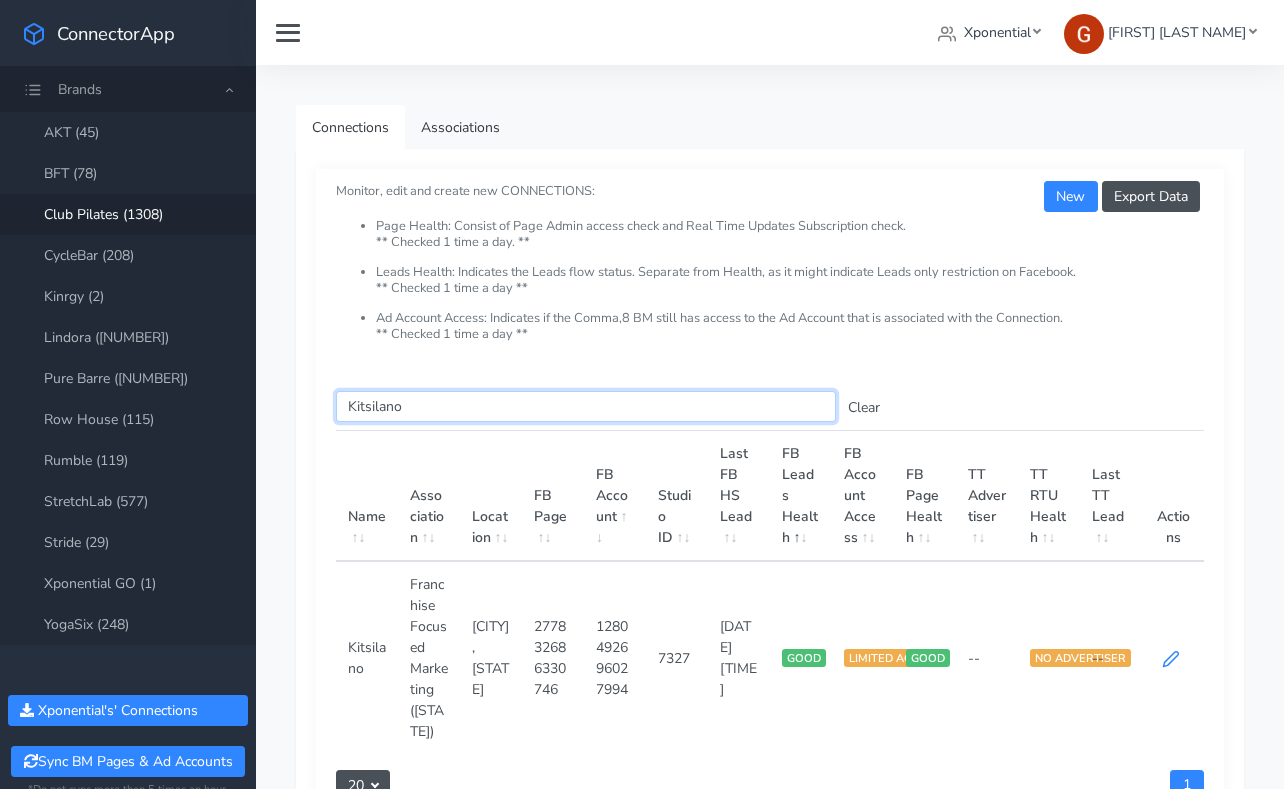 type on "Kitsilano" 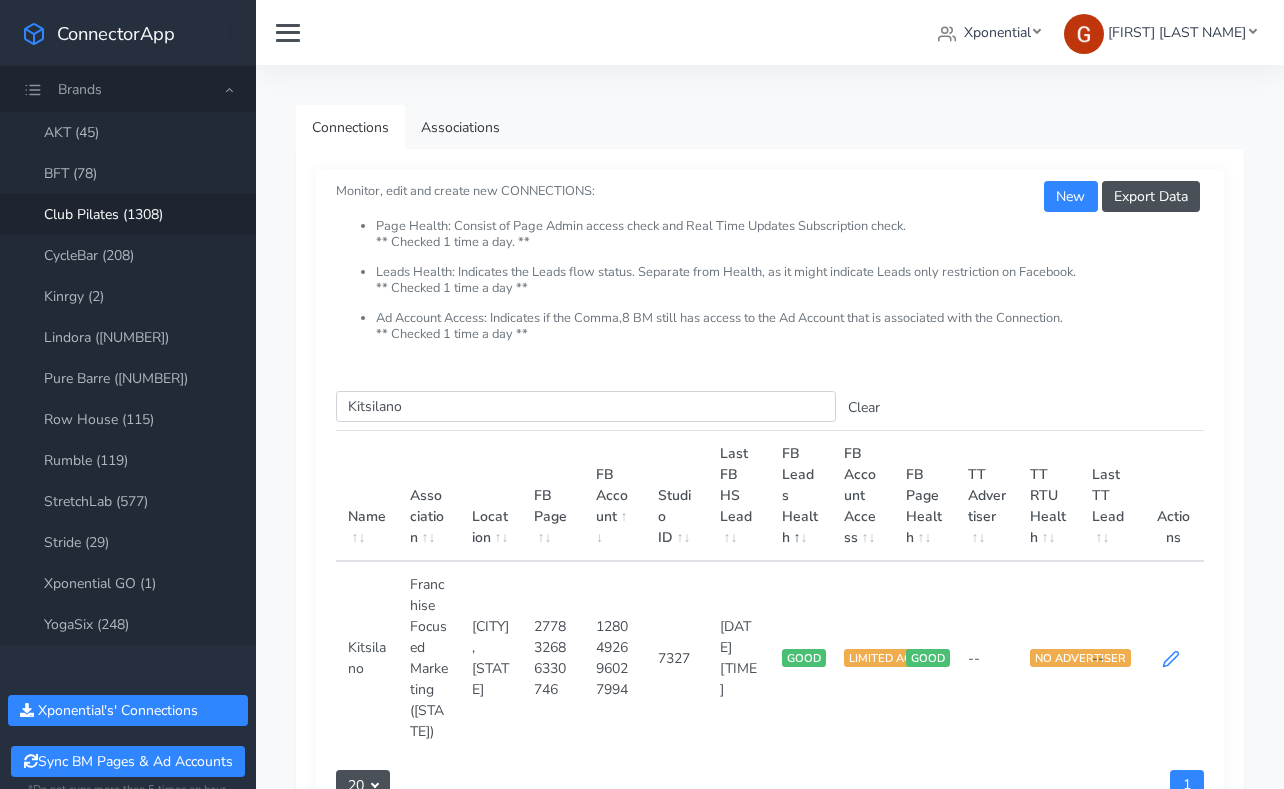 click 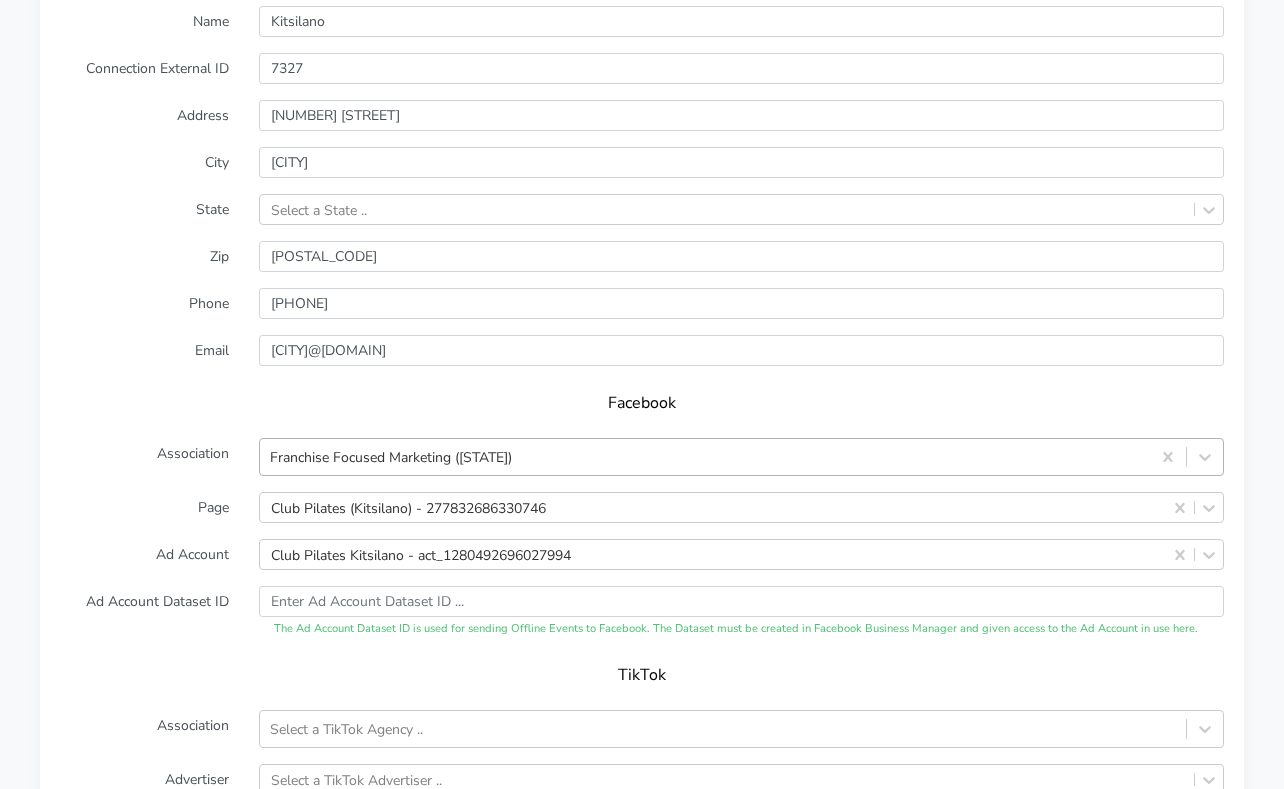 click on "XPO Admin Id clubpilates-kitsilano-bc Name [LAST] Connection External ID [NUMBER] Address [NUMBER] [STREET], [CITY], [STATE] .. Zip Phone Email kitsilano@example.com Facebook Association Franchise Focused Marketing (CA) Page Club Pilates (Kitsilano) - [NUMBER] Ad Account Club Pilates Kitsilano - act_[NUMBER] Ad Account Dataset ID The Ad Account Dataset ID is used for sending Offline Events to Facebook. The Dataset must be created in Facebook Business Manager and given access to the Ad Account in use here. TikTok Association Select a TikTok Agency .. Advertiser Select a TikTok Advertiser .. Settings ClubReady Integration Enables - Ad Account Input, ClubReady HealthCheck, FB Custom Audiences Cancel Save" at bounding box center (642, 452) 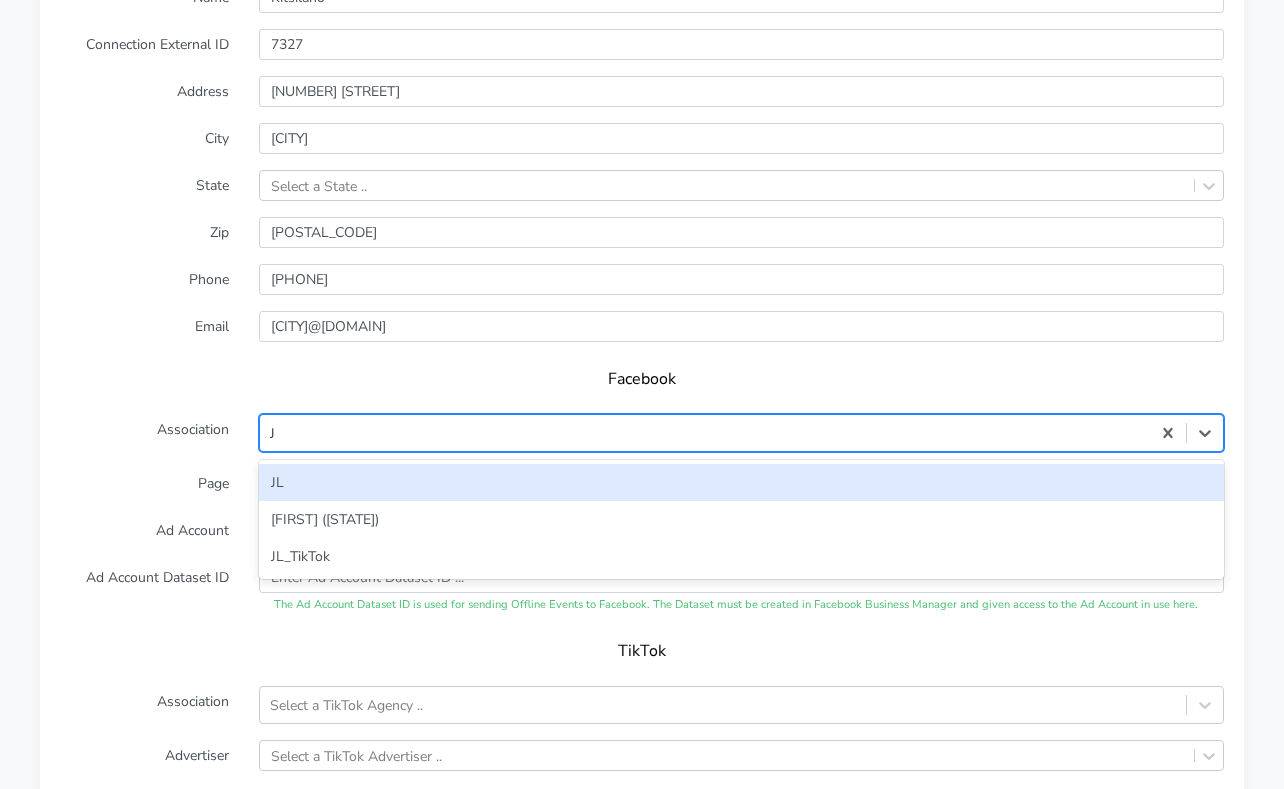 type on "JL" 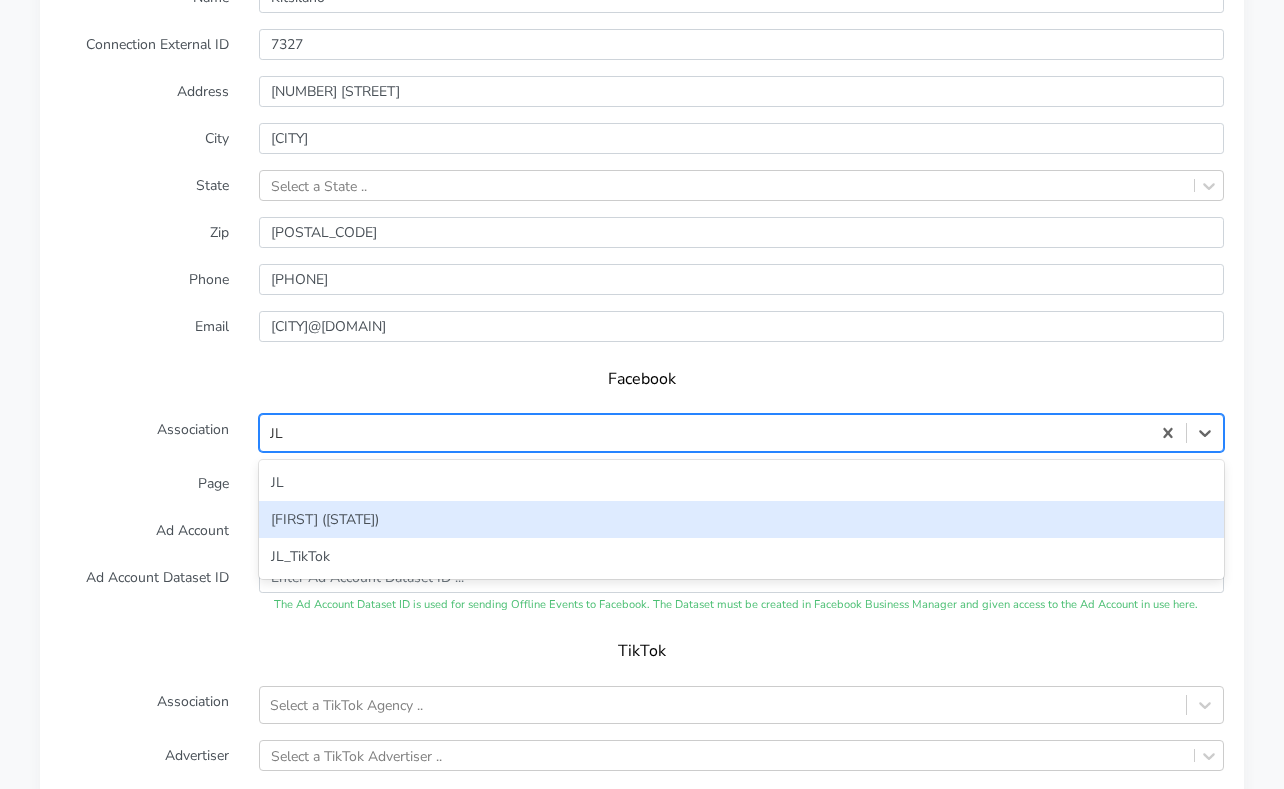 click on "[FIRST] ([STATE])" at bounding box center (741, 519) 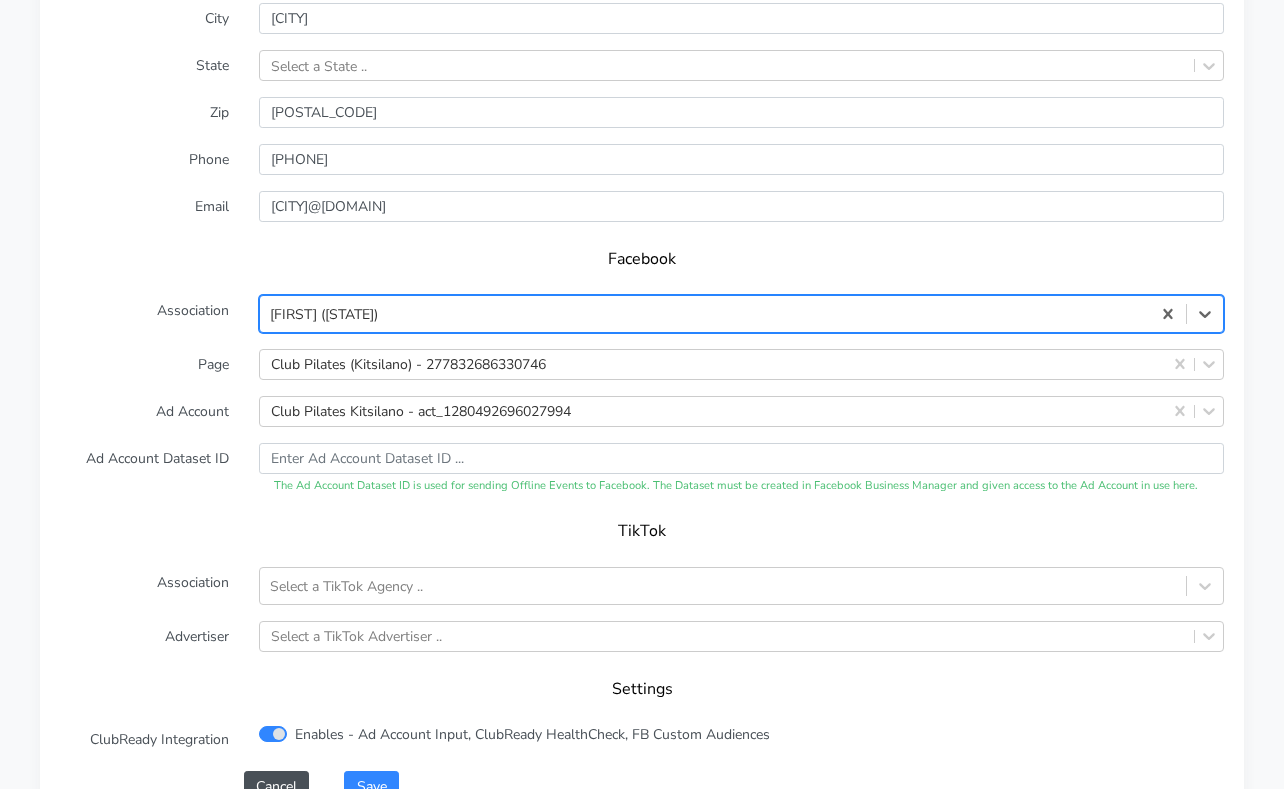 scroll, scrollTop: 2230, scrollLeft: 0, axis: vertical 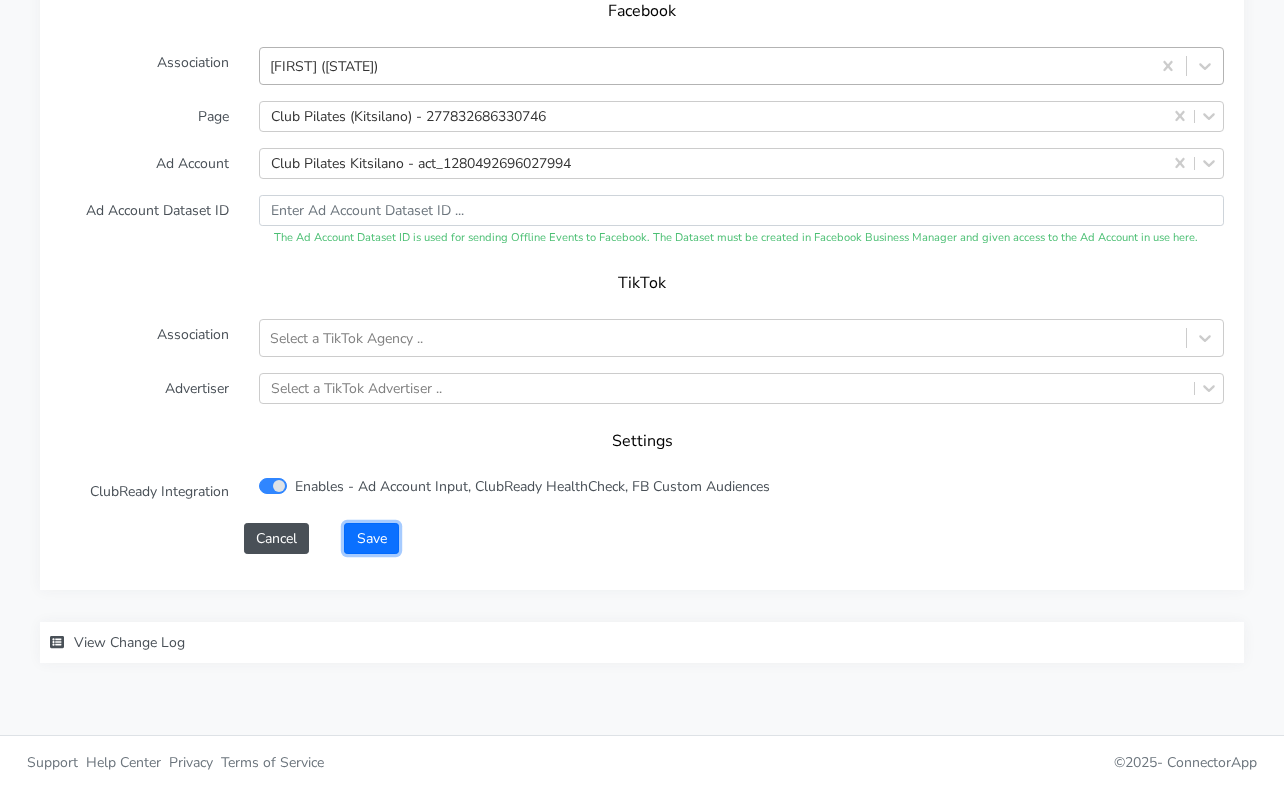 click on "Save" at bounding box center [371, 538] 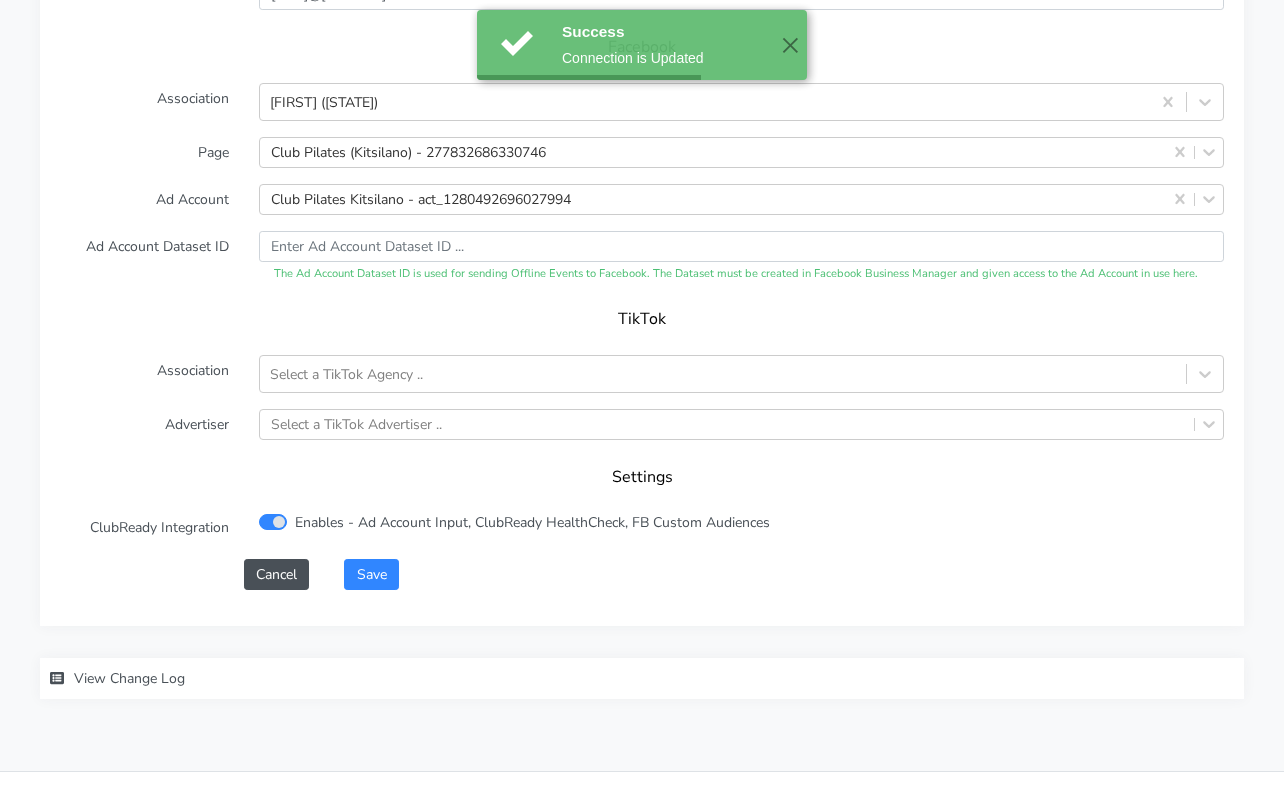 scroll, scrollTop: 2230, scrollLeft: 0, axis: vertical 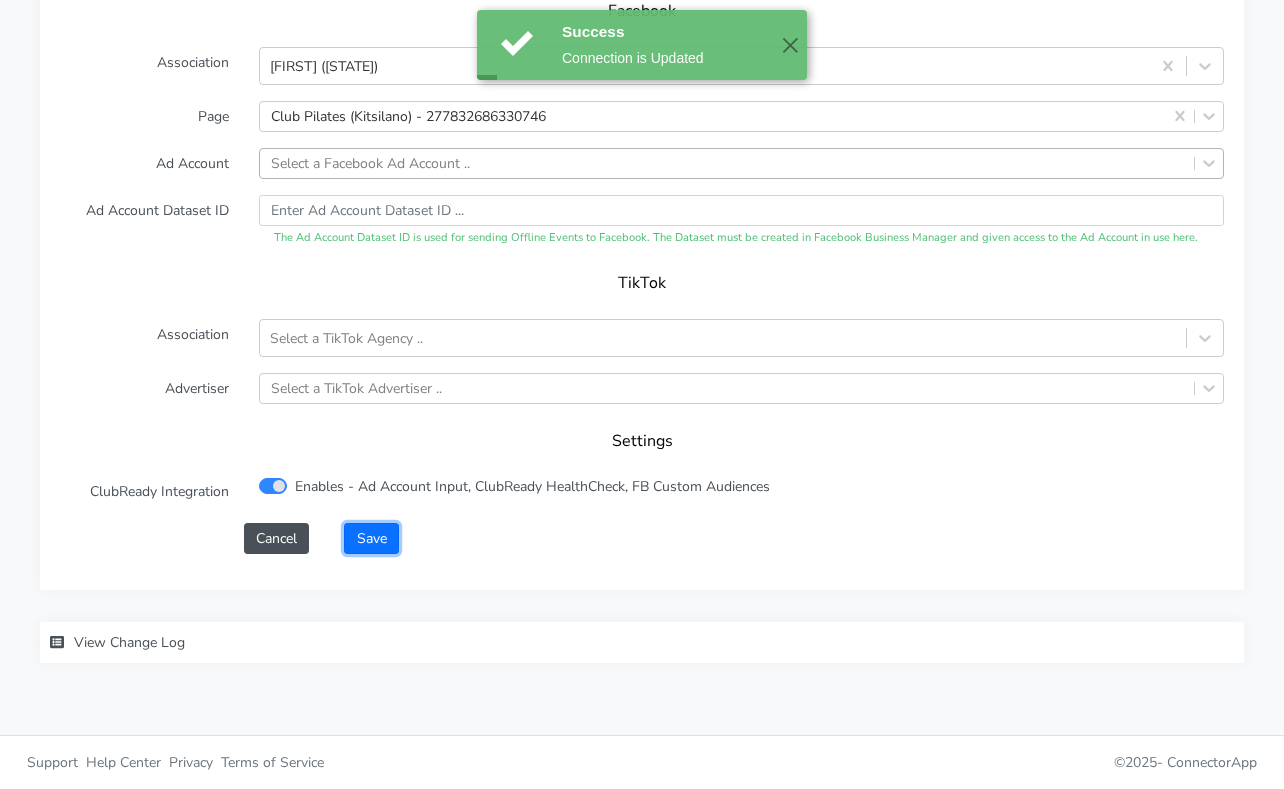 click on "Save" at bounding box center [371, 538] 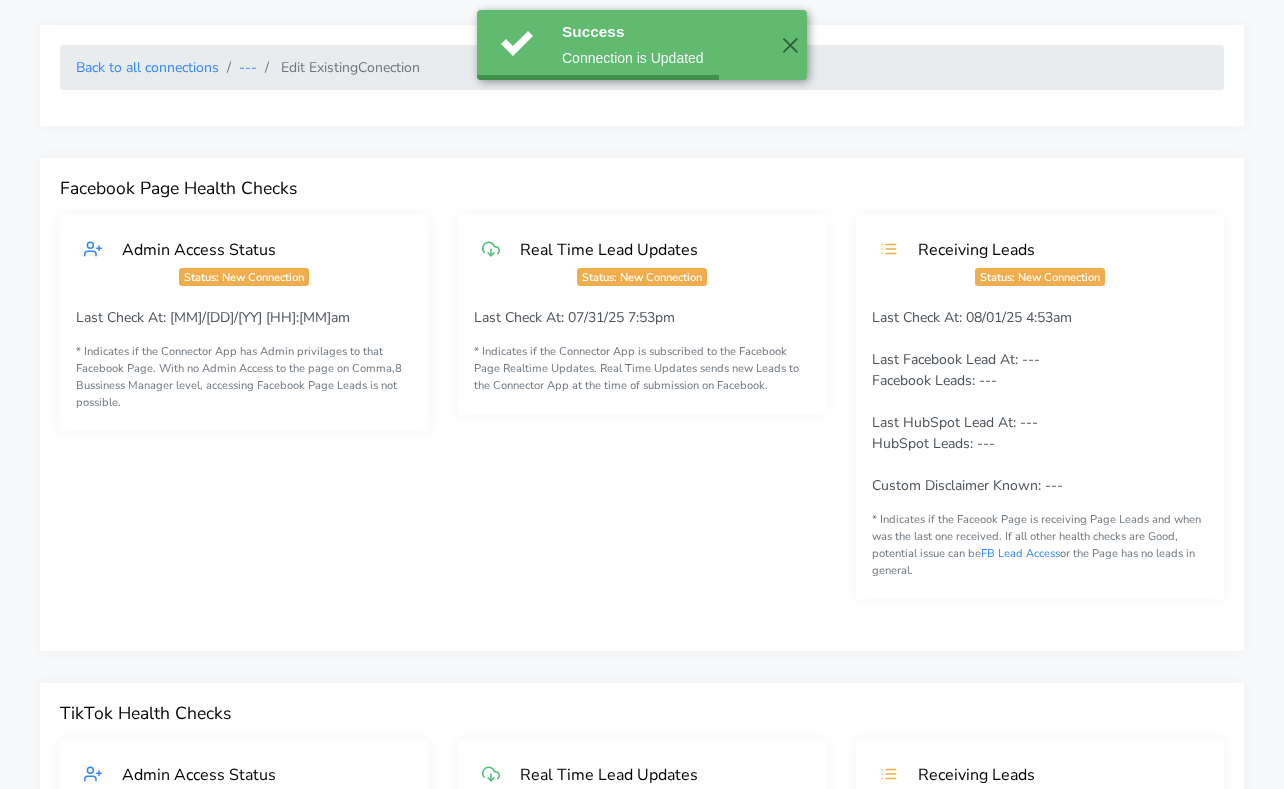 scroll, scrollTop: 0, scrollLeft: 0, axis: both 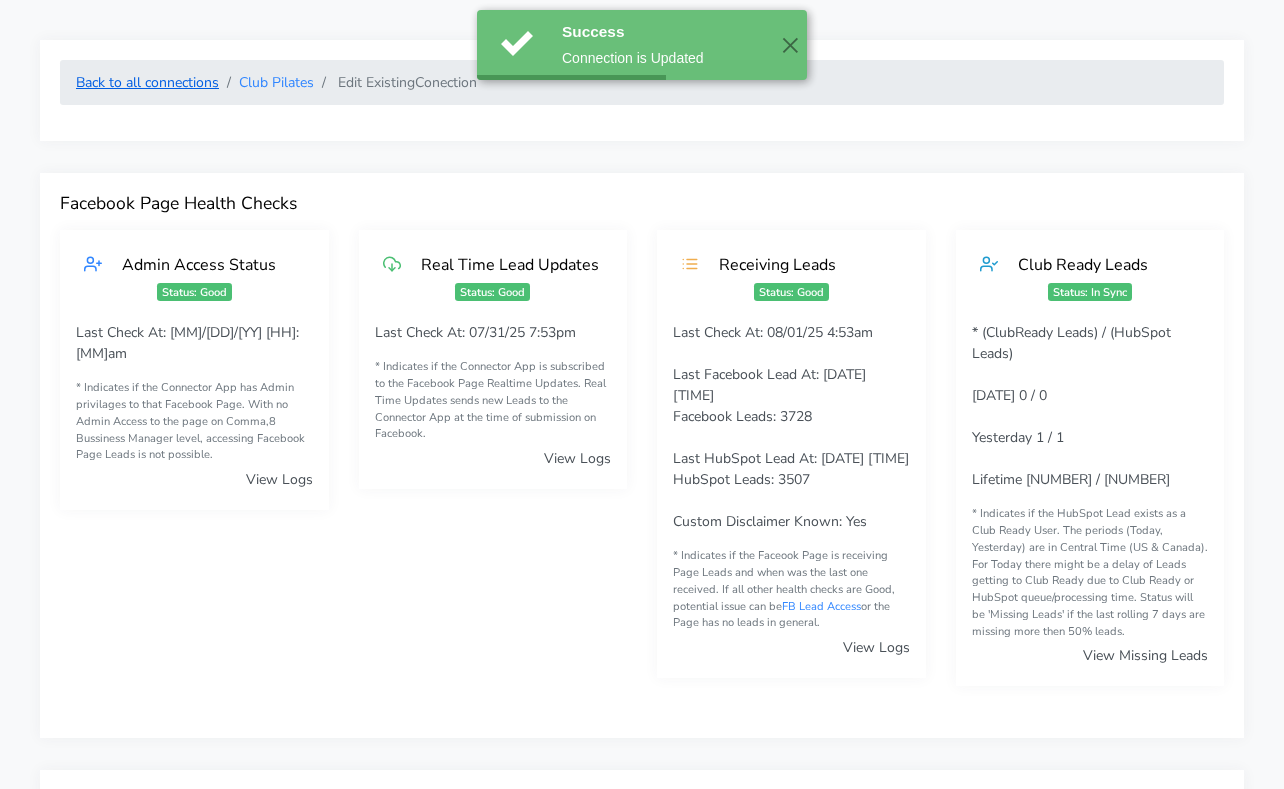 click on "Back to all connections" at bounding box center [147, 82] 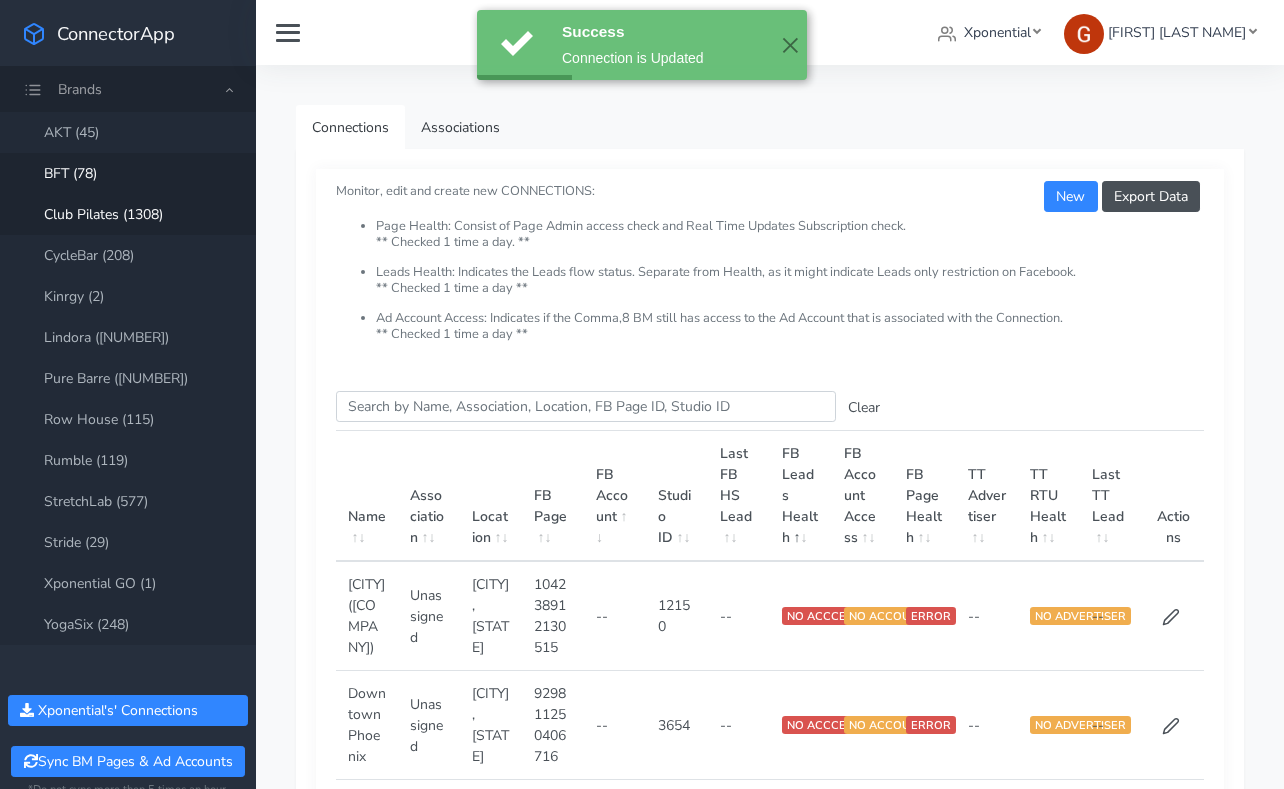 click on "BFT (78)" at bounding box center (128, 173) 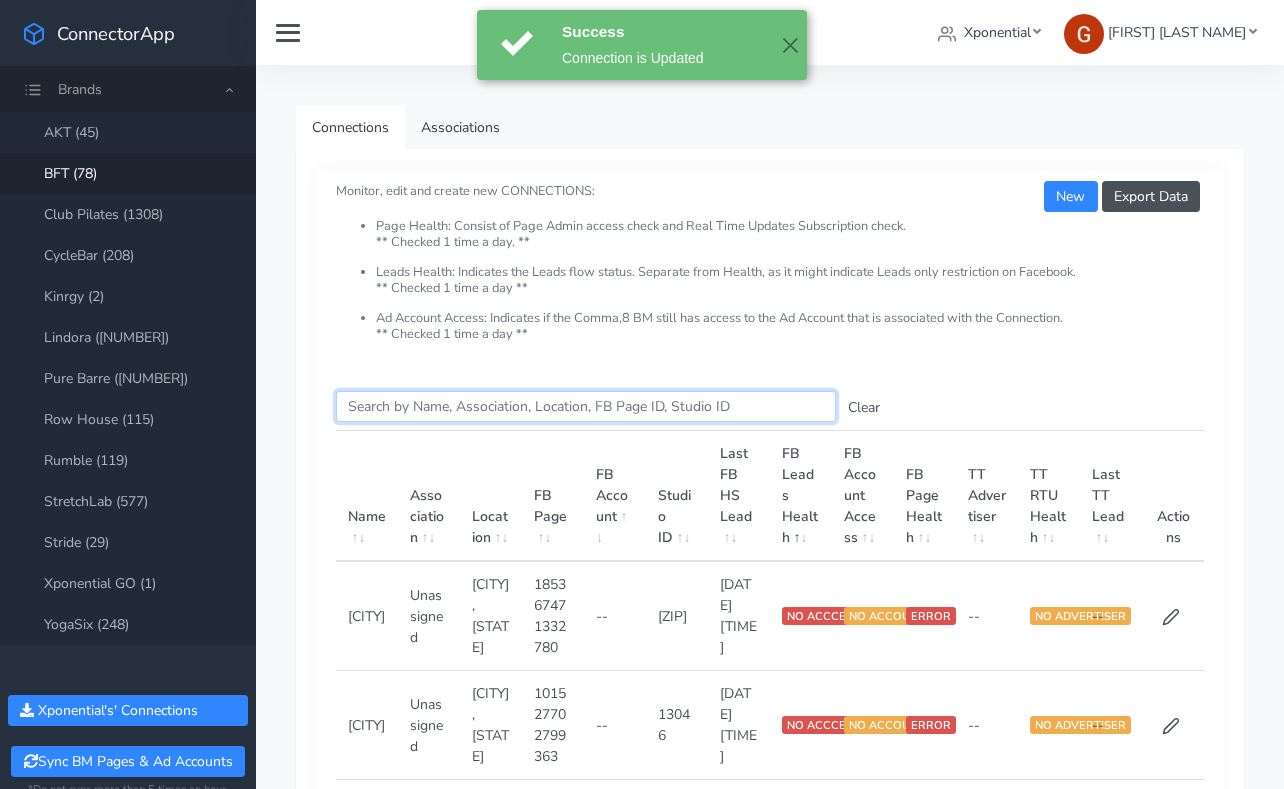click on "Search this table" at bounding box center (586, 406) 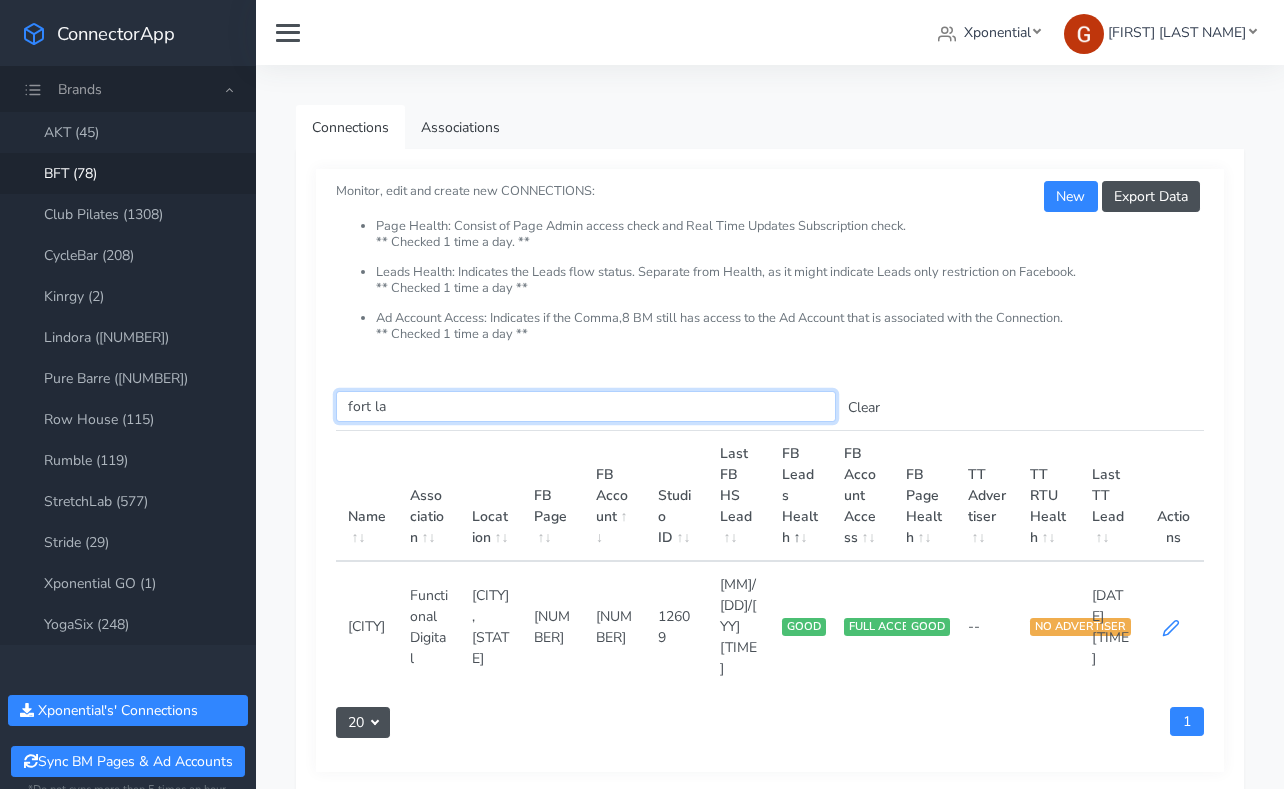 type on "fort la" 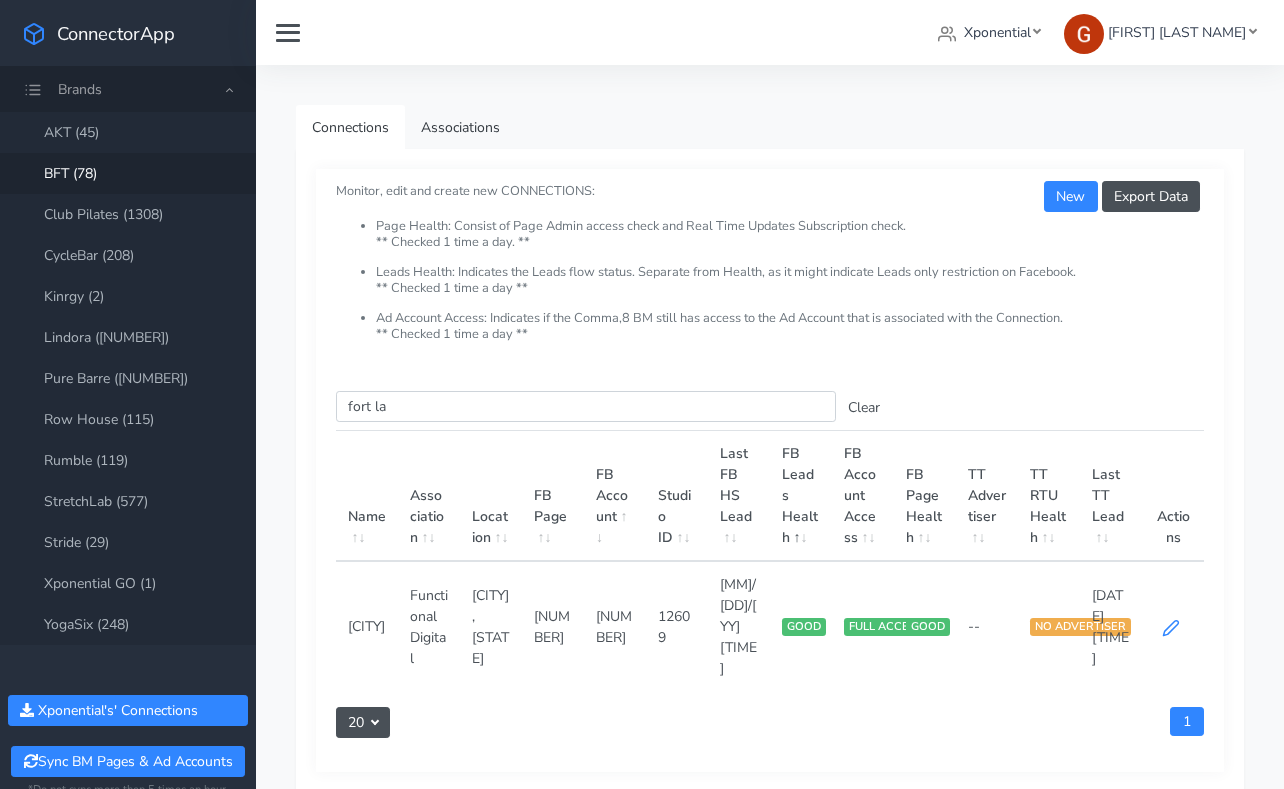 click 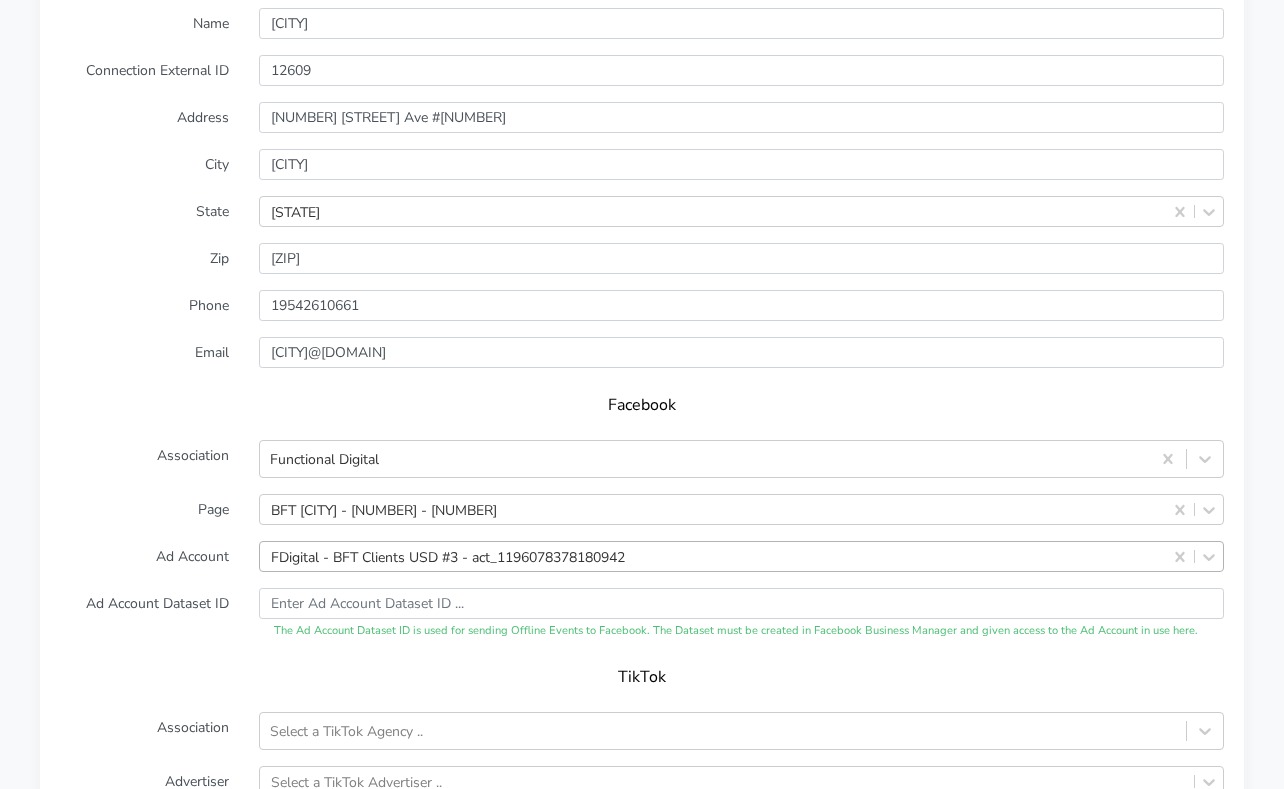 click on "FDigital - BFT Clients USD #3 - act_1196078378180942" at bounding box center [741, 556] 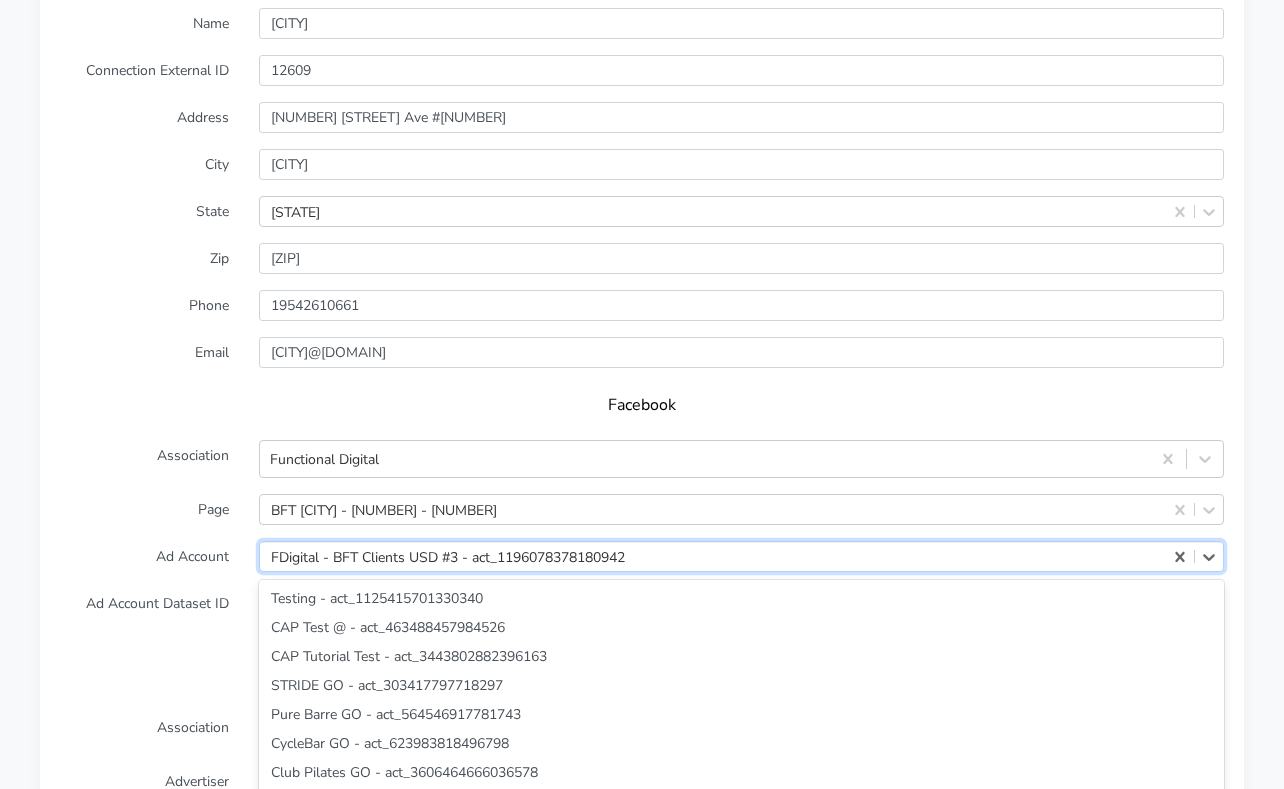 scroll, scrollTop: 1936, scrollLeft: 0, axis: vertical 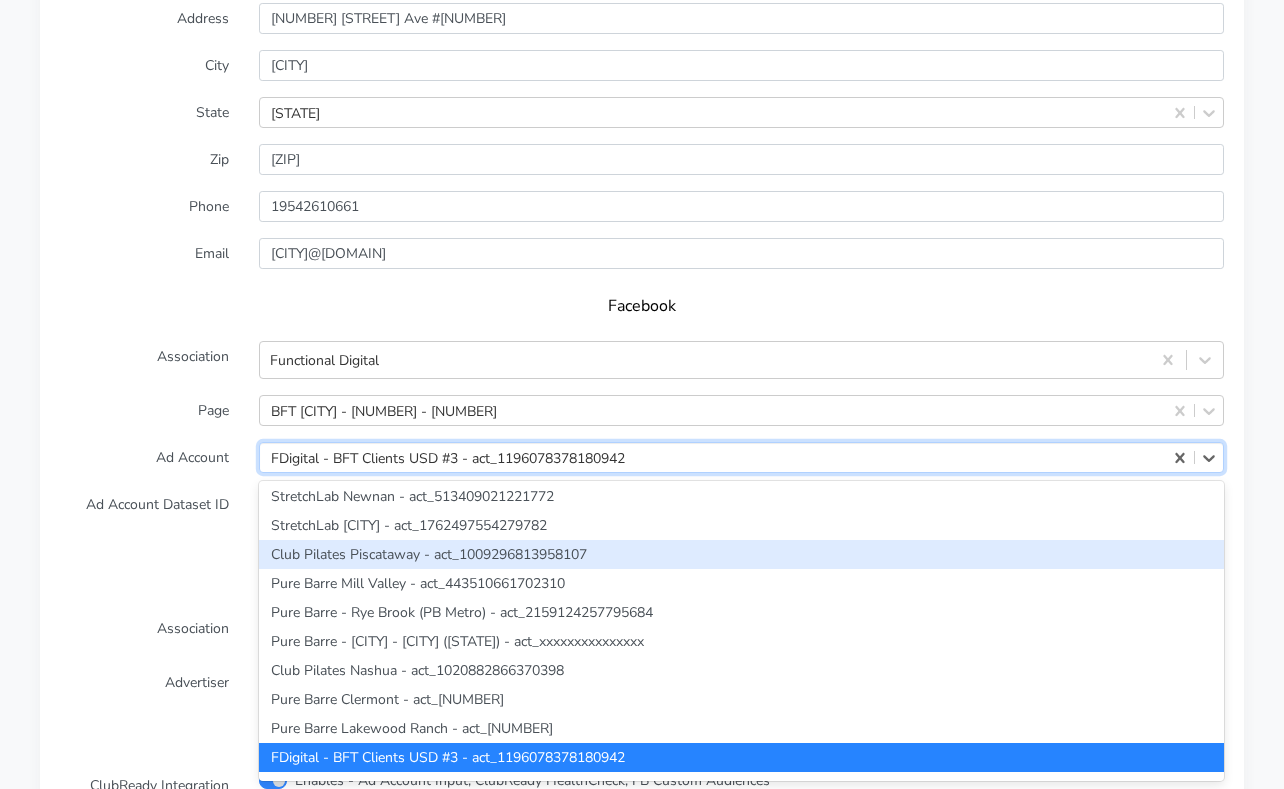 paste on "[NUMBER]" 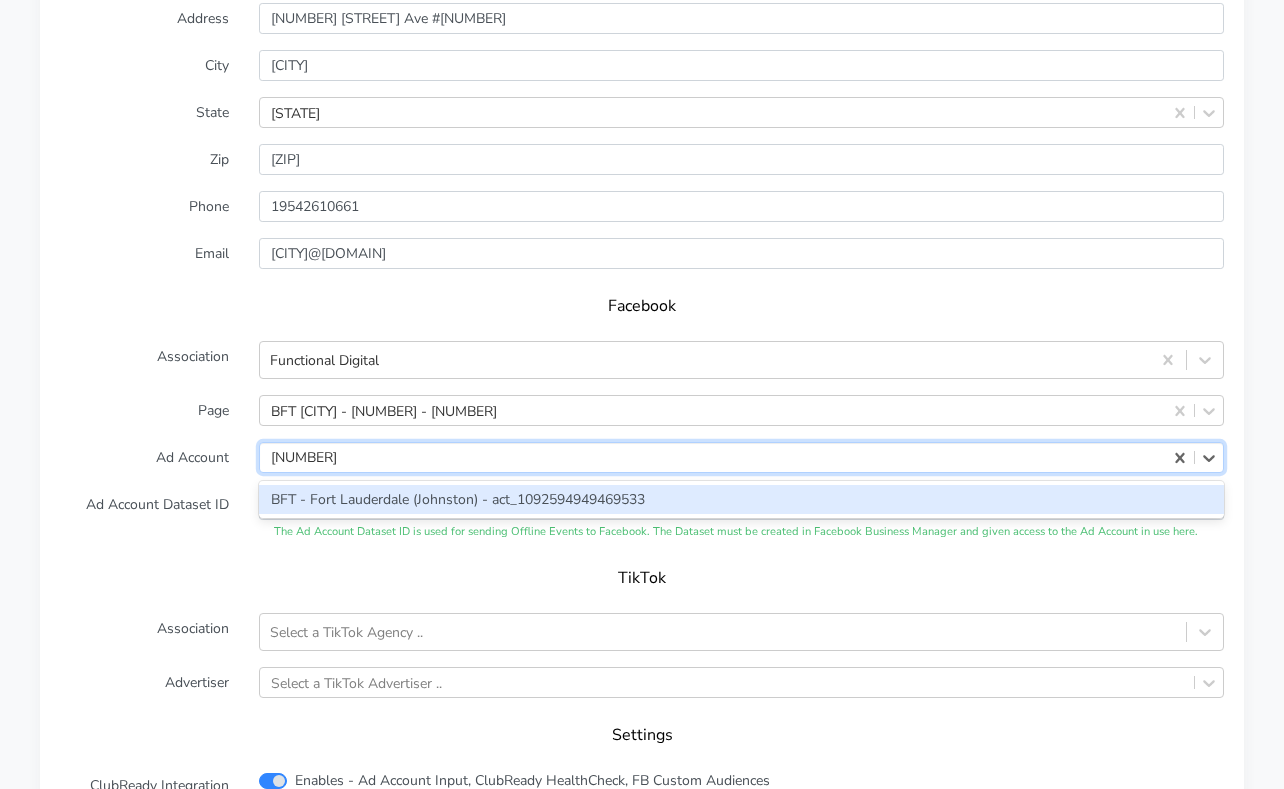 scroll, scrollTop: 0, scrollLeft: 0, axis: both 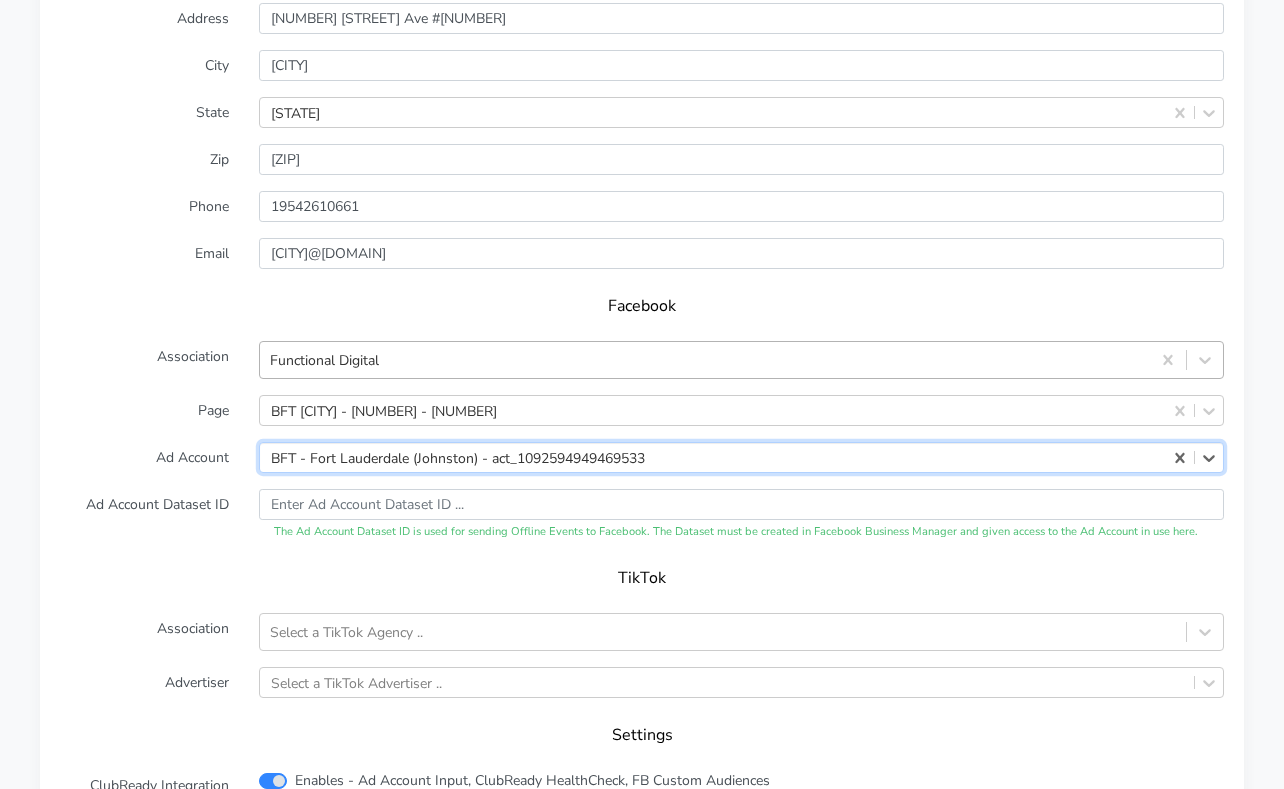 click on "Functional Digital" at bounding box center [324, 360] 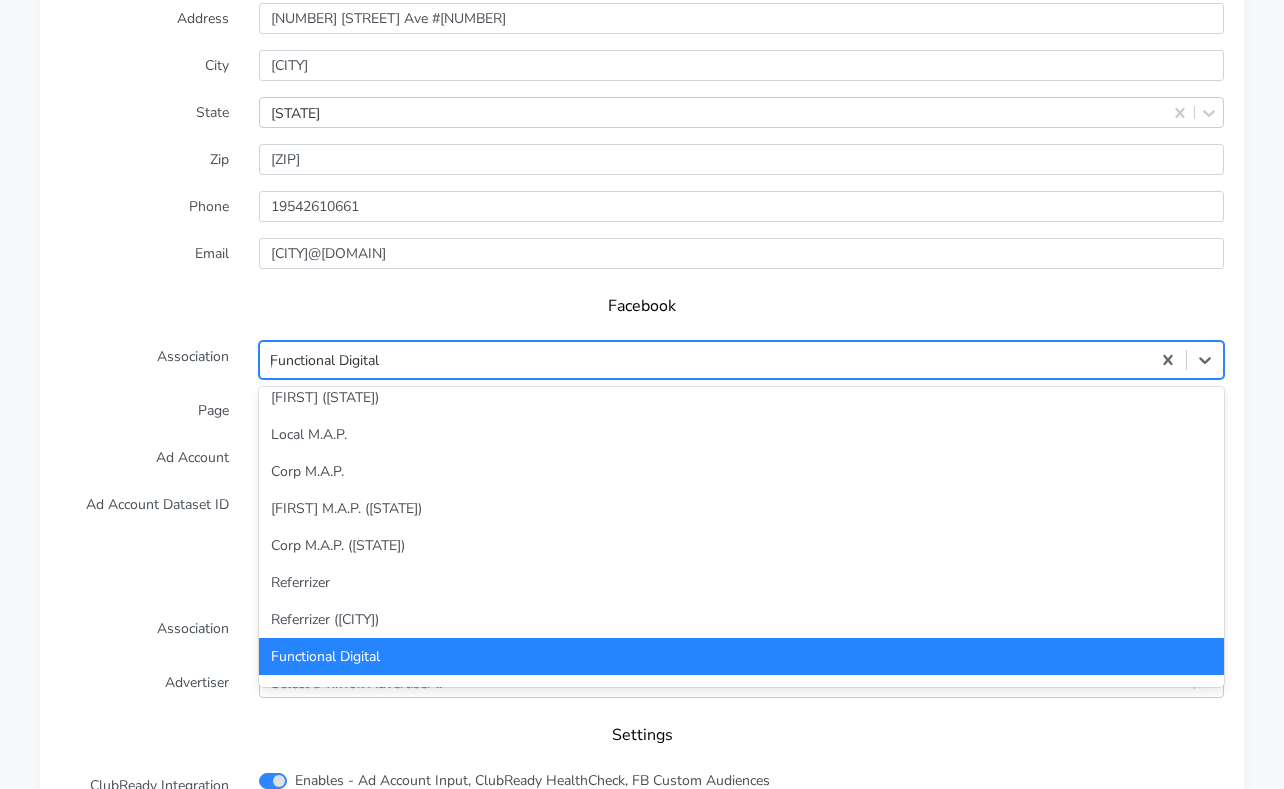 scroll, scrollTop: 0, scrollLeft: 0, axis: both 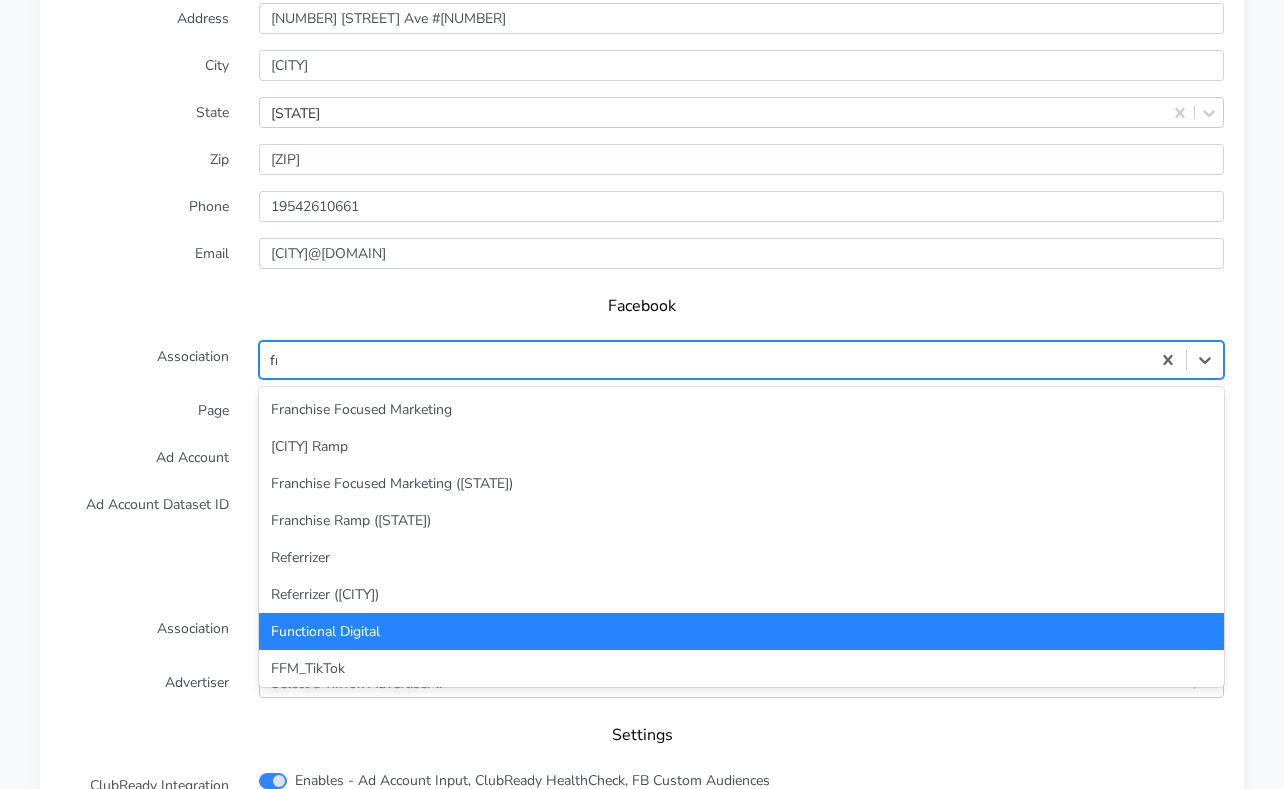 type on "[NAME]" 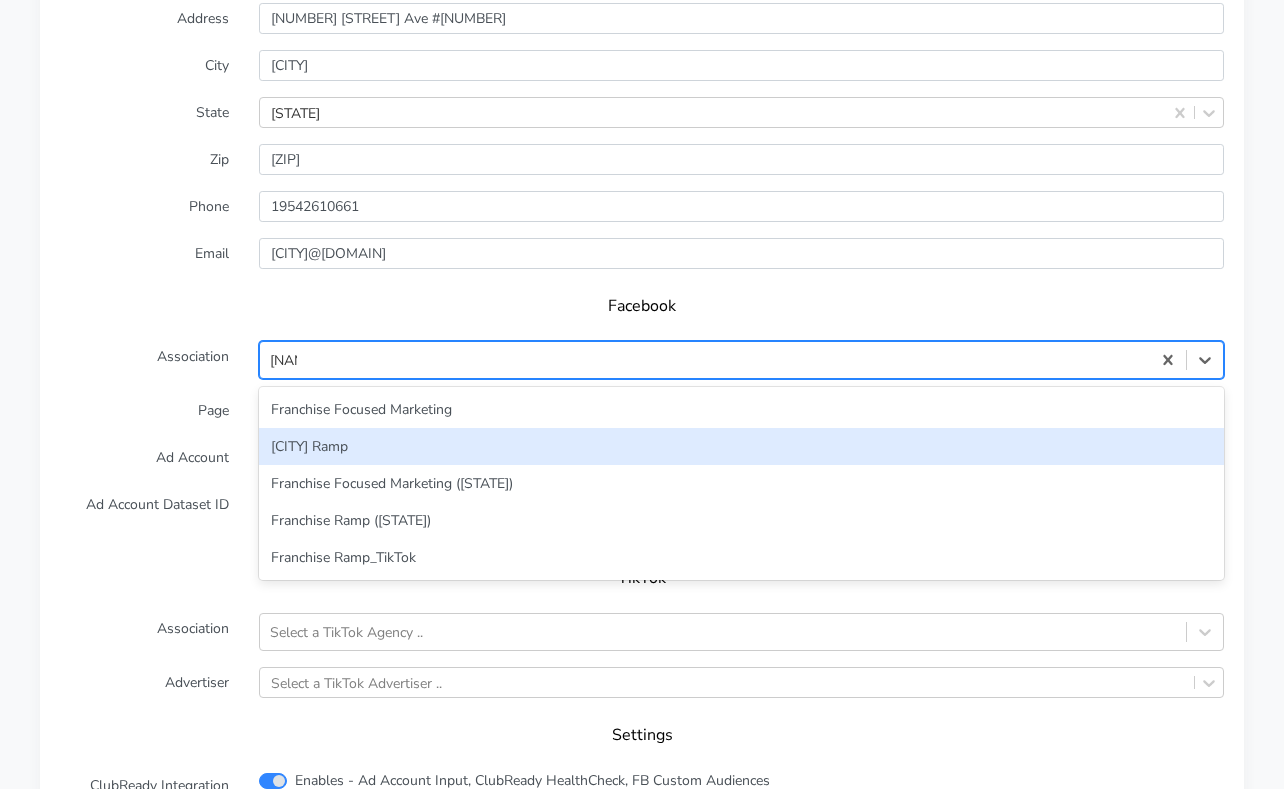 click on "[CITY] Ramp" at bounding box center (741, 446) 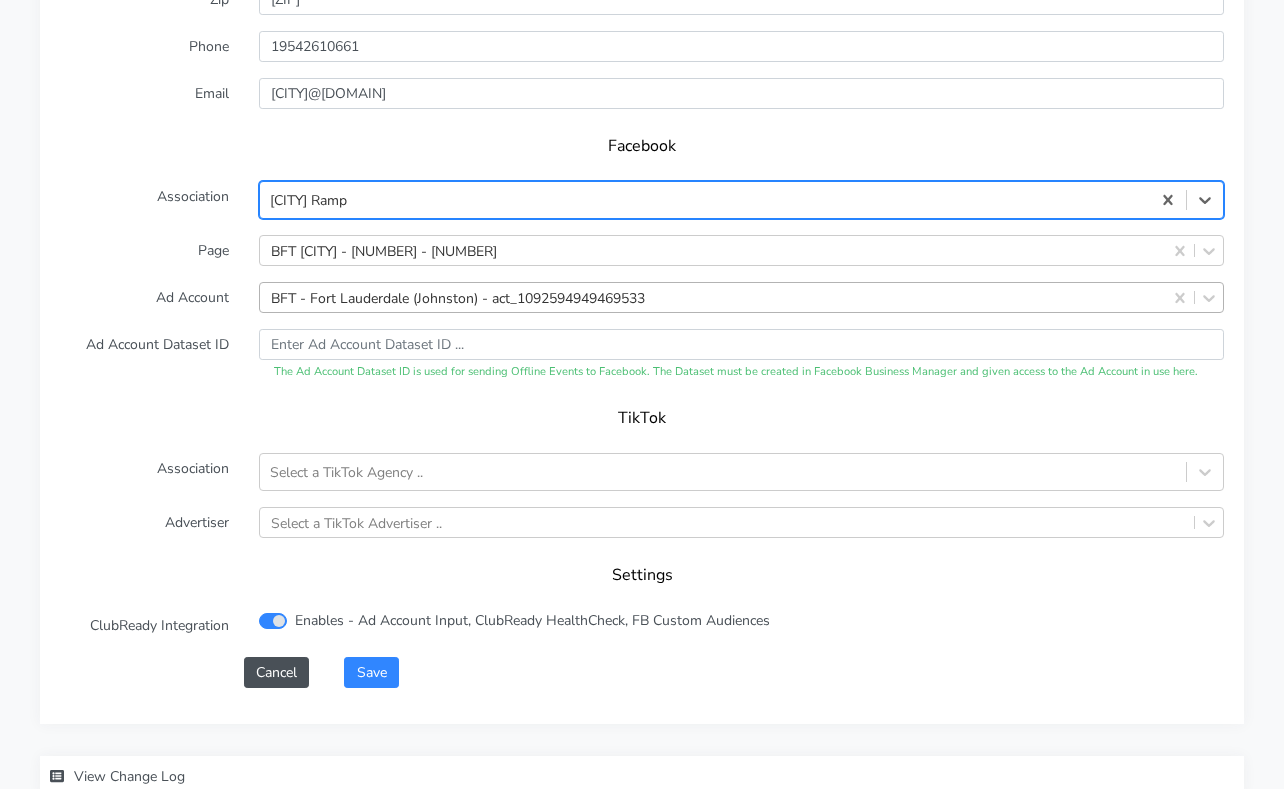 scroll, scrollTop: 2110, scrollLeft: 0, axis: vertical 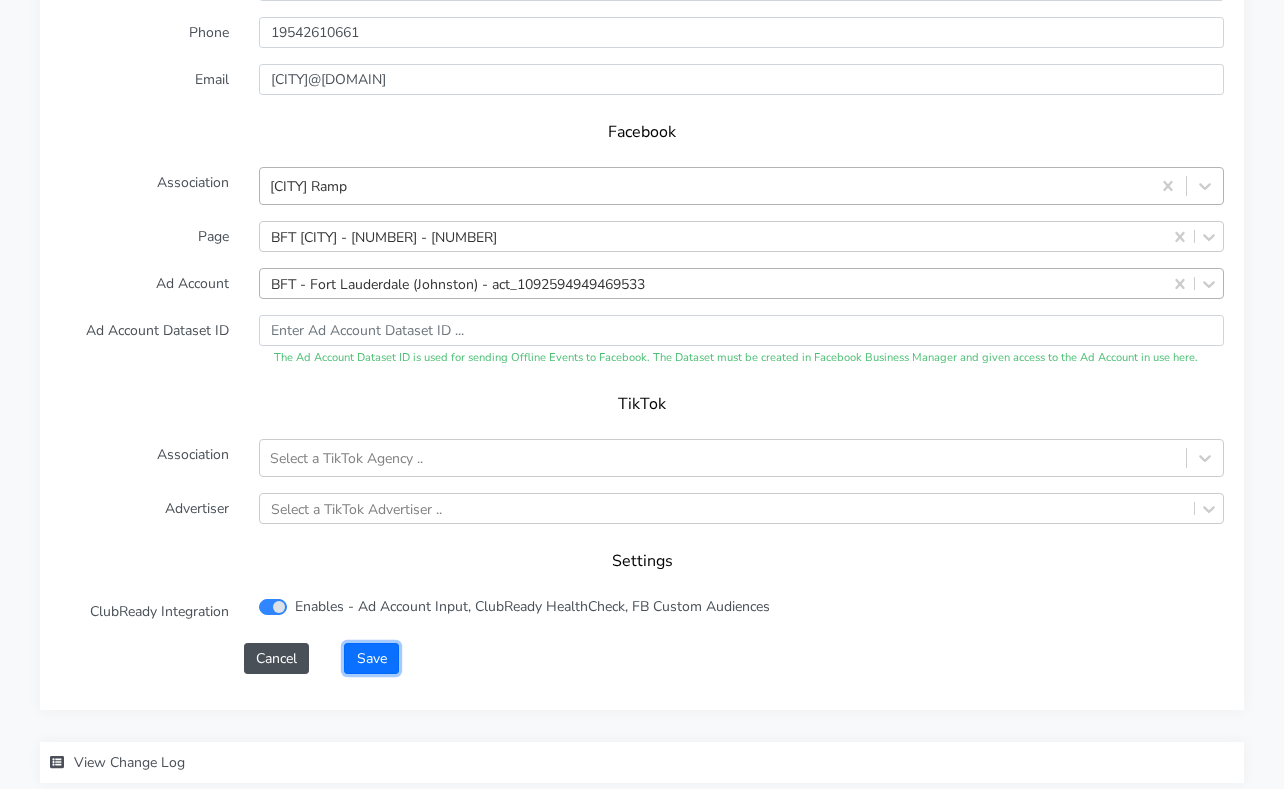 click on "Save" at bounding box center [371, 658] 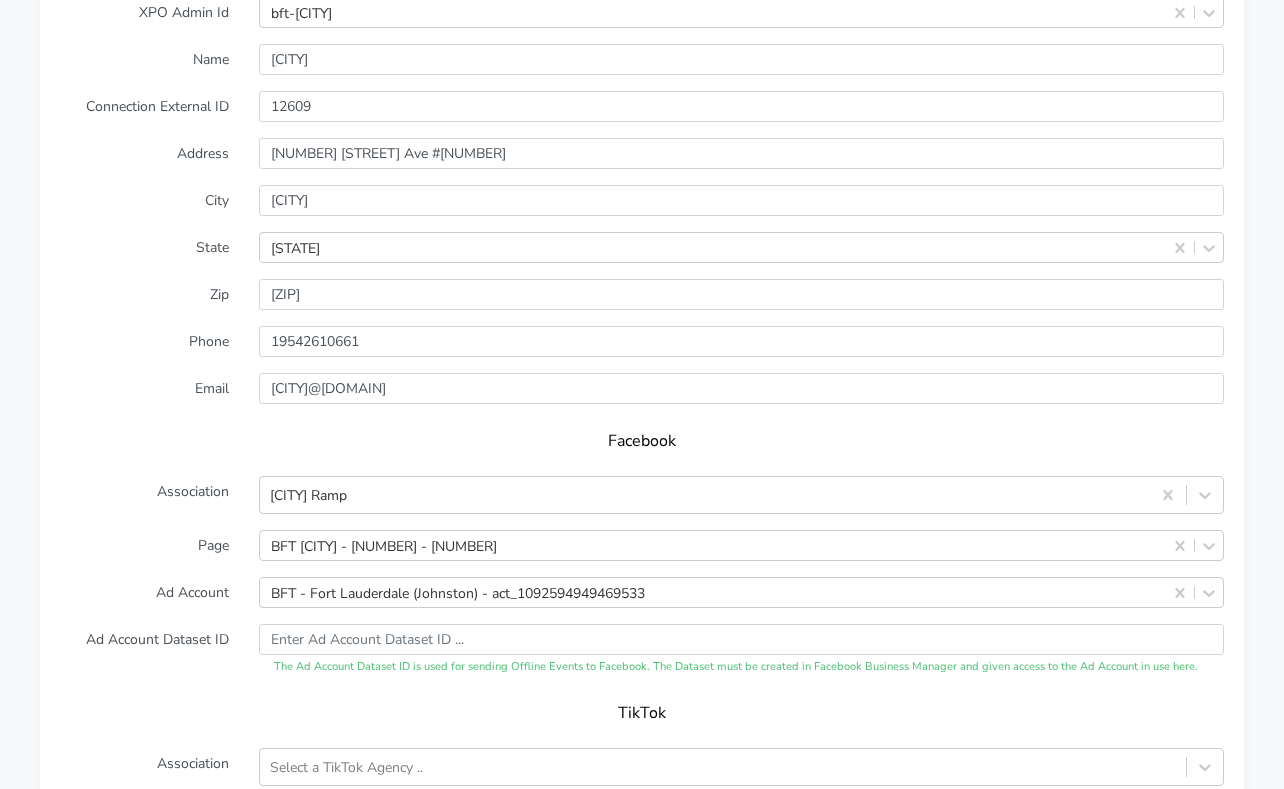 scroll, scrollTop: 2230, scrollLeft: 0, axis: vertical 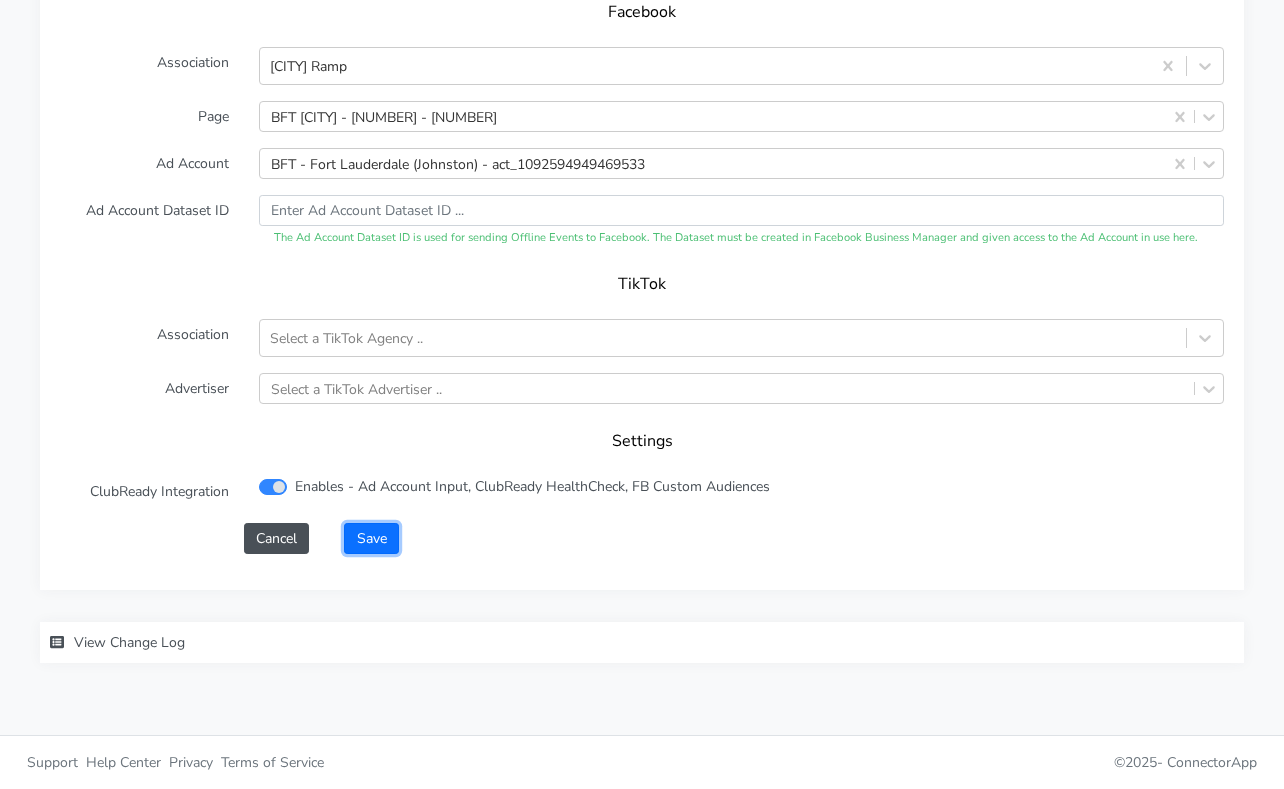 click on "Save" at bounding box center (371, 538) 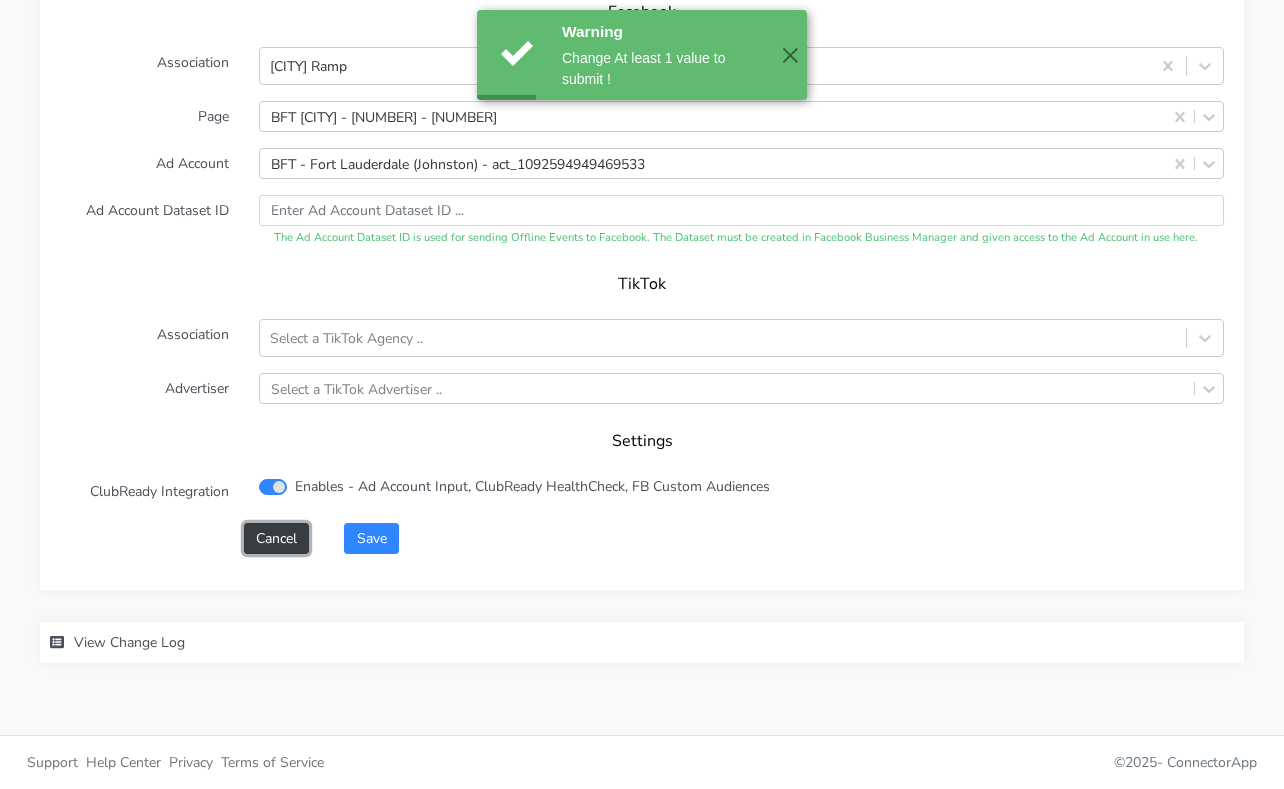 click on "Cancel" at bounding box center (276, 538) 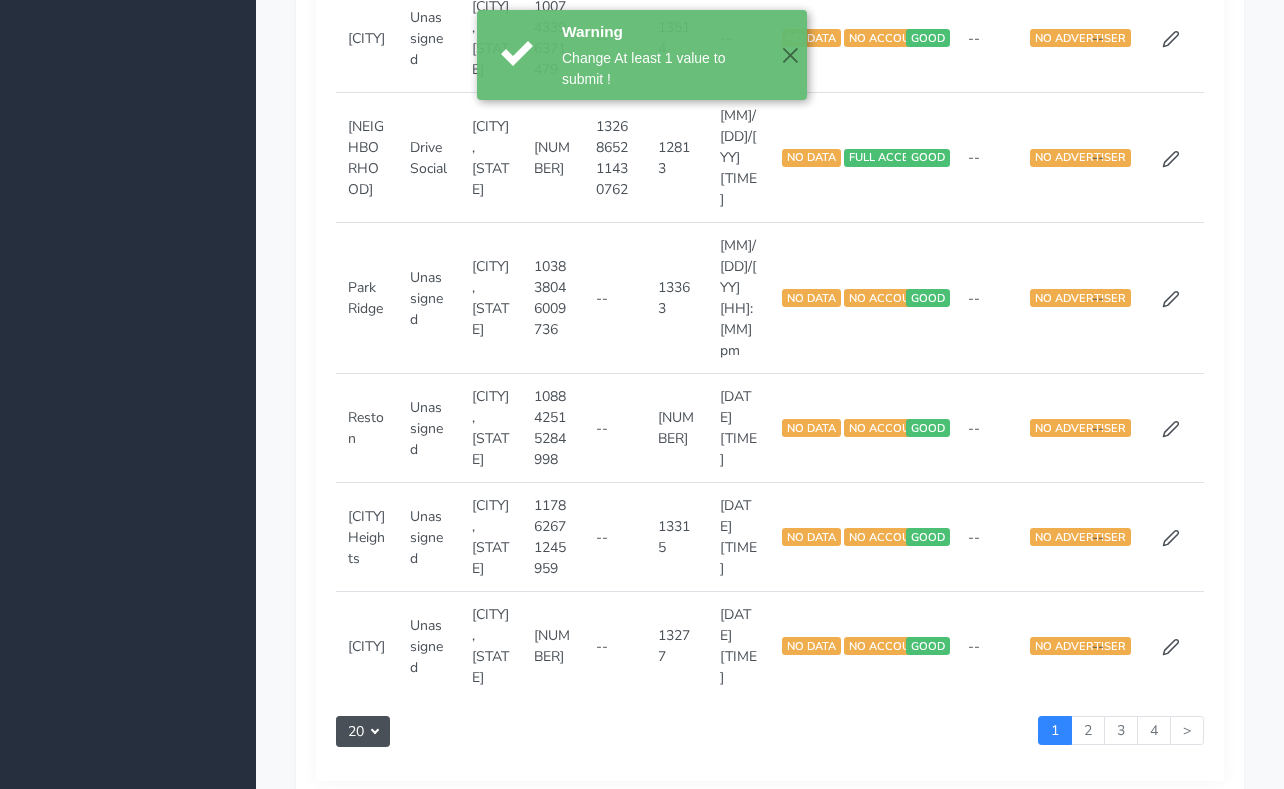 scroll, scrollTop: 0, scrollLeft: 0, axis: both 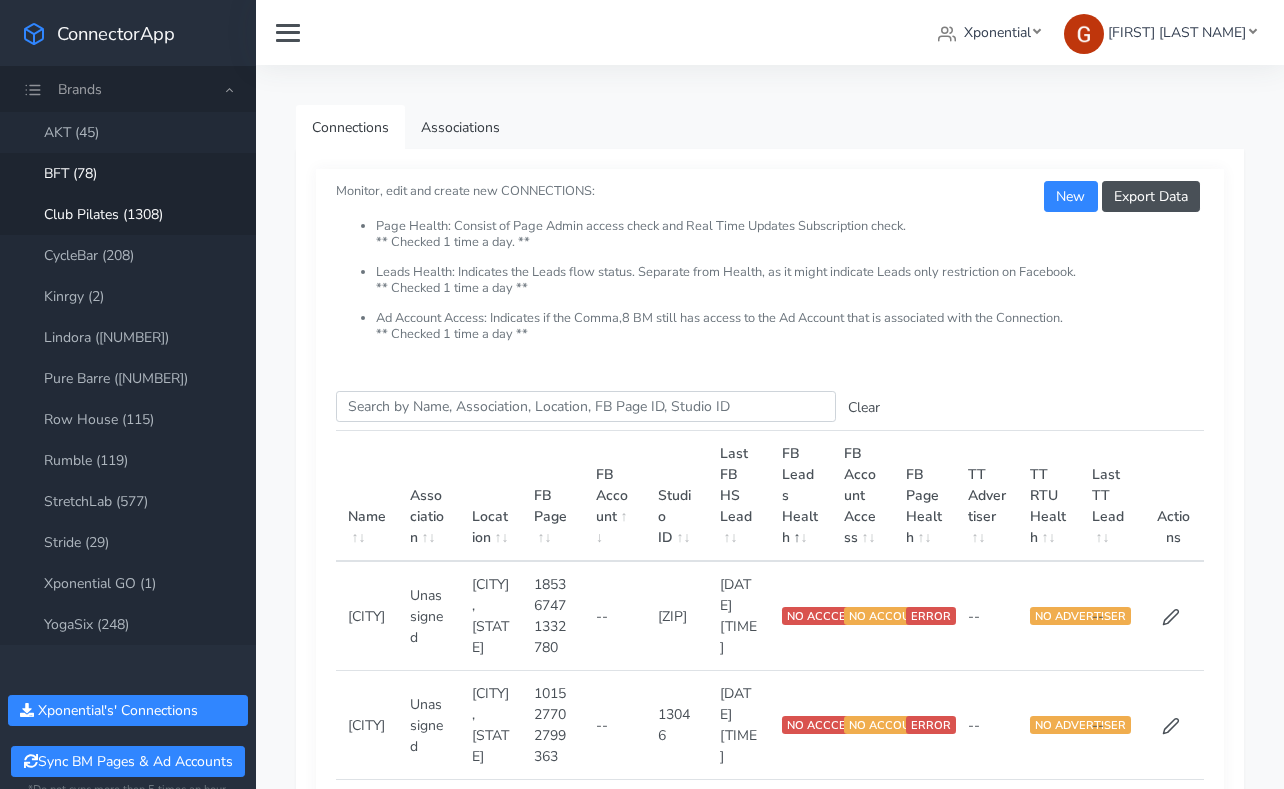 click on "Club Pilates (1308)" at bounding box center (128, 214) 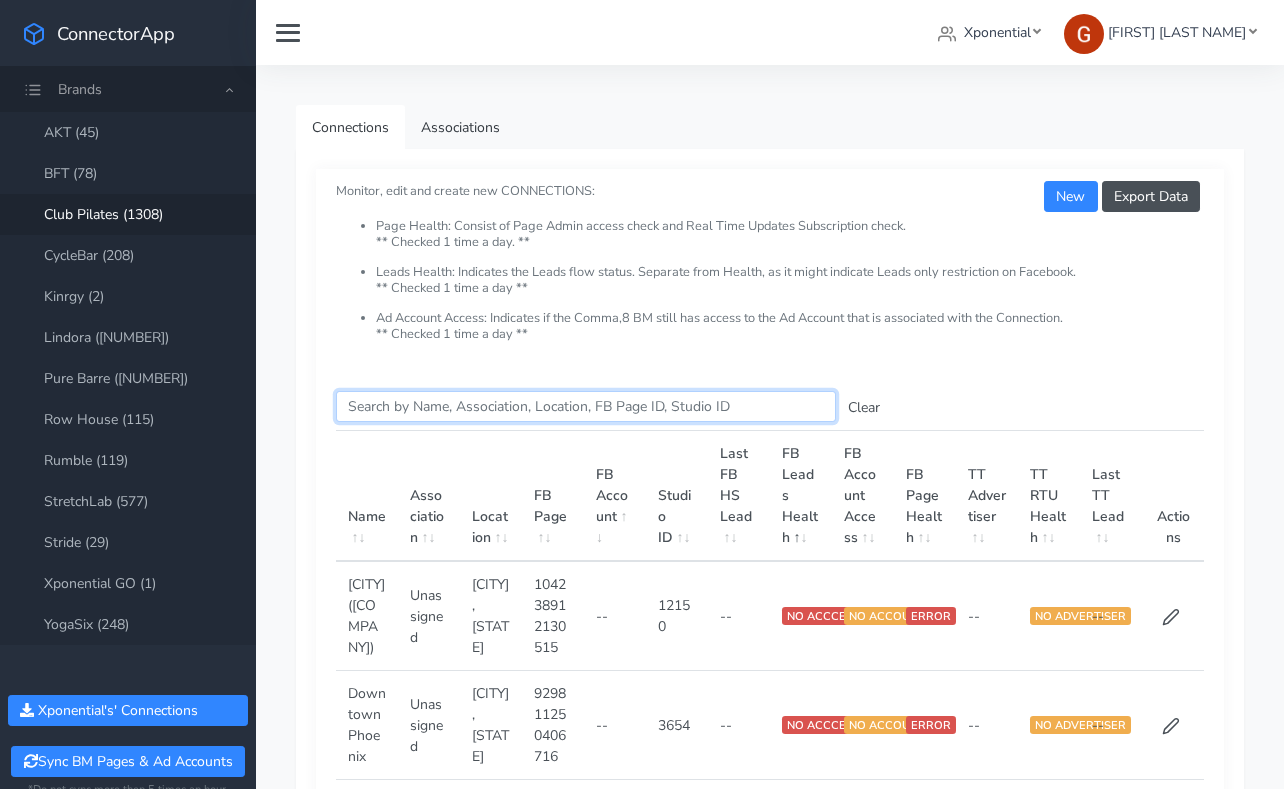 click on "Search this table" at bounding box center (586, 406) 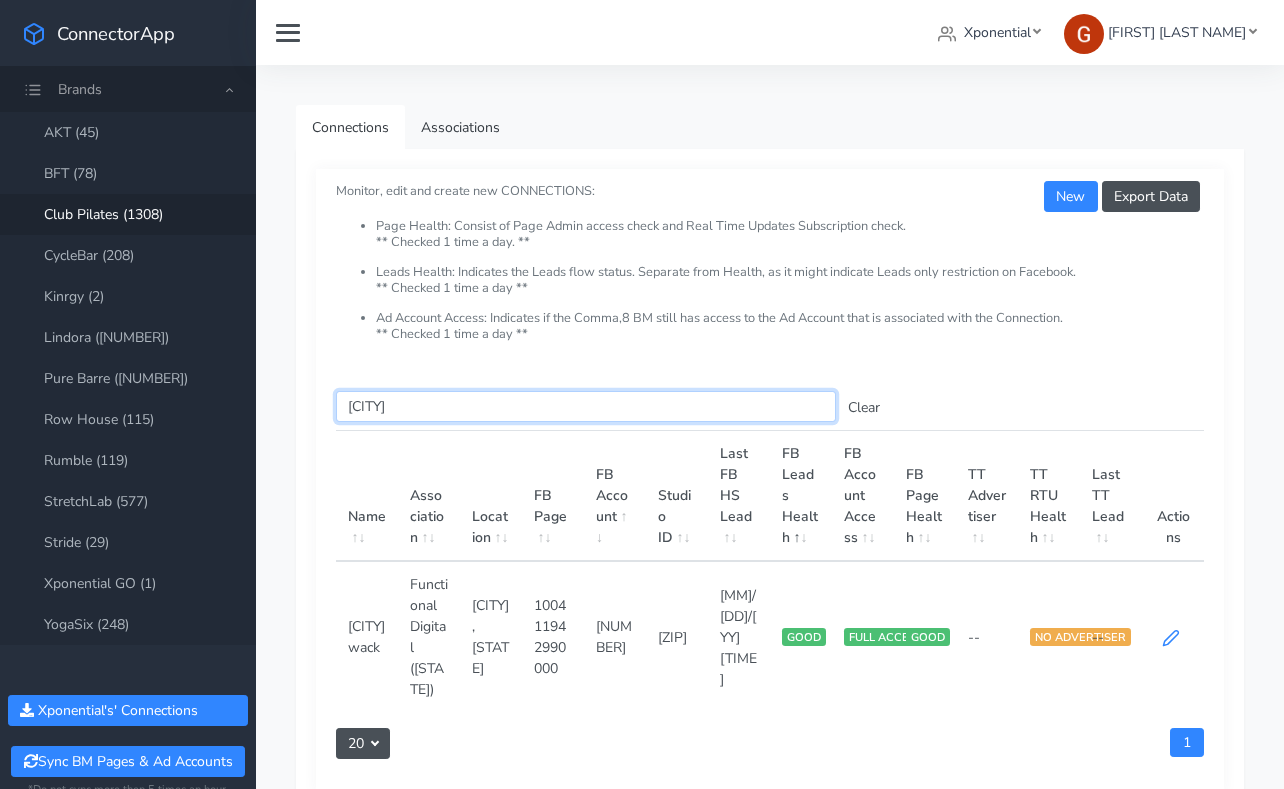 type on "[CITY]" 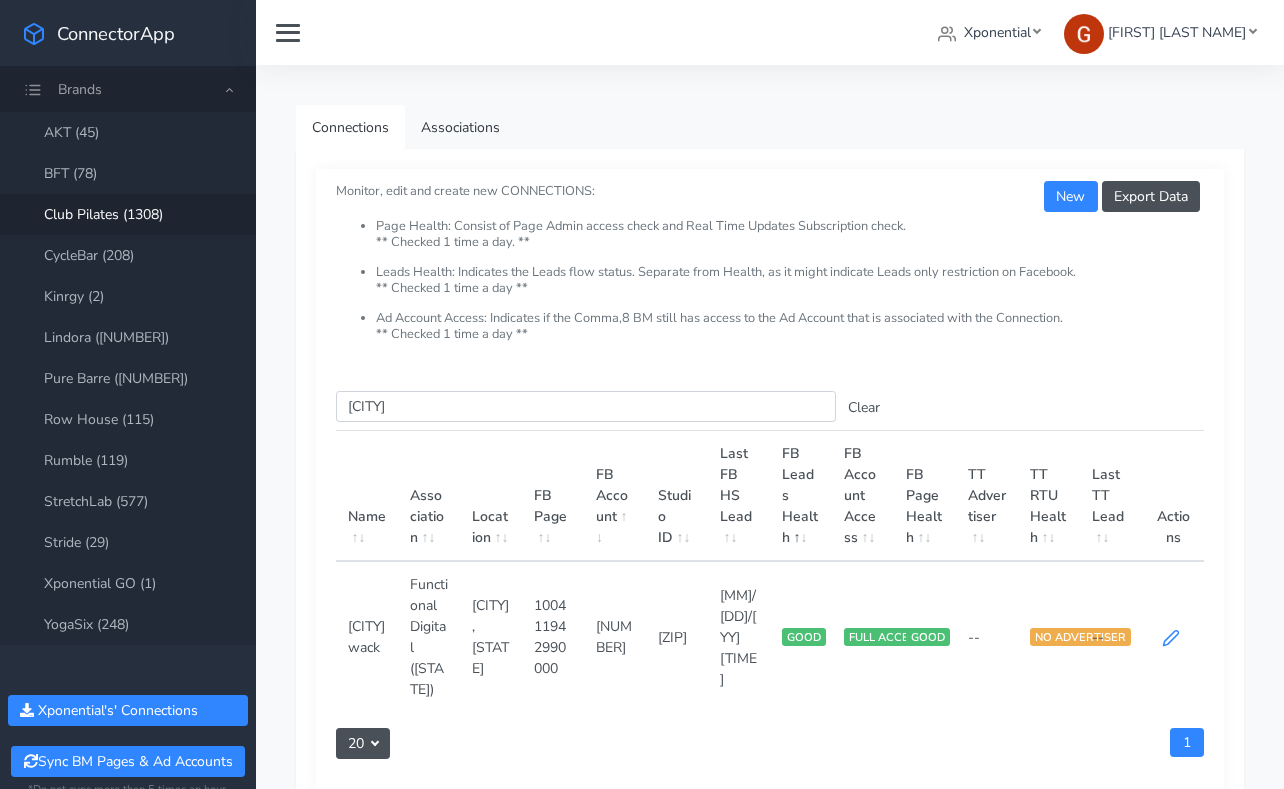 click 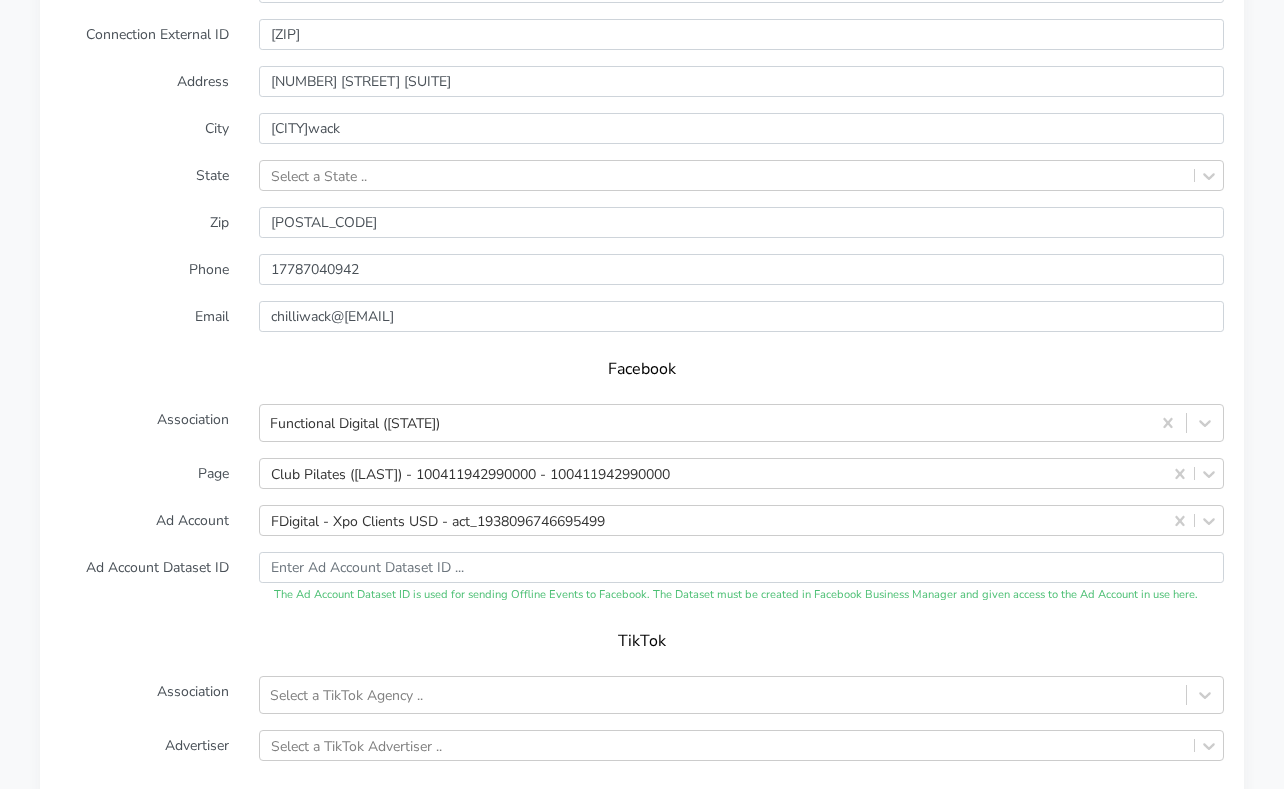 scroll, scrollTop: 2230, scrollLeft: 0, axis: vertical 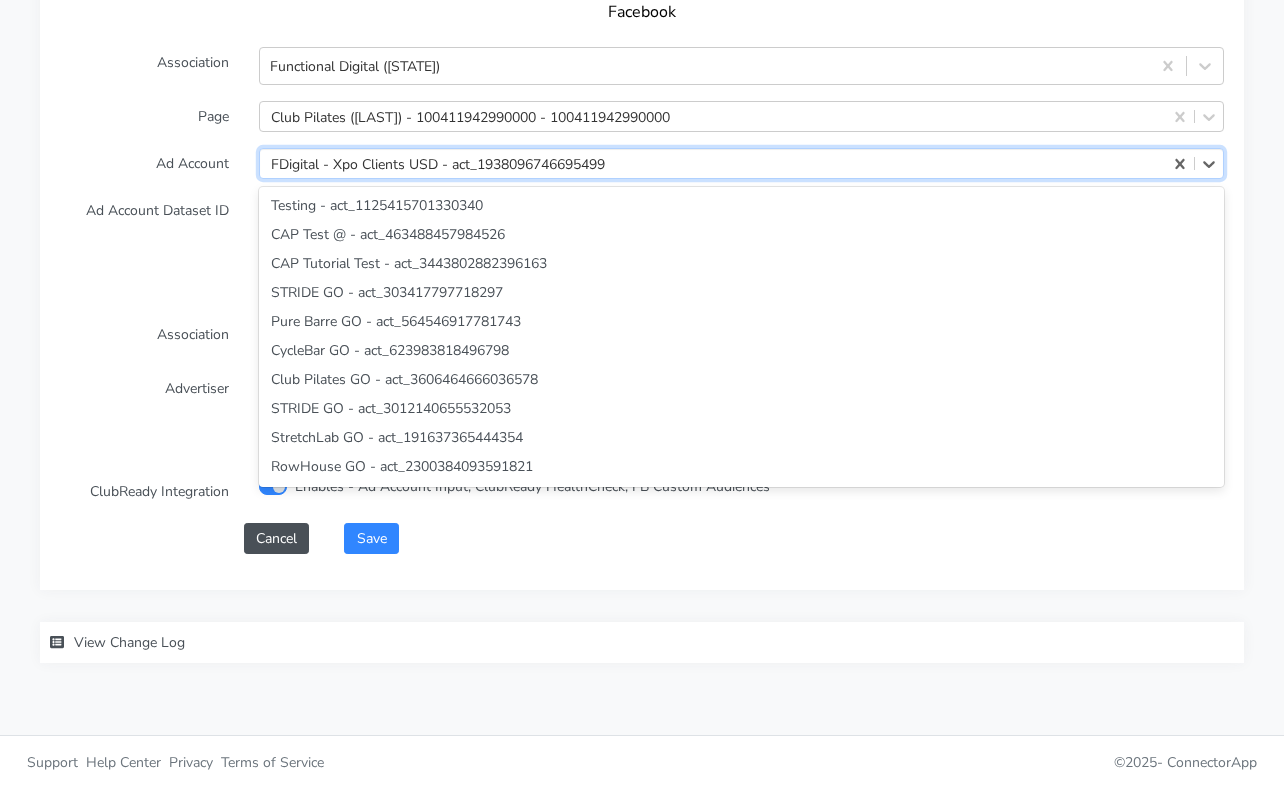 click on "FDigital - Xpo Clients USD - act_1938096746695499" at bounding box center (438, 163) 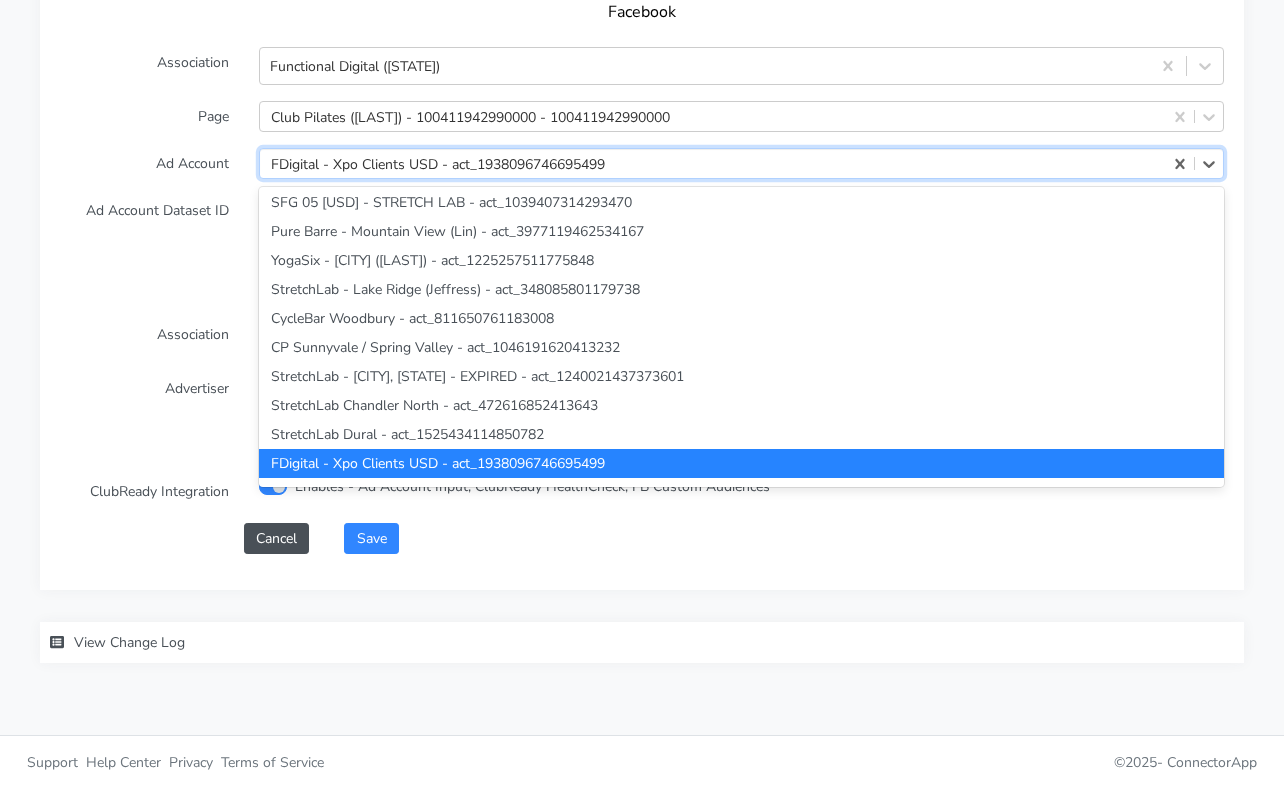 paste on "672626892472931" 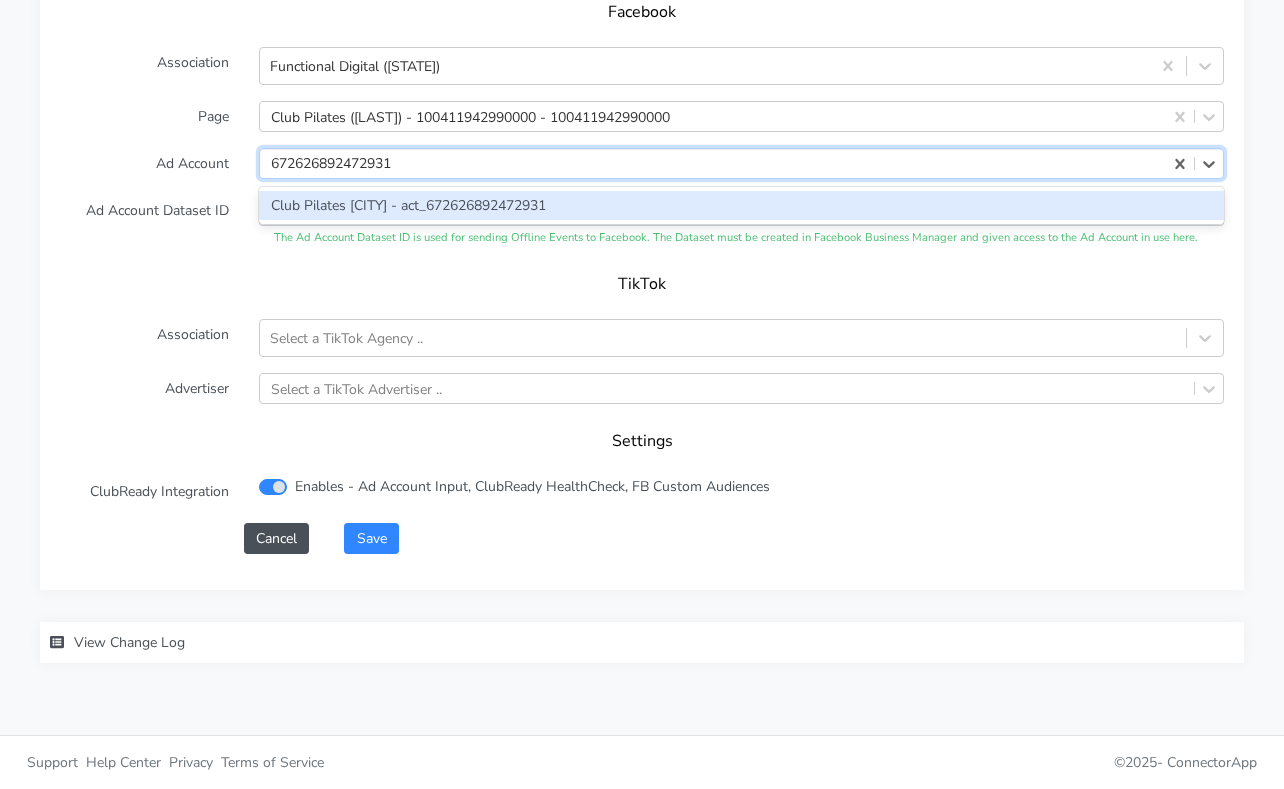 scroll, scrollTop: 0, scrollLeft: 0, axis: both 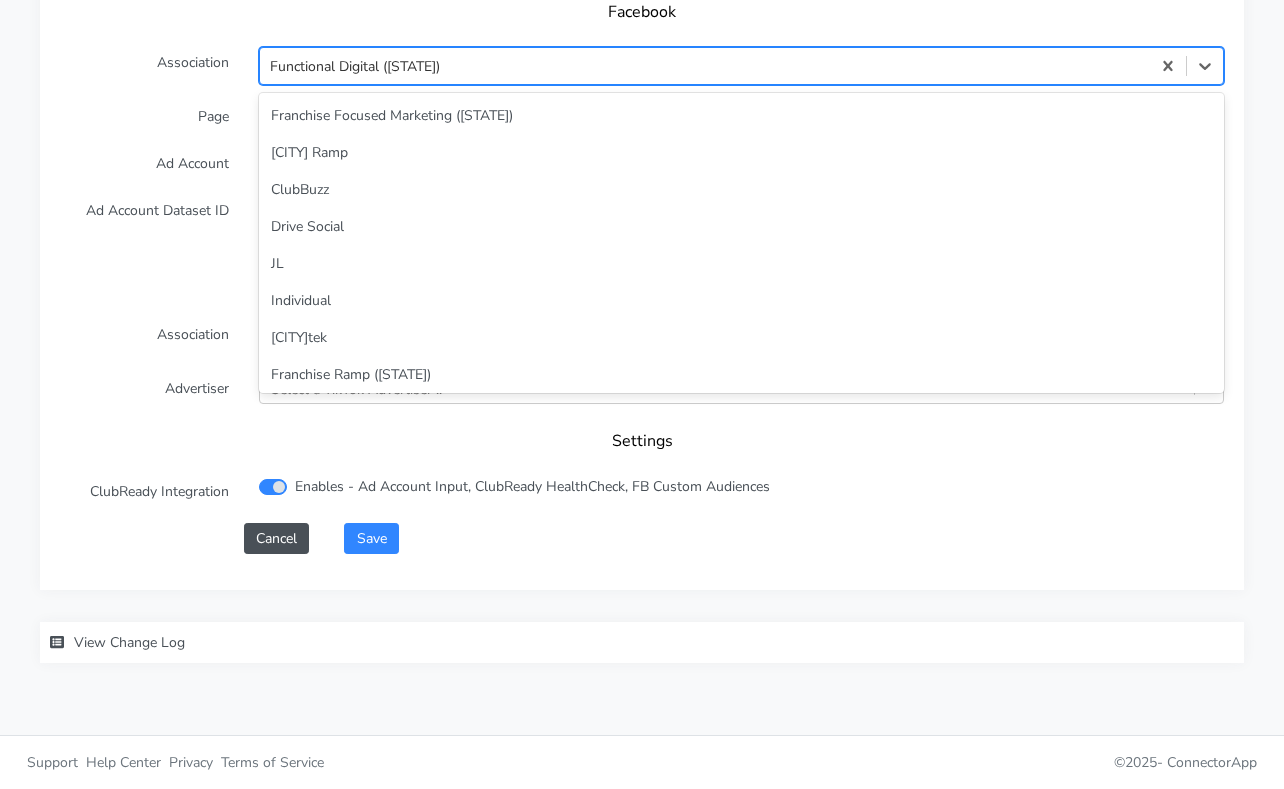 click on "Functional Digital ([STATE])" at bounding box center [355, 66] 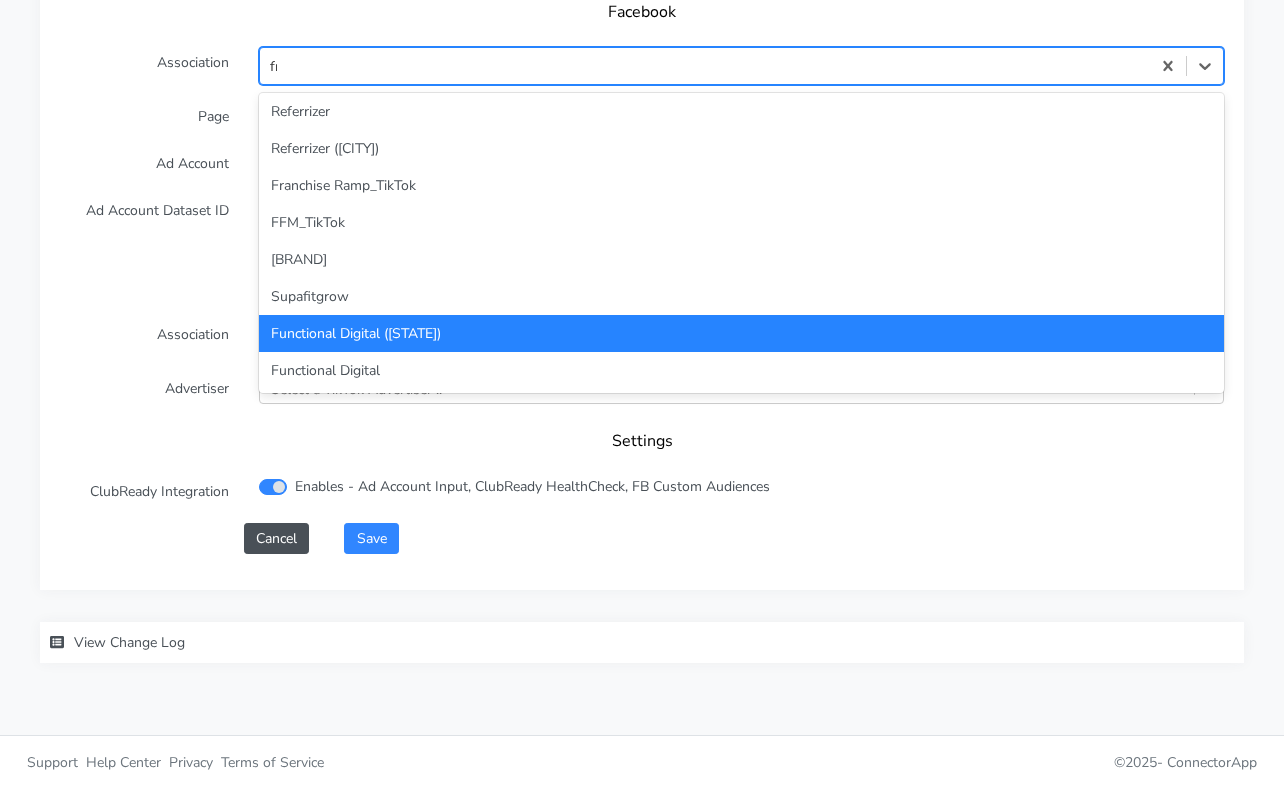 scroll, scrollTop: 0, scrollLeft: 0, axis: both 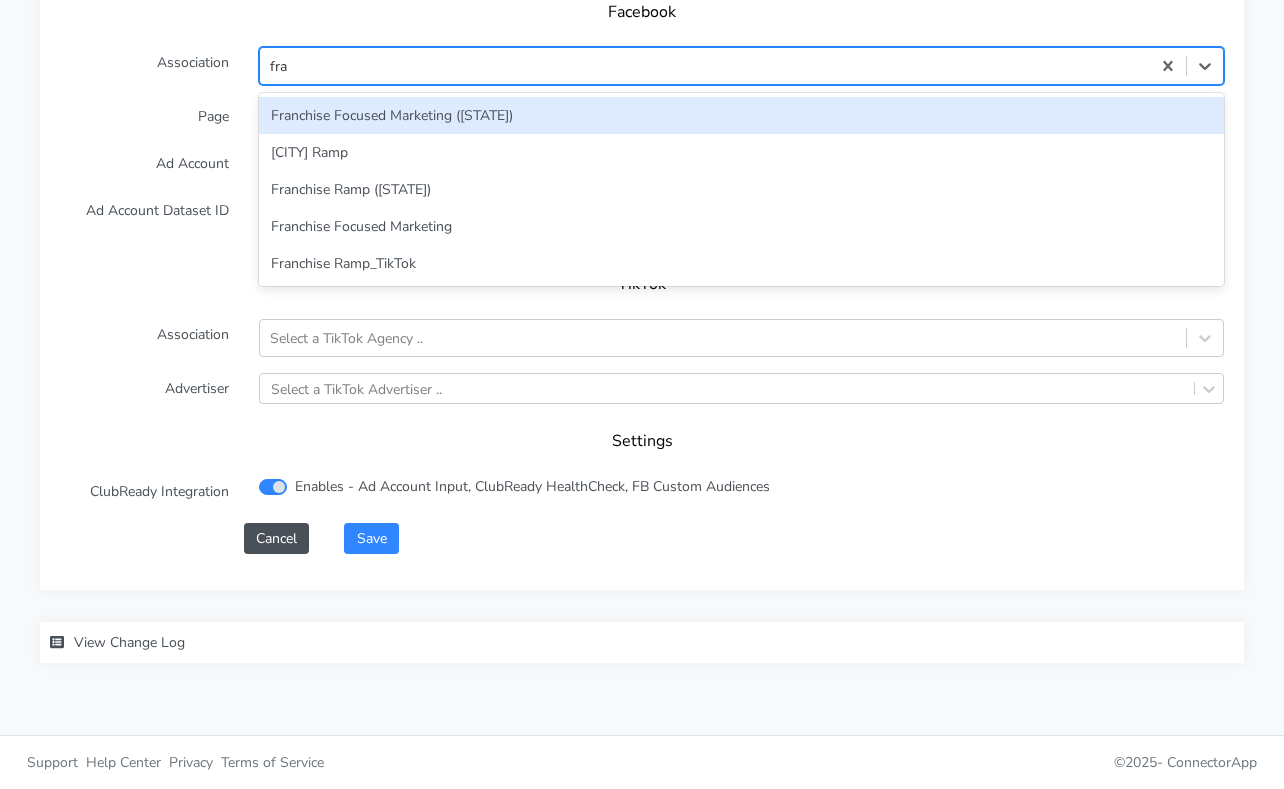 type on "[NAME]" 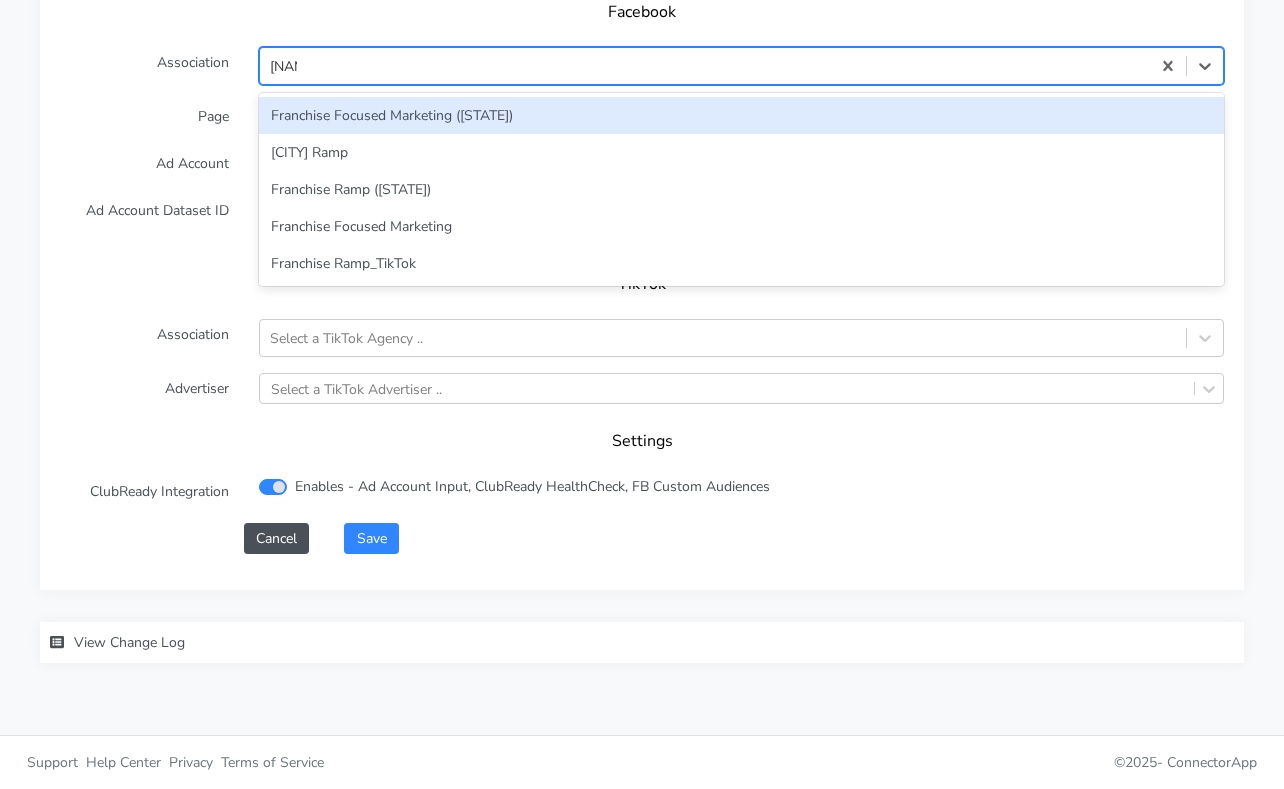 click on "Franchise Focused Marketing ([STATE])" at bounding box center [741, 115] 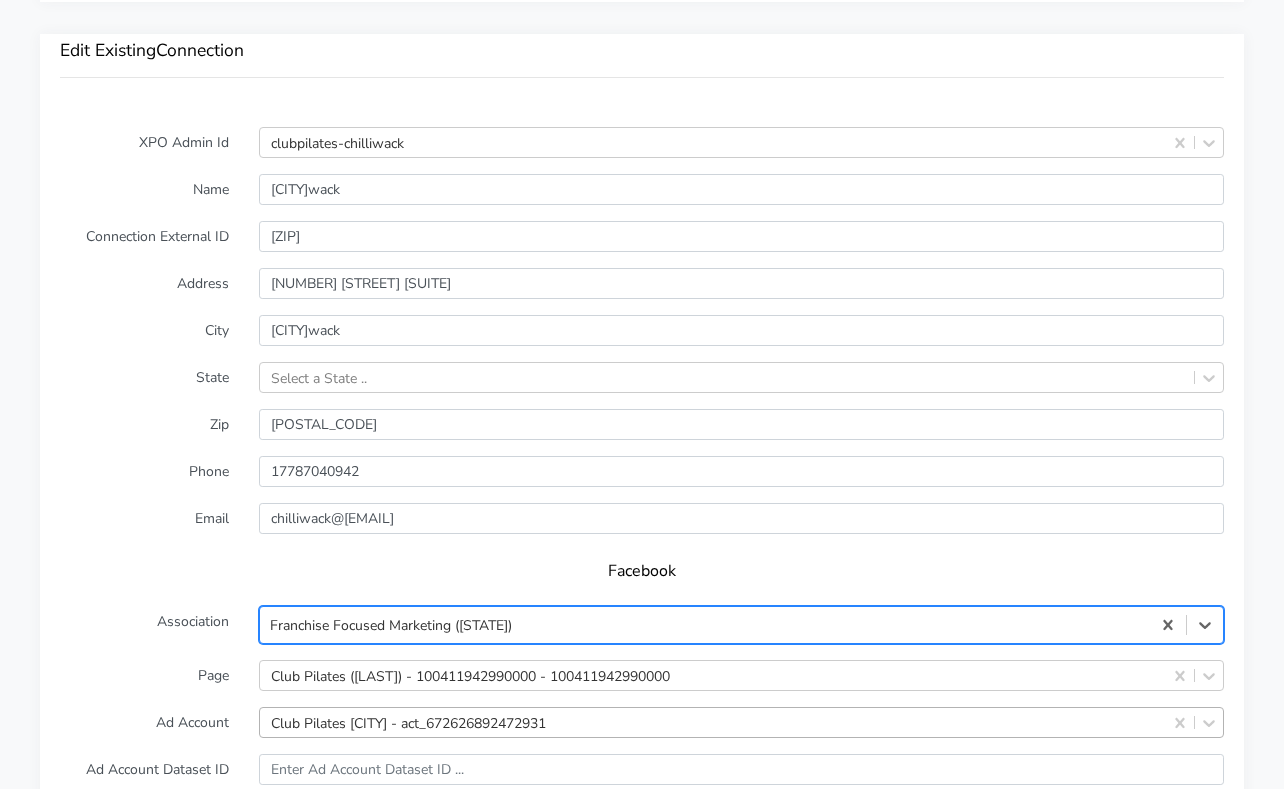 scroll, scrollTop: 2230, scrollLeft: 0, axis: vertical 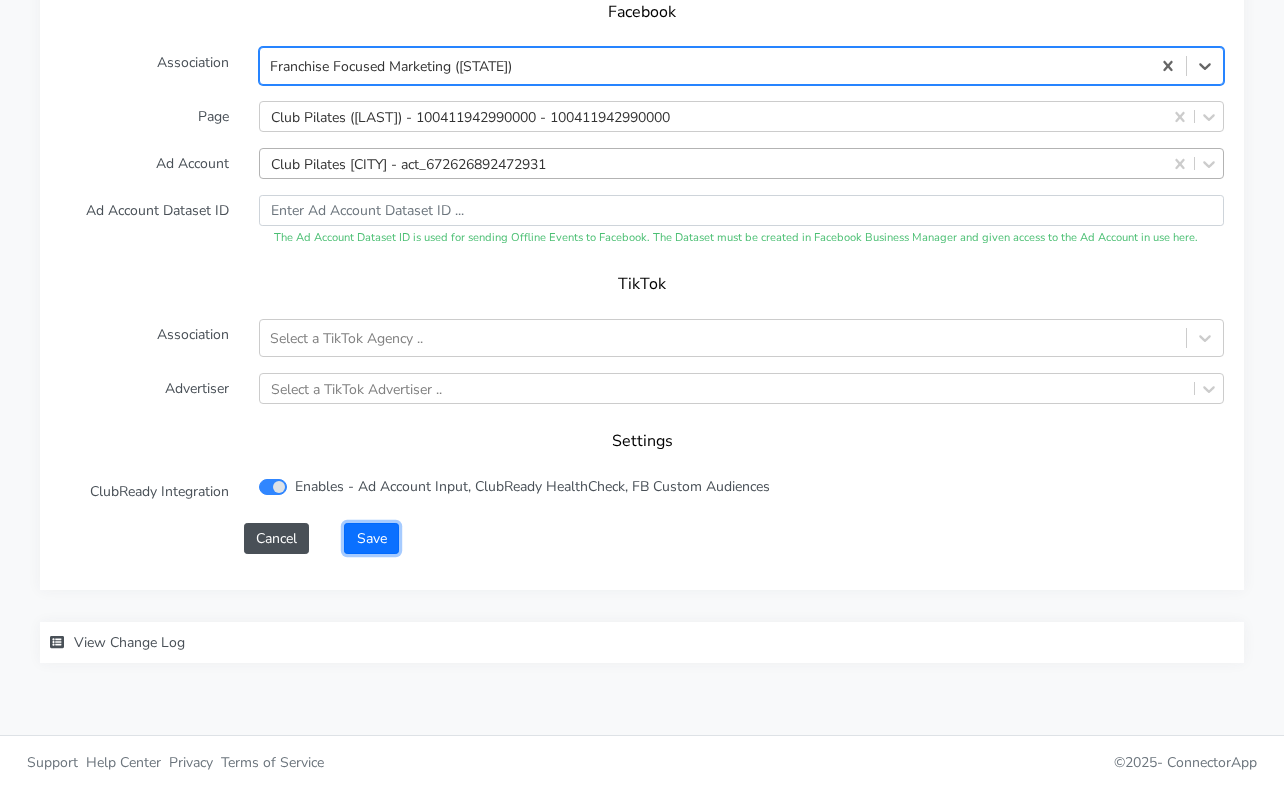 click on "Save" at bounding box center [371, 538] 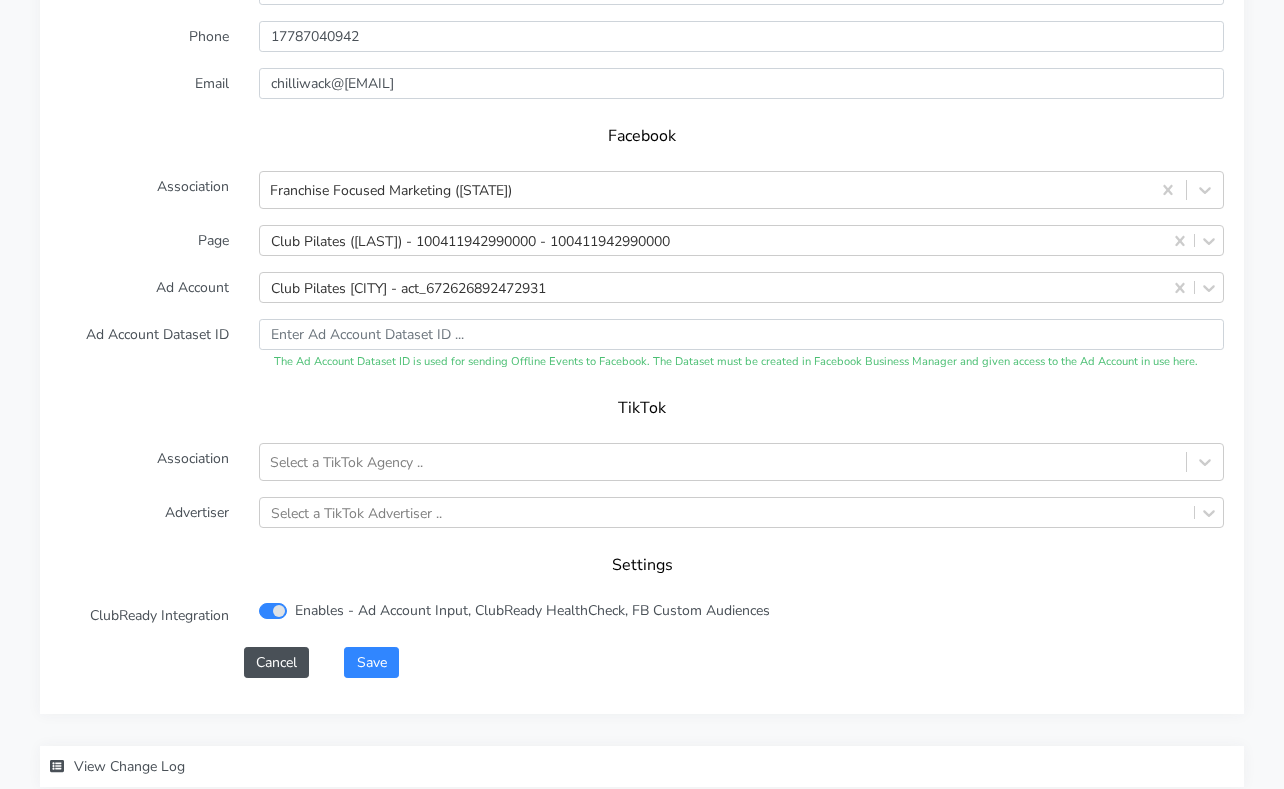 scroll, scrollTop: 2230, scrollLeft: 0, axis: vertical 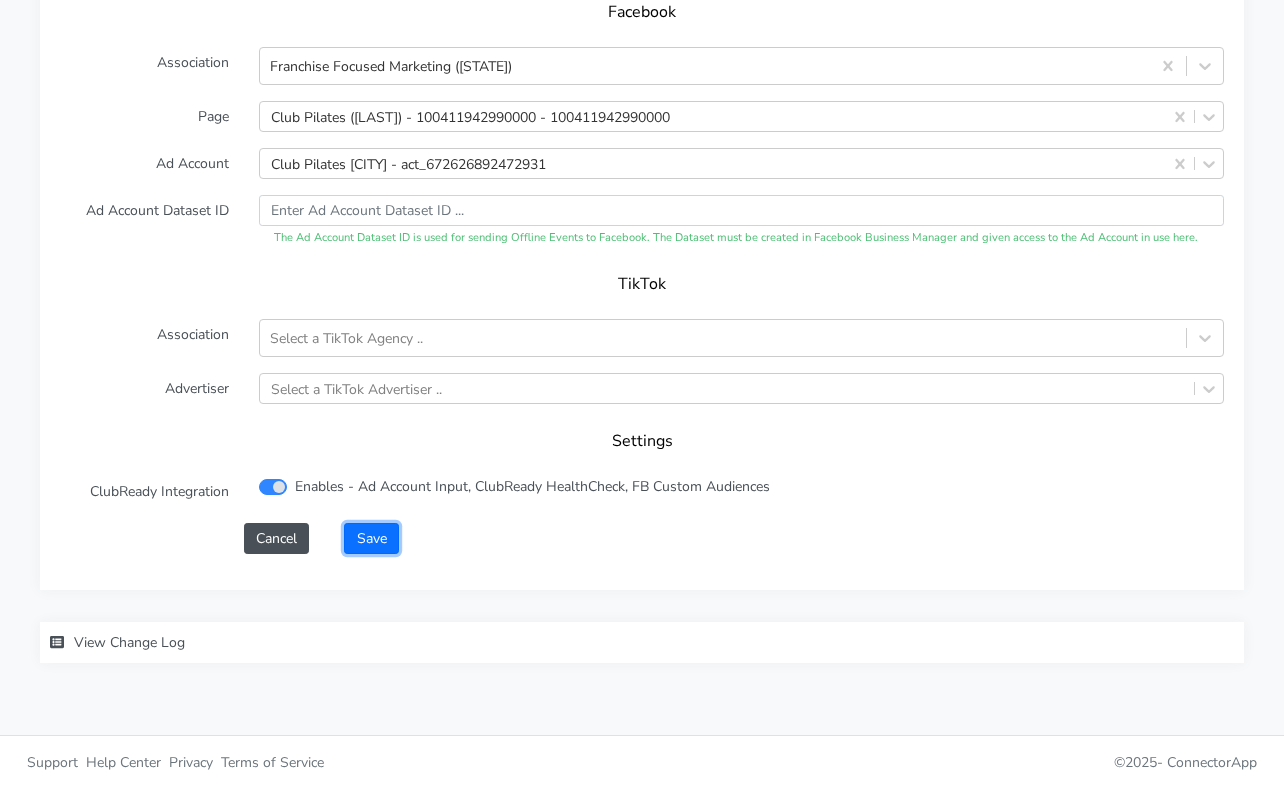 click on "Save" at bounding box center (371, 538) 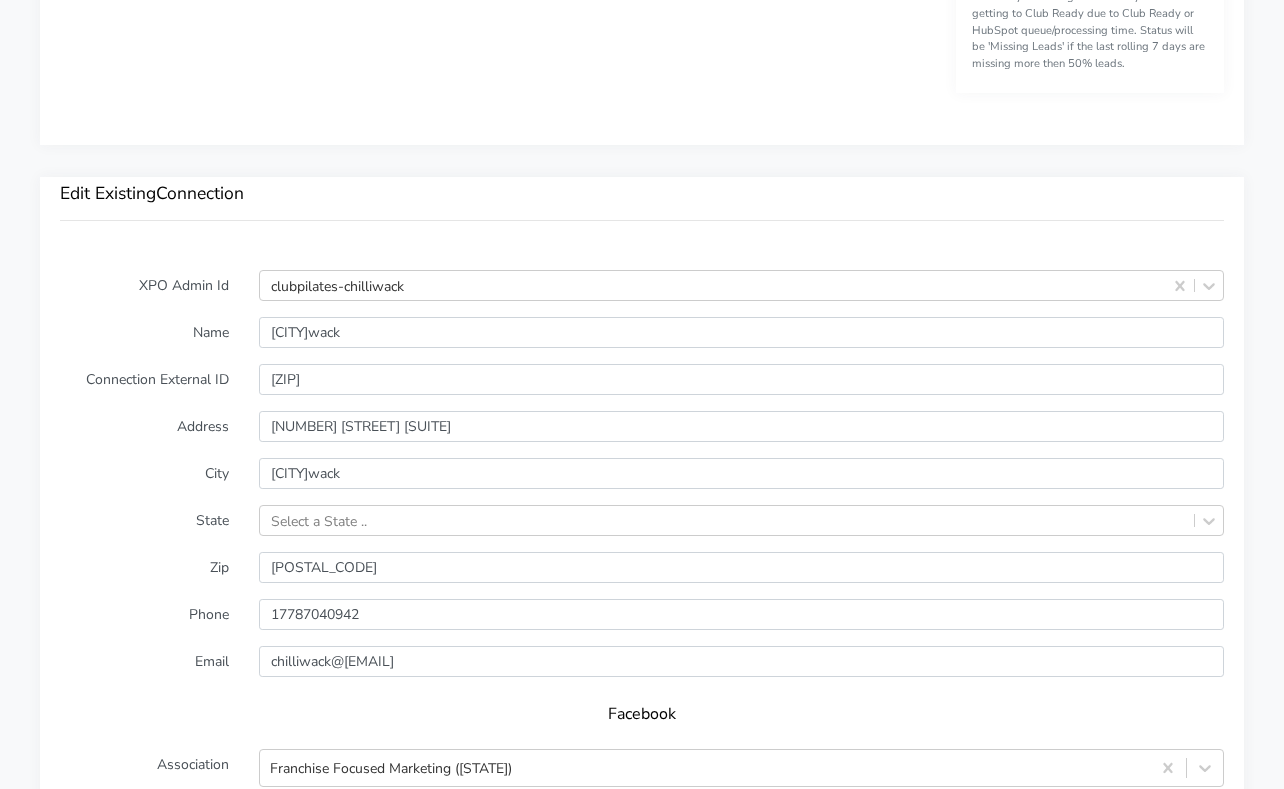 scroll, scrollTop: 2230, scrollLeft: 0, axis: vertical 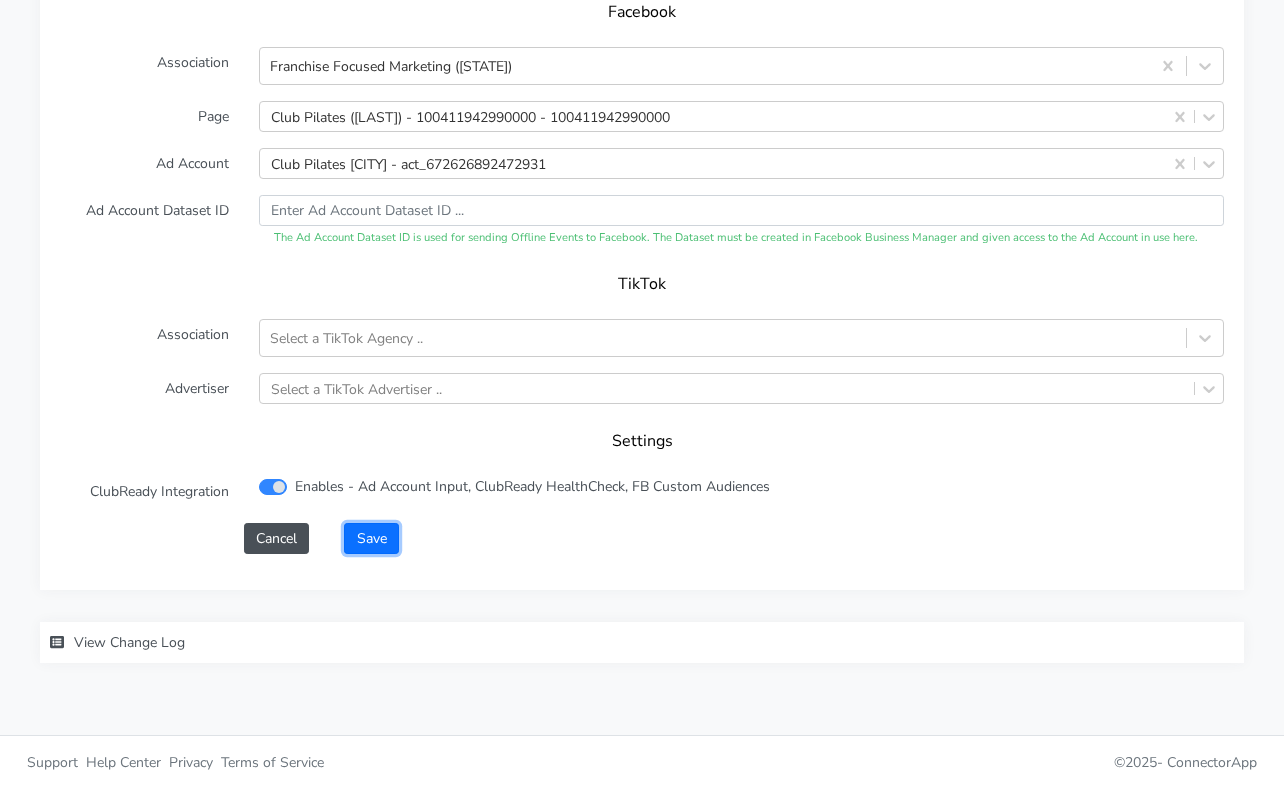 click on "Save" at bounding box center (371, 538) 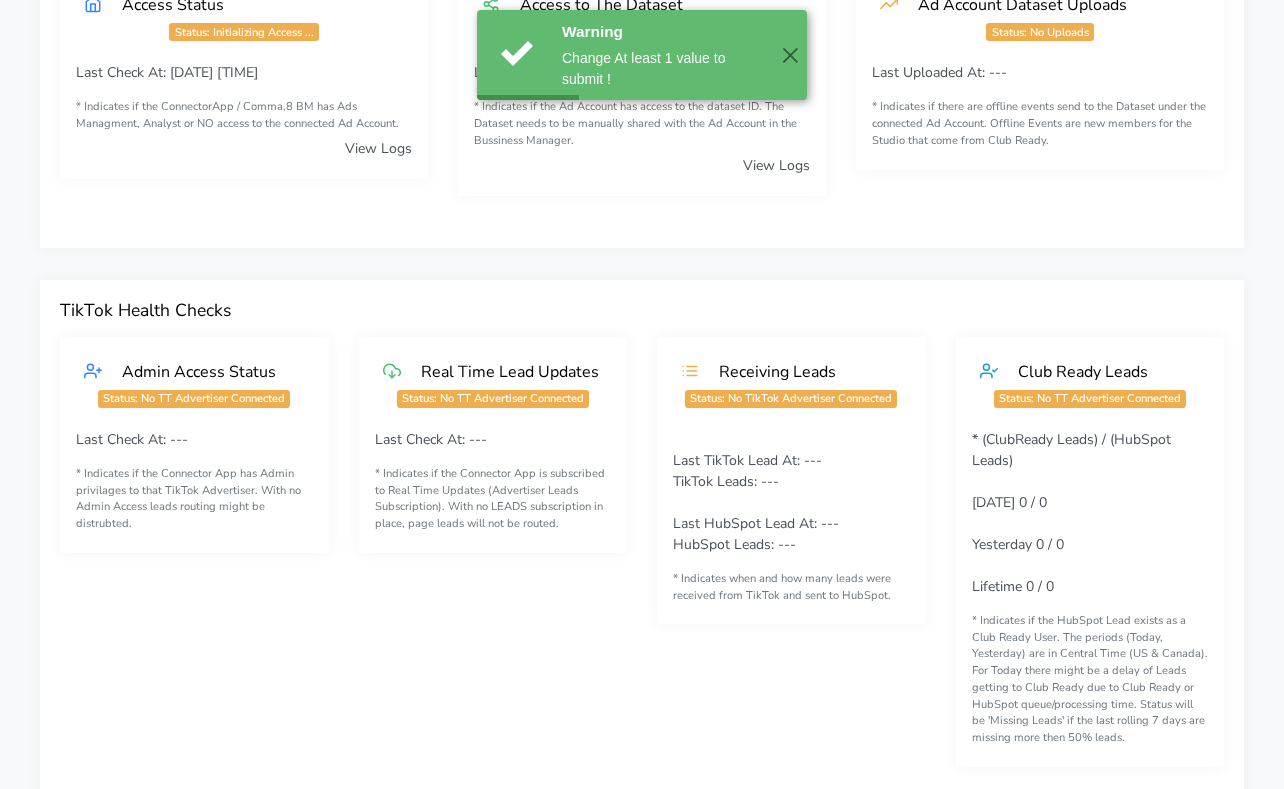 scroll, scrollTop: 0, scrollLeft: 0, axis: both 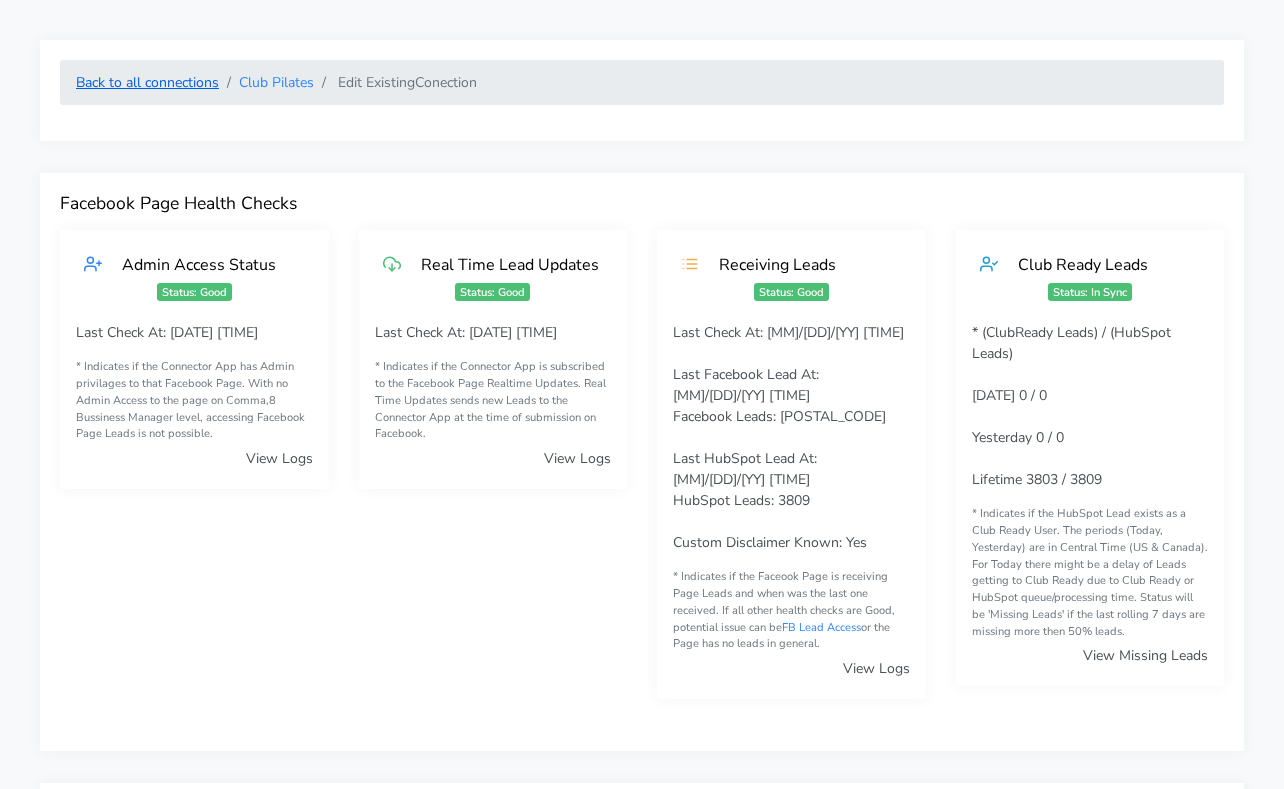 click on "Back to all connections" at bounding box center (147, 82) 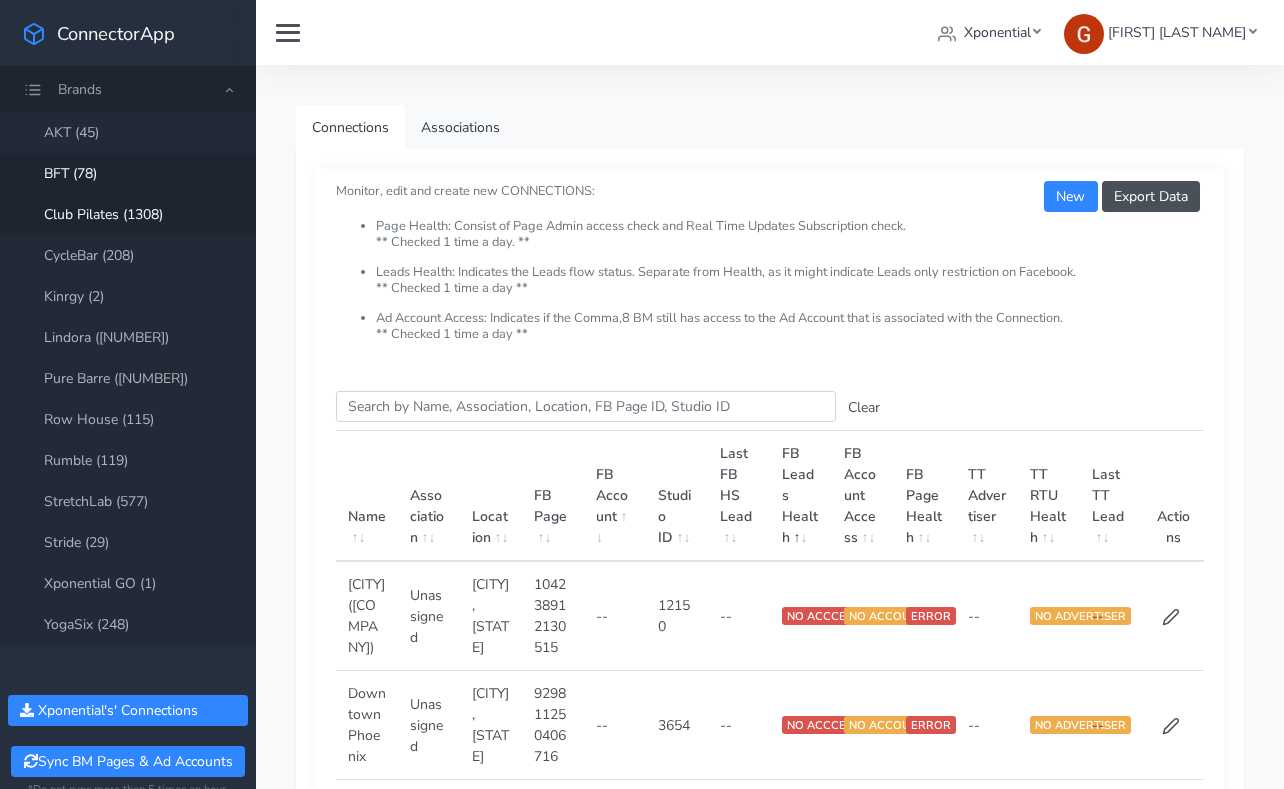 click on "BFT (78)" at bounding box center (128, 173) 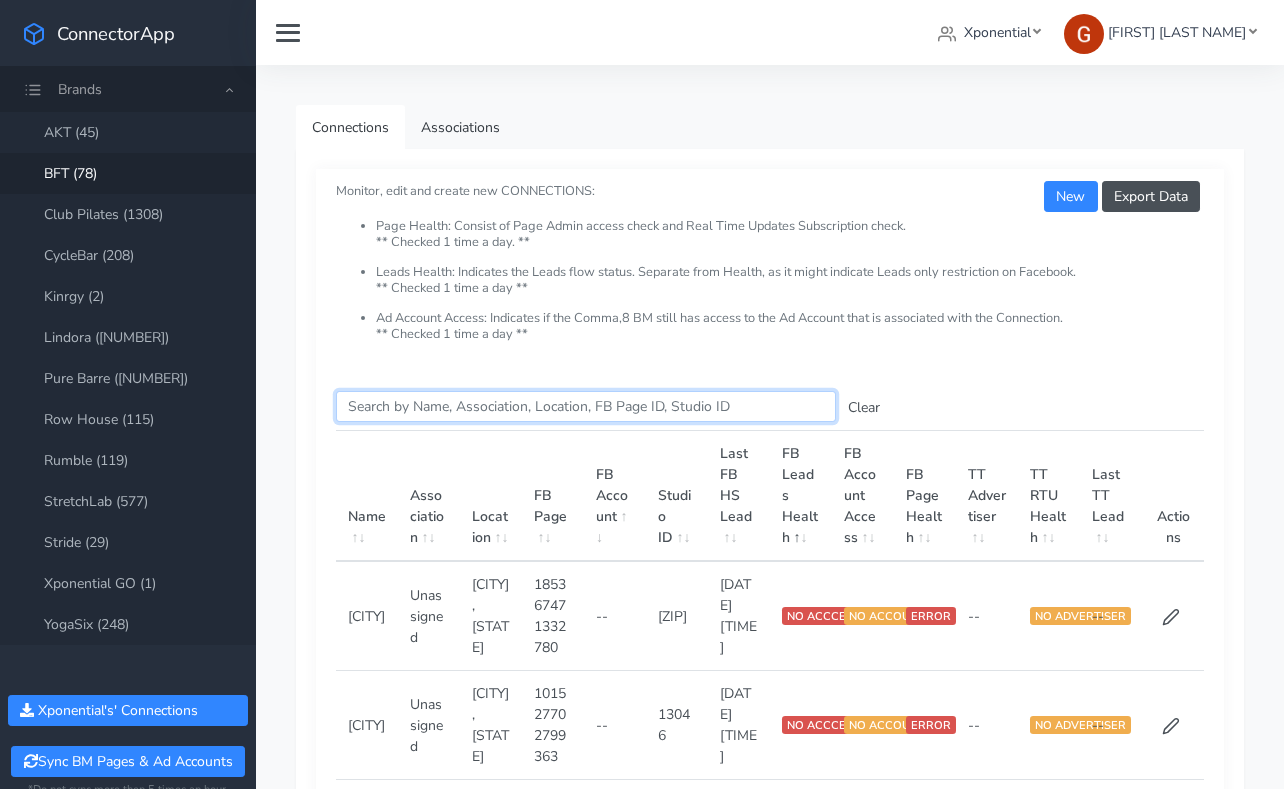 click on "Search this table" at bounding box center [586, 406] 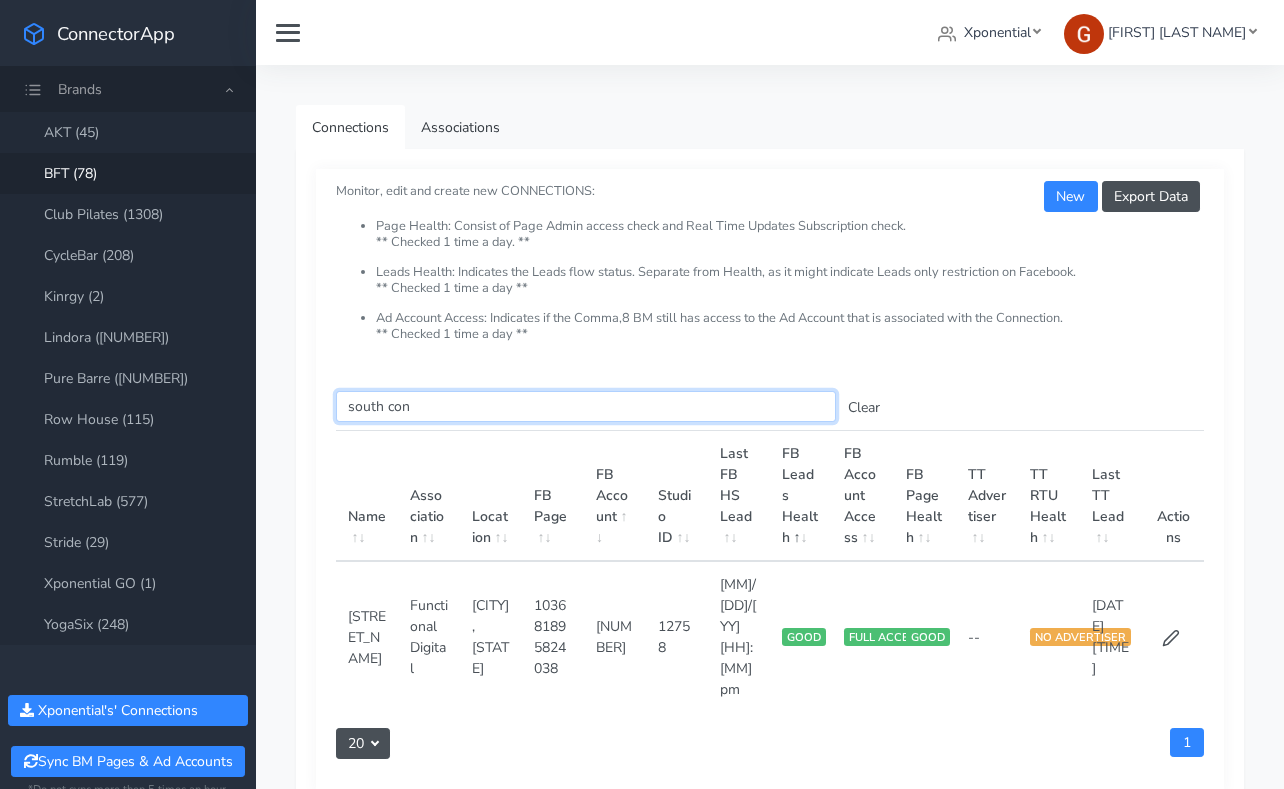 type on "south con" 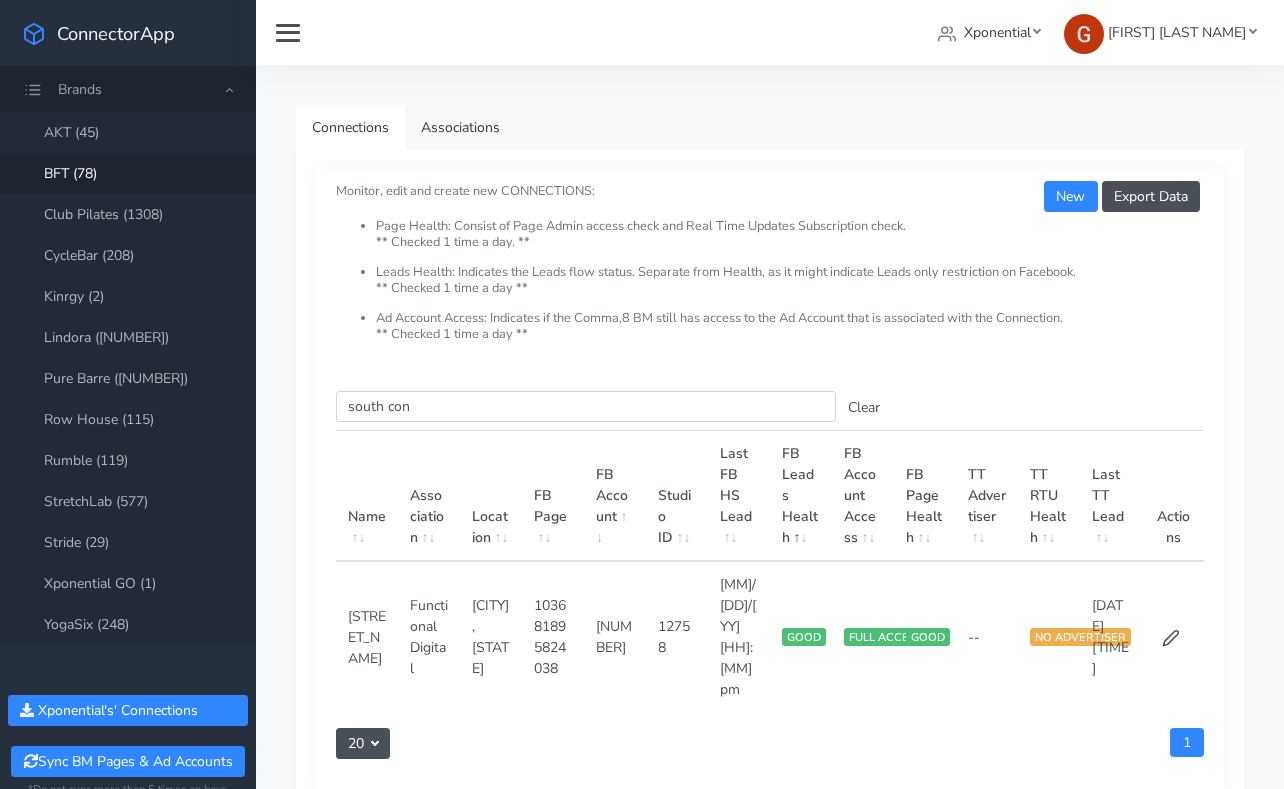 click at bounding box center (1173, 636) 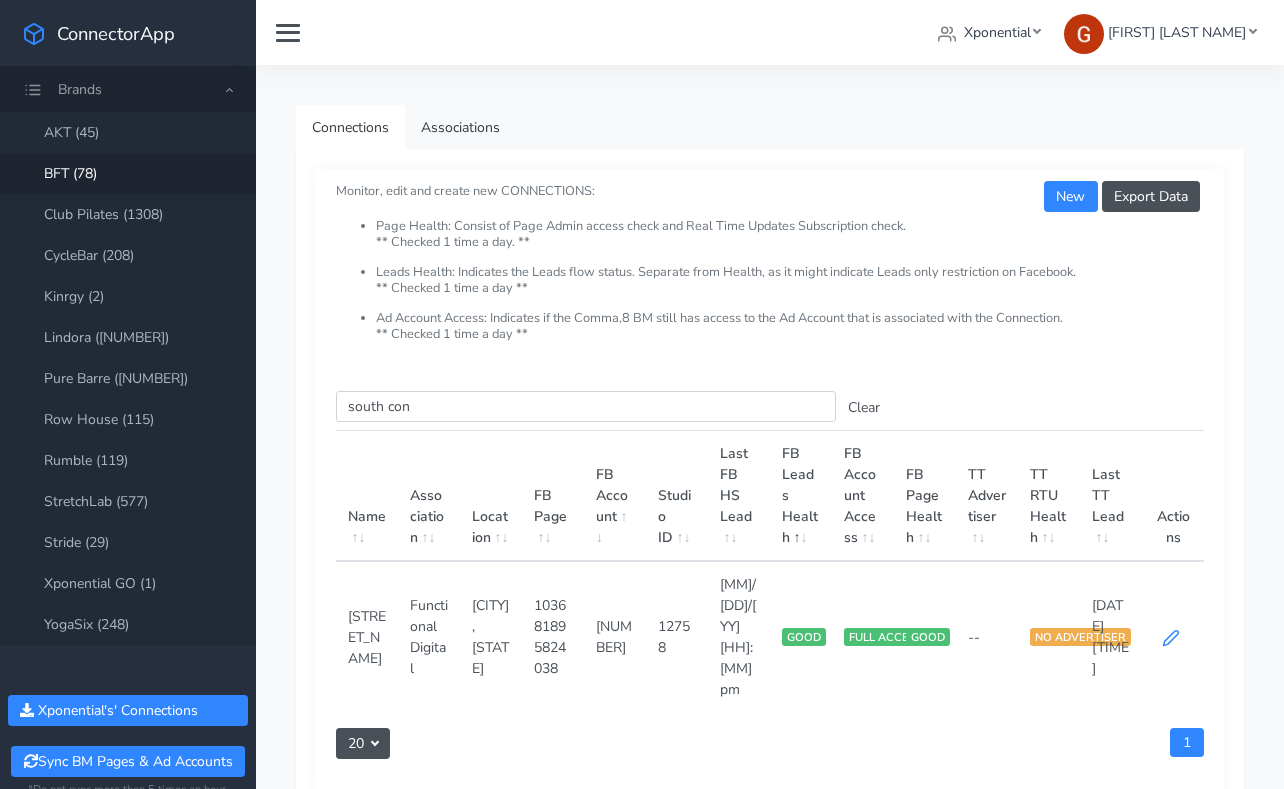 click 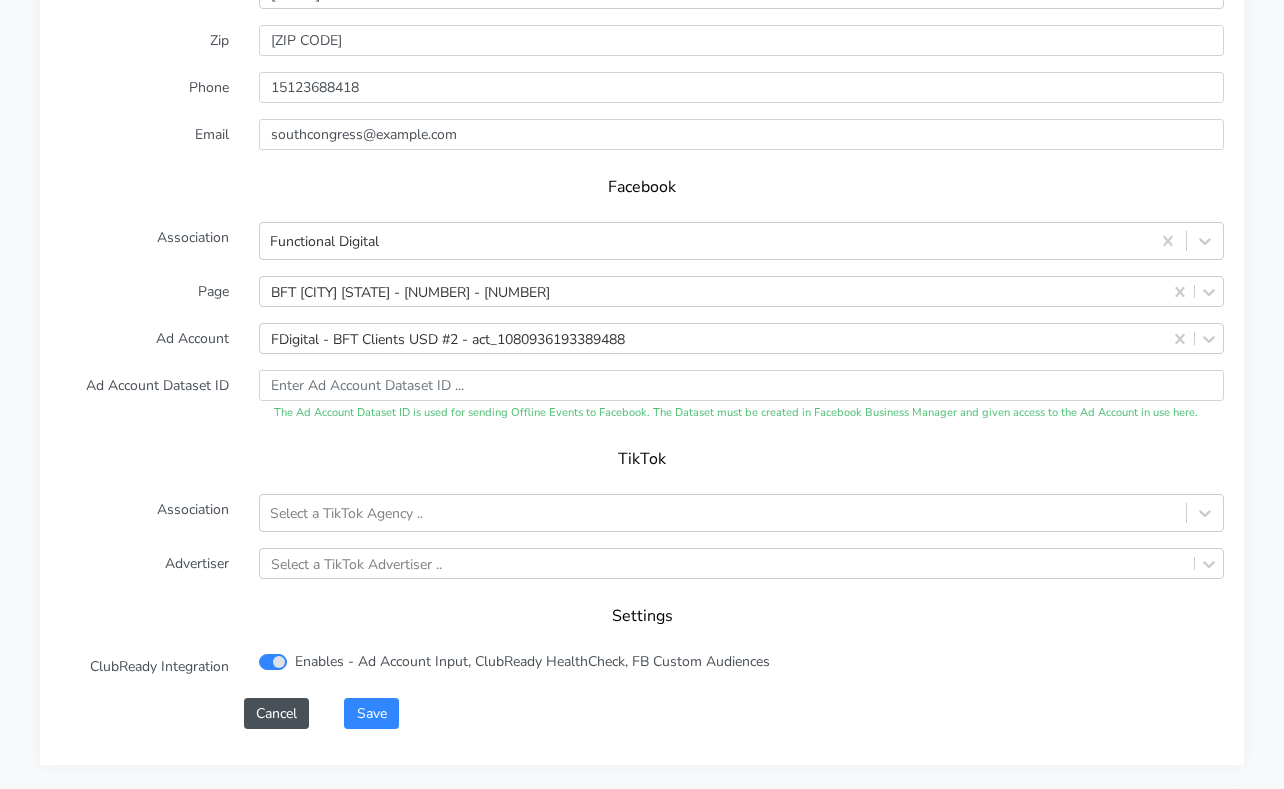 scroll, scrollTop: 2036, scrollLeft: 0, axis: vertical 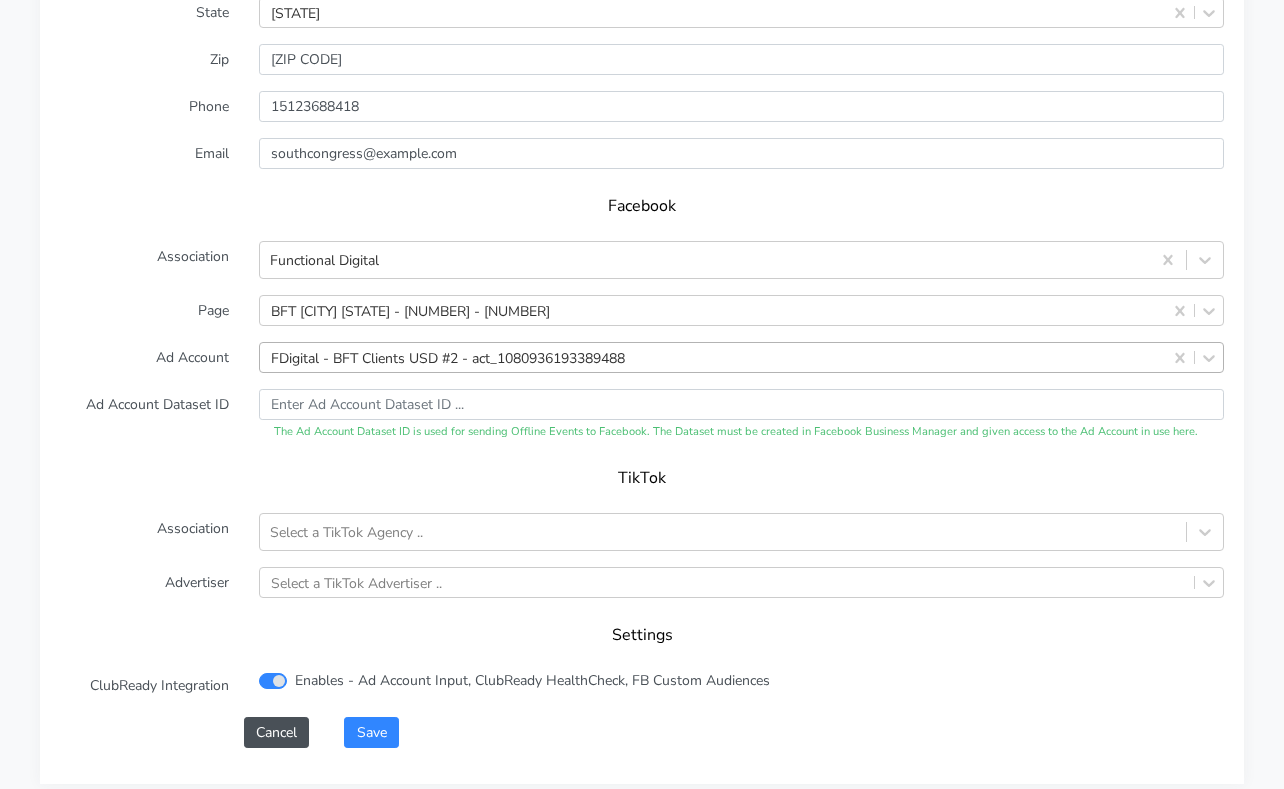click on "FDigital - BFT Clients USD #2 - act_1080936193389488" at bounding box center [448, 357] 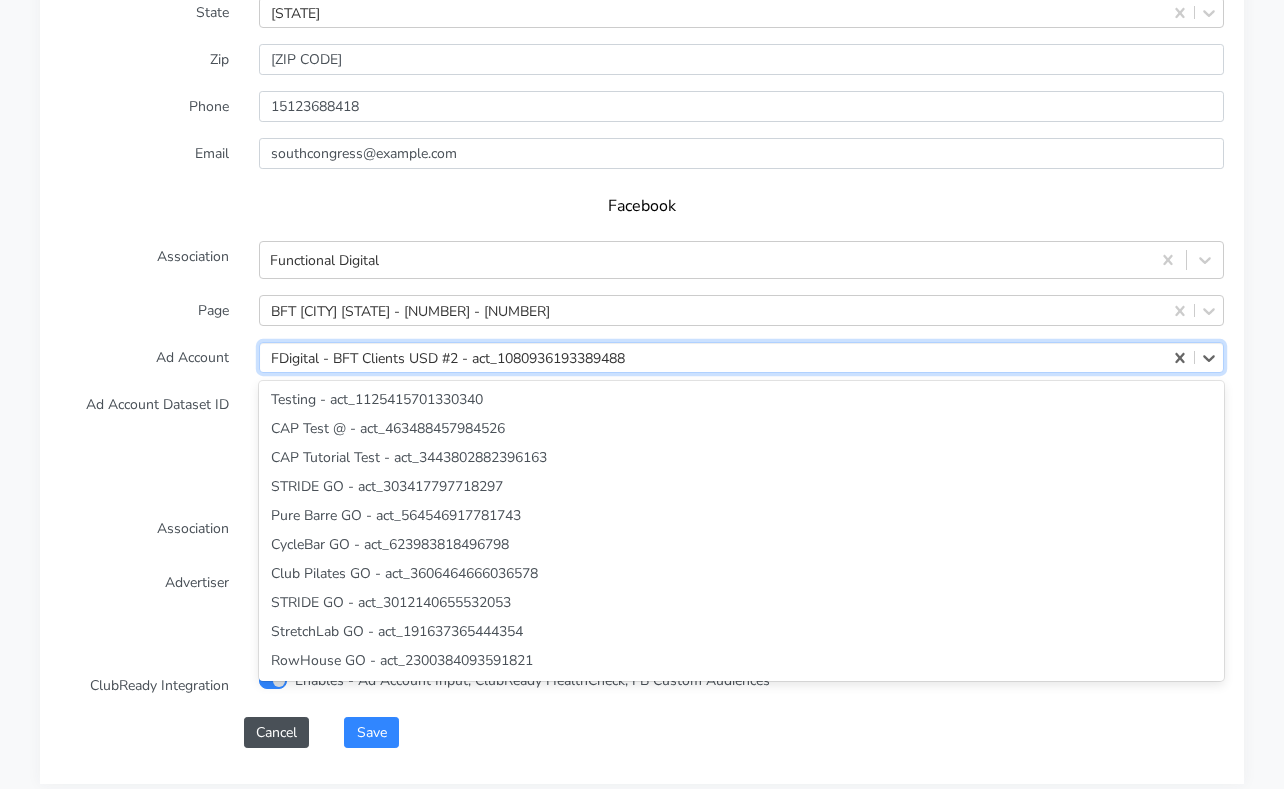 scroll, scrollTop: 56089, scrollLeft: 0, axis: vertical 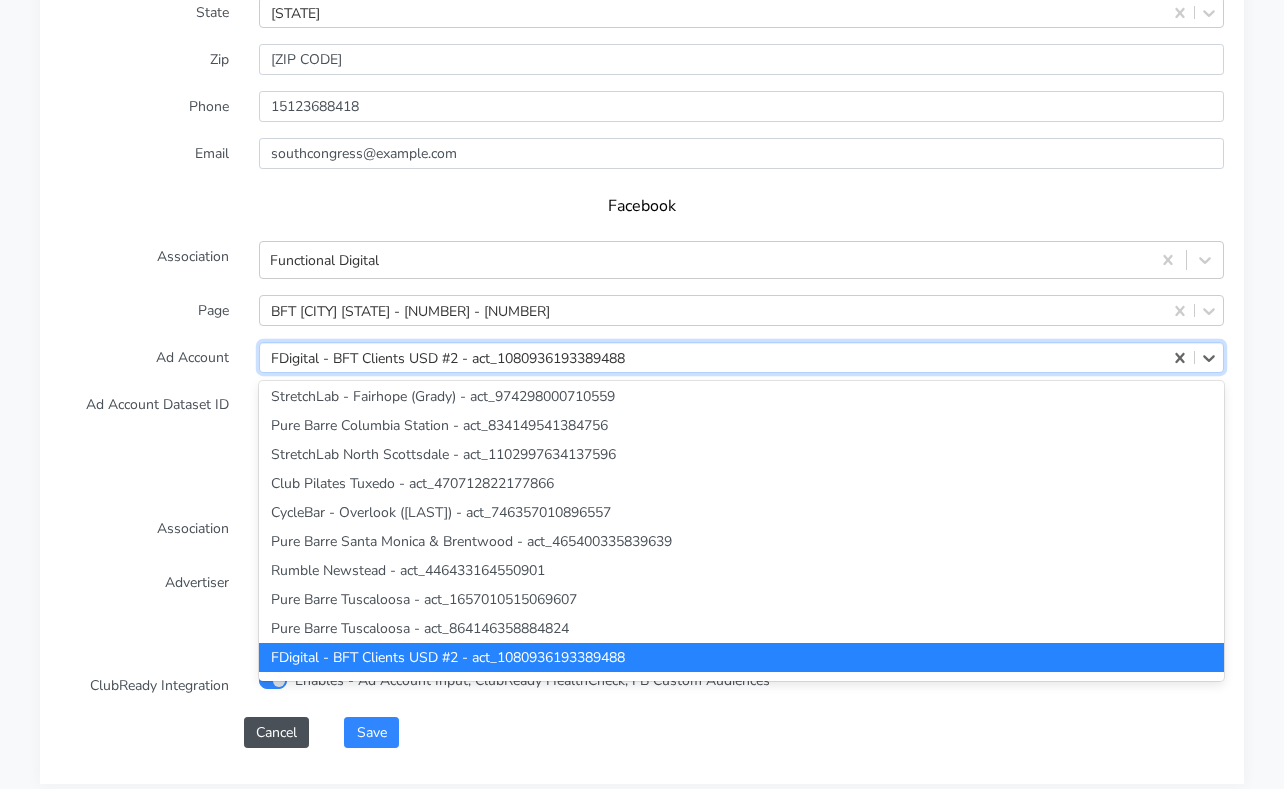 paste on "699787662438453" 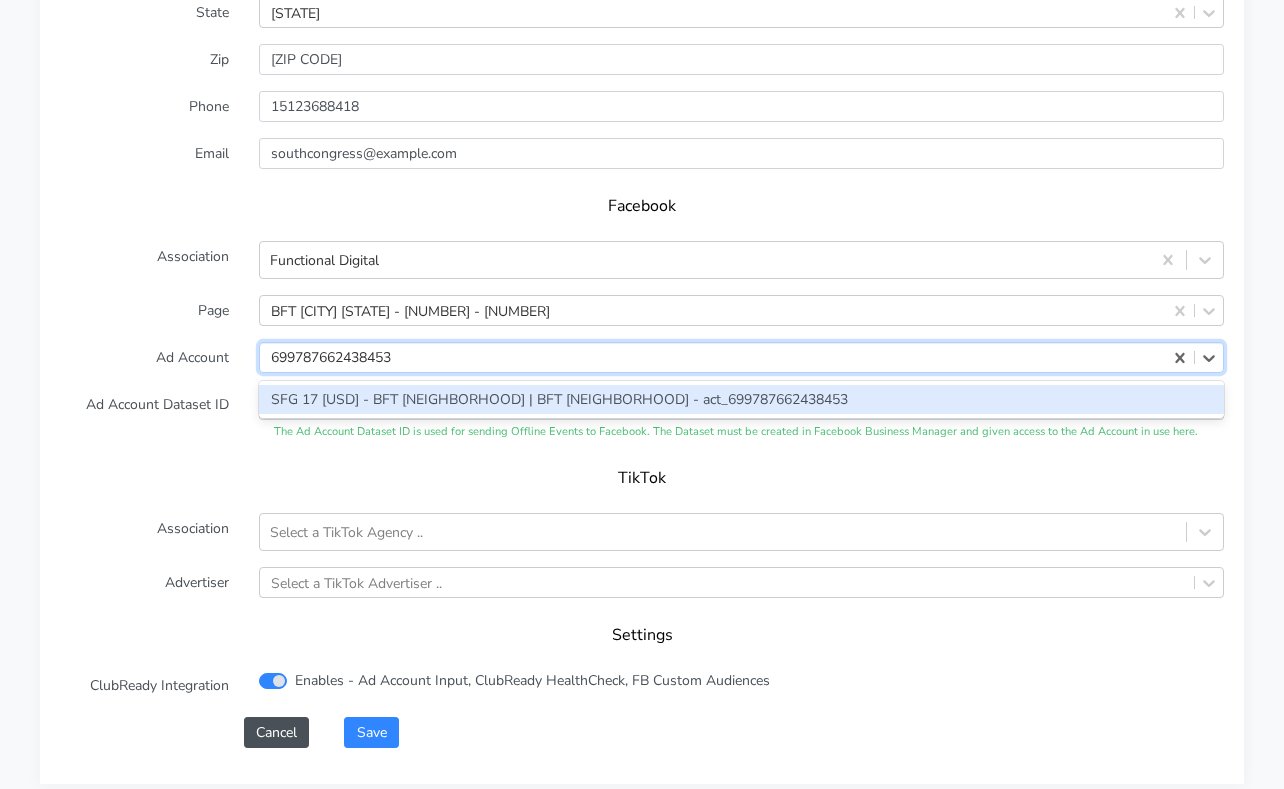 scroll, scrollTop: 0, scrollLeft: 0, axis: both 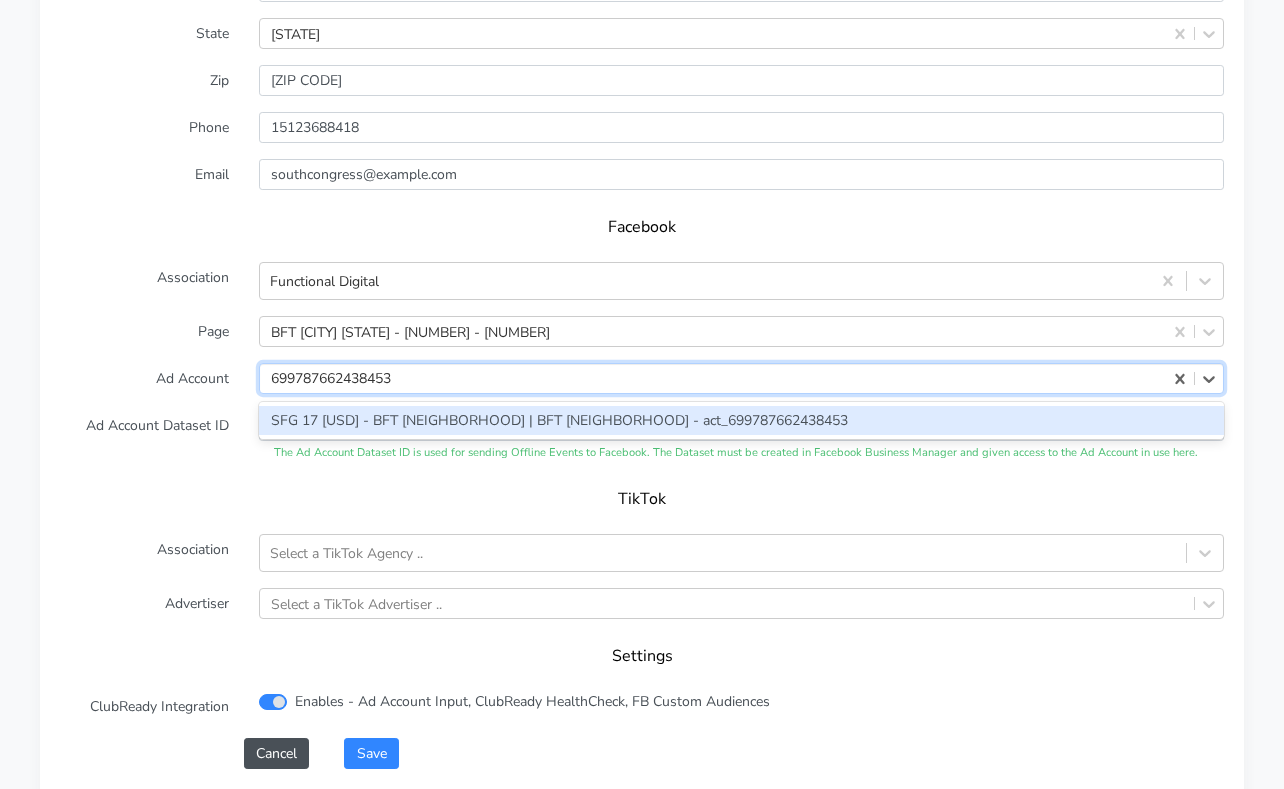 click on "SFG 17 [USD] - BFT [NEIGHBORHOOD] | BFT [NEIGHBORHOOD] - act_699787662438453" at bounding box center (741, 420) 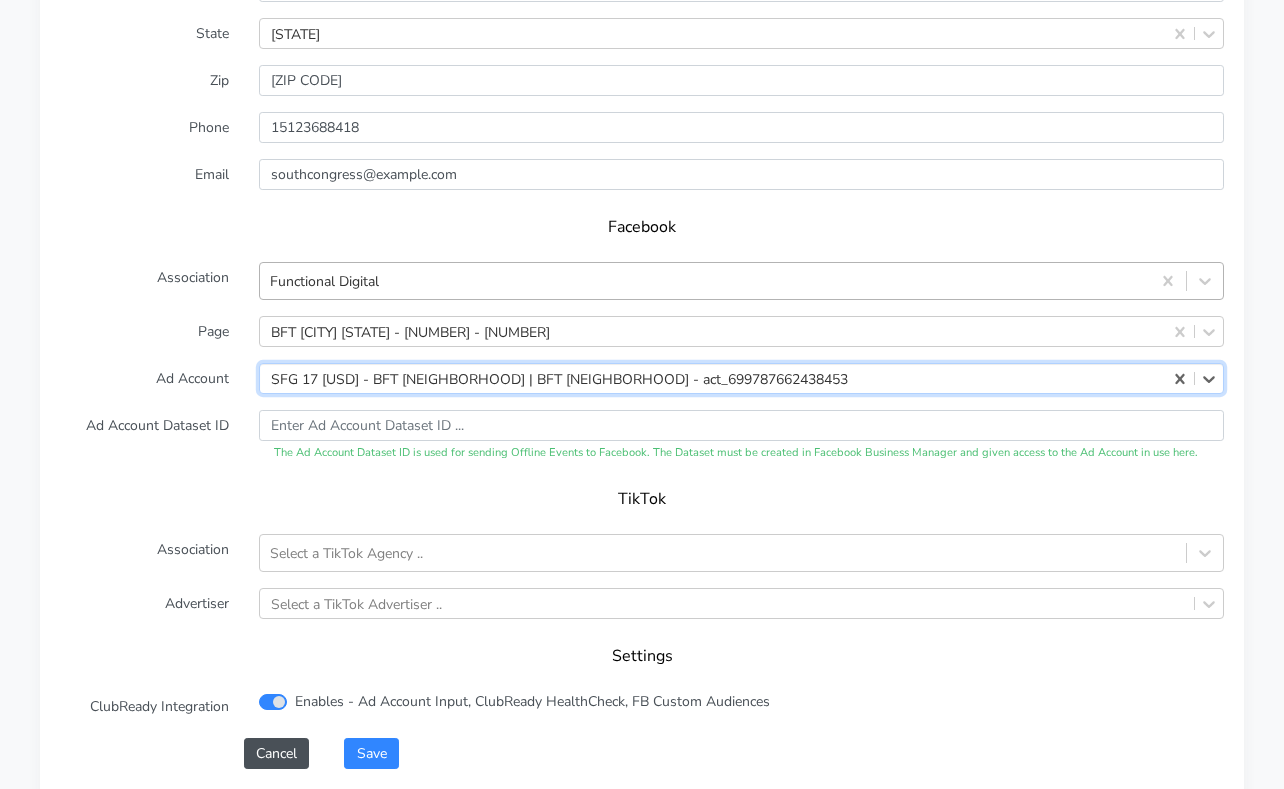 click on "Functional Digital" at bounding box center [324, 281] 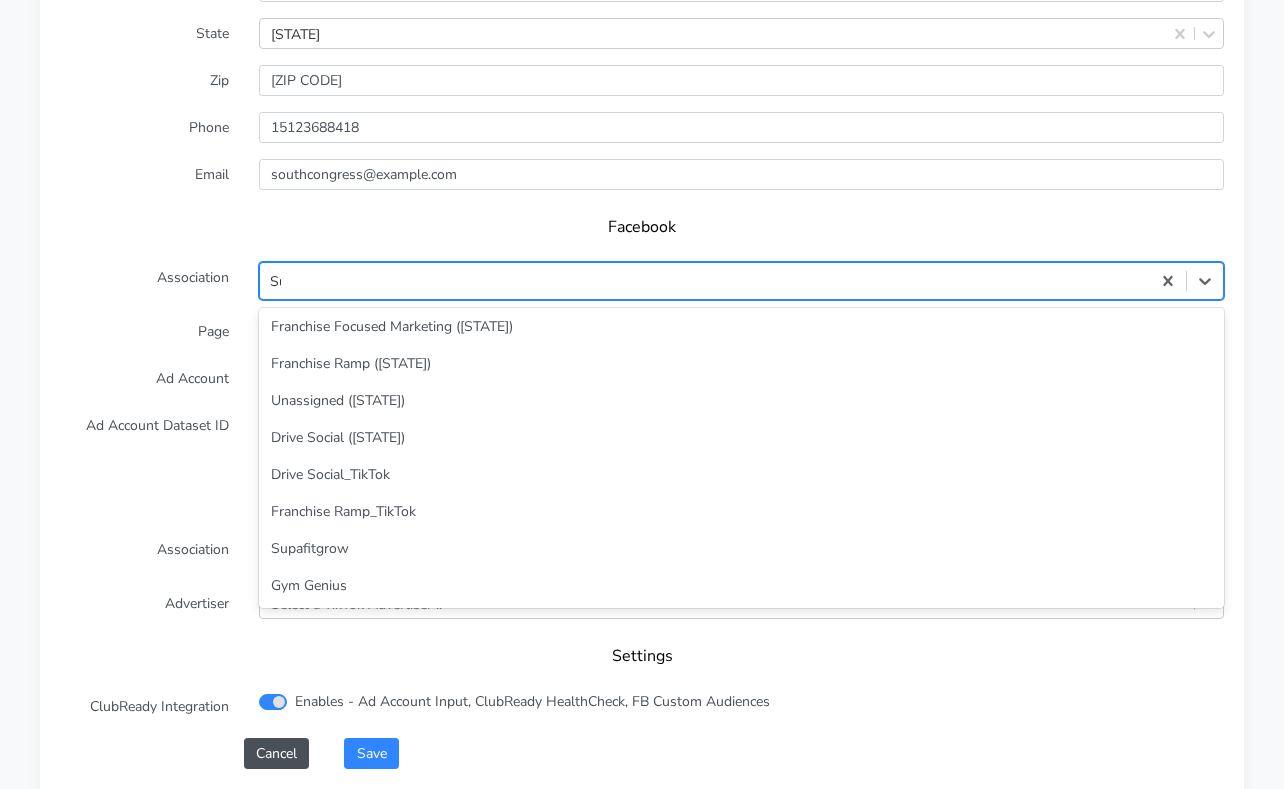 scroll, scrollTop: 0, scrollLeft: 0, axis: both 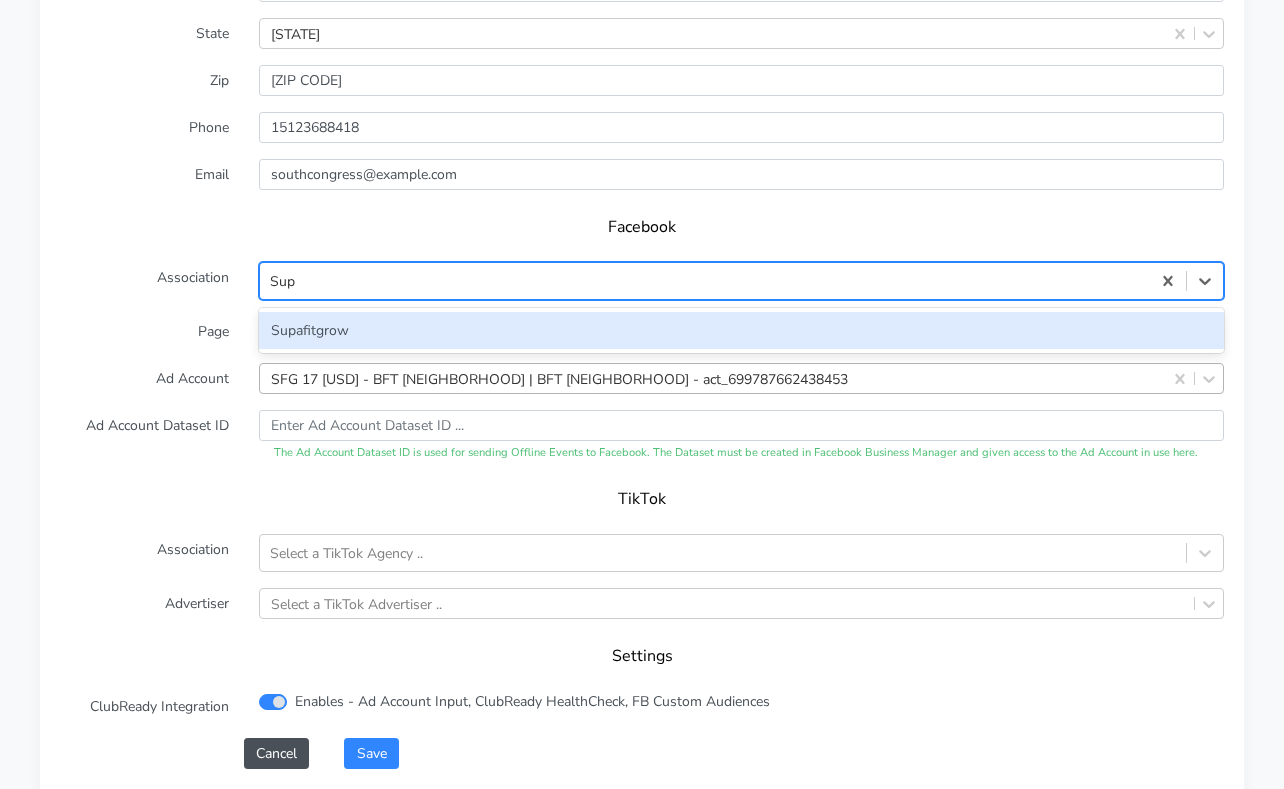 type on "Supa" 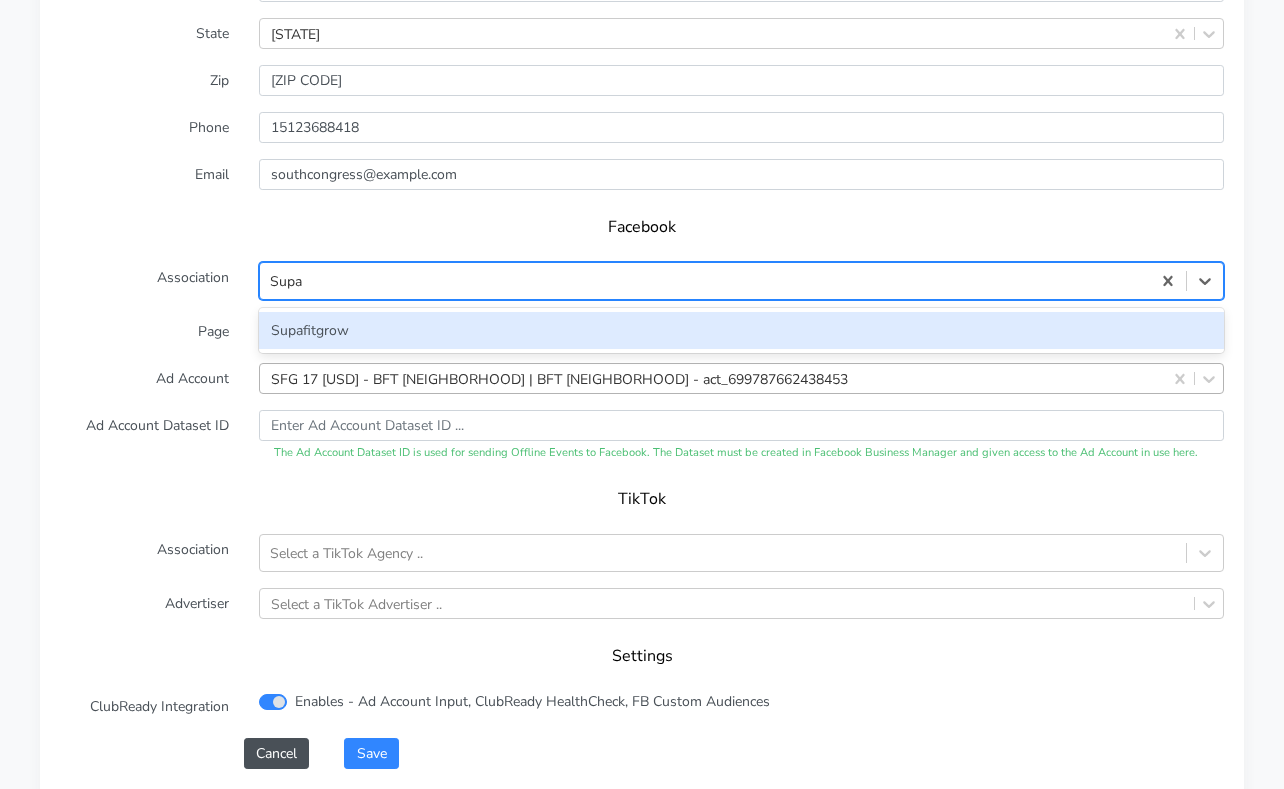 click on "Supafitgrow" at bounding box center [741, 330] 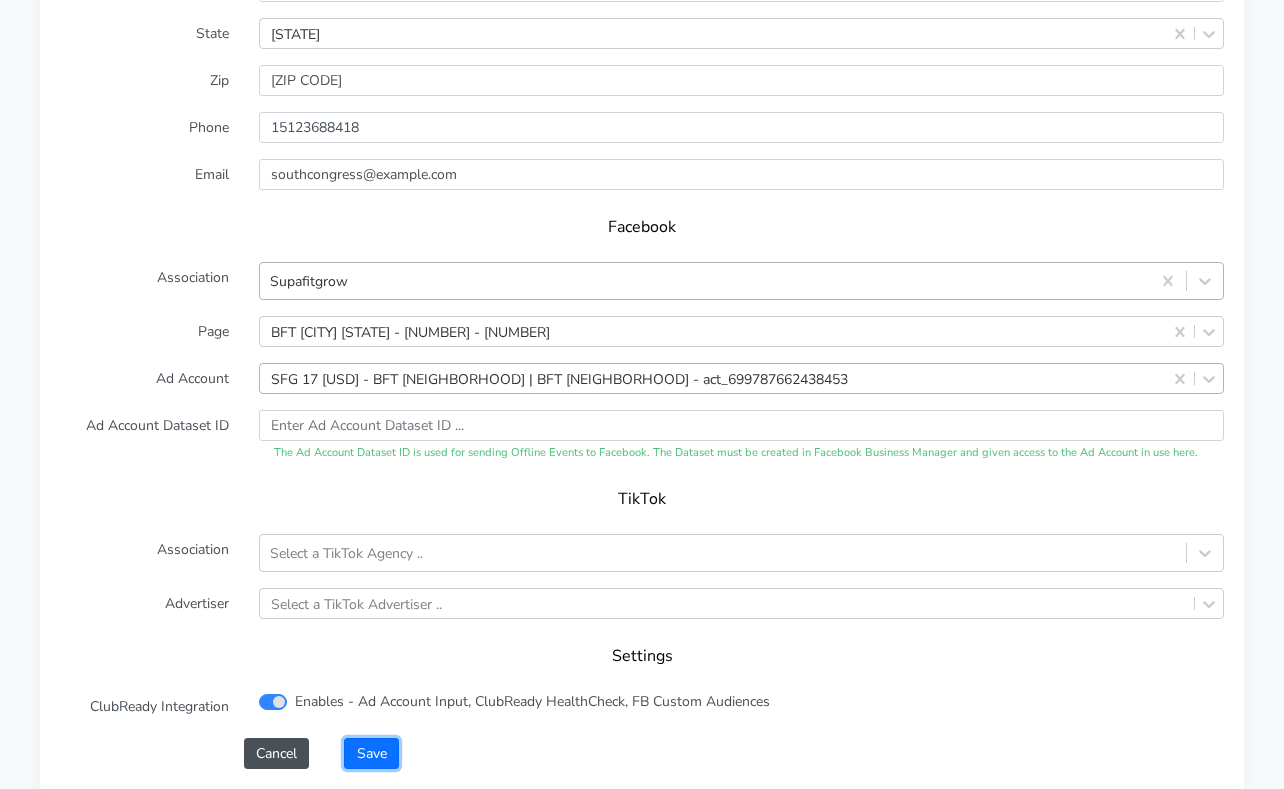 click on "Save" at bounding box center [371, 753] 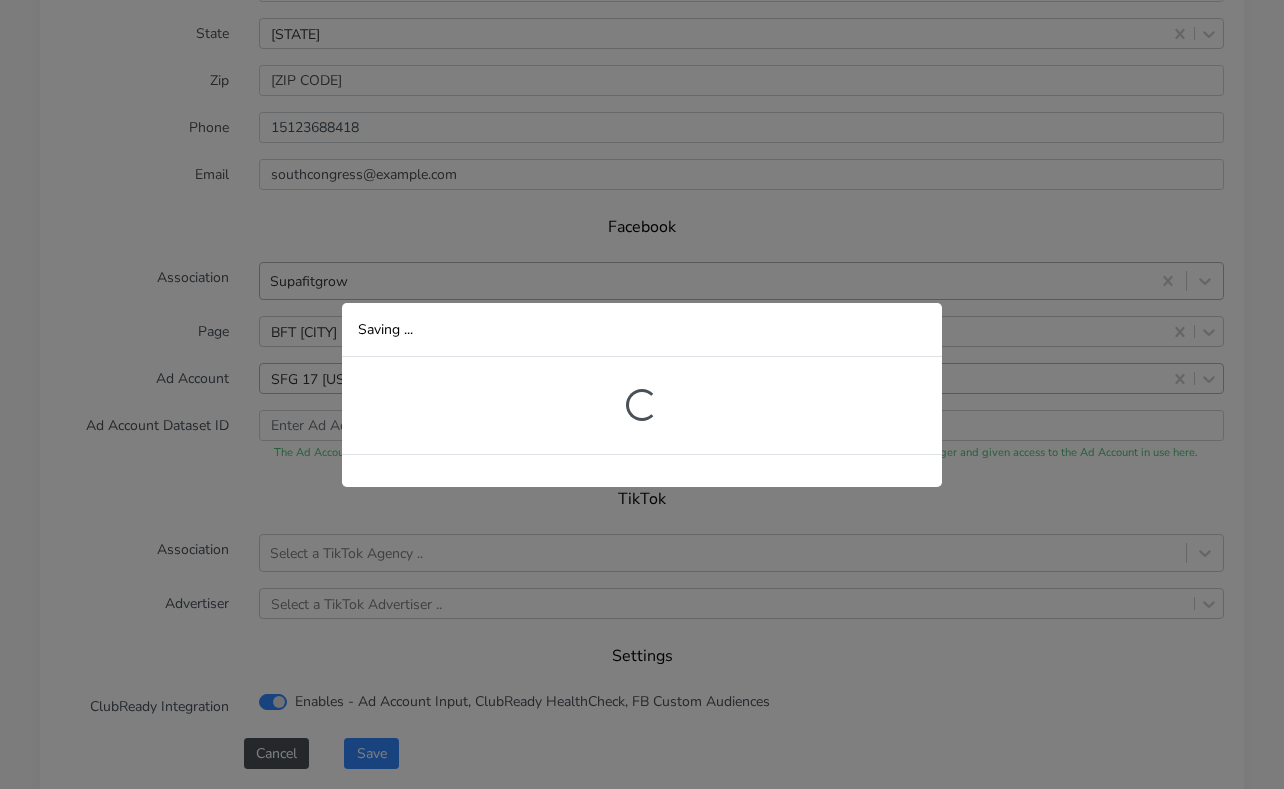scroll, scrollTop: 465, scrollLeft: 0, axis: vertical 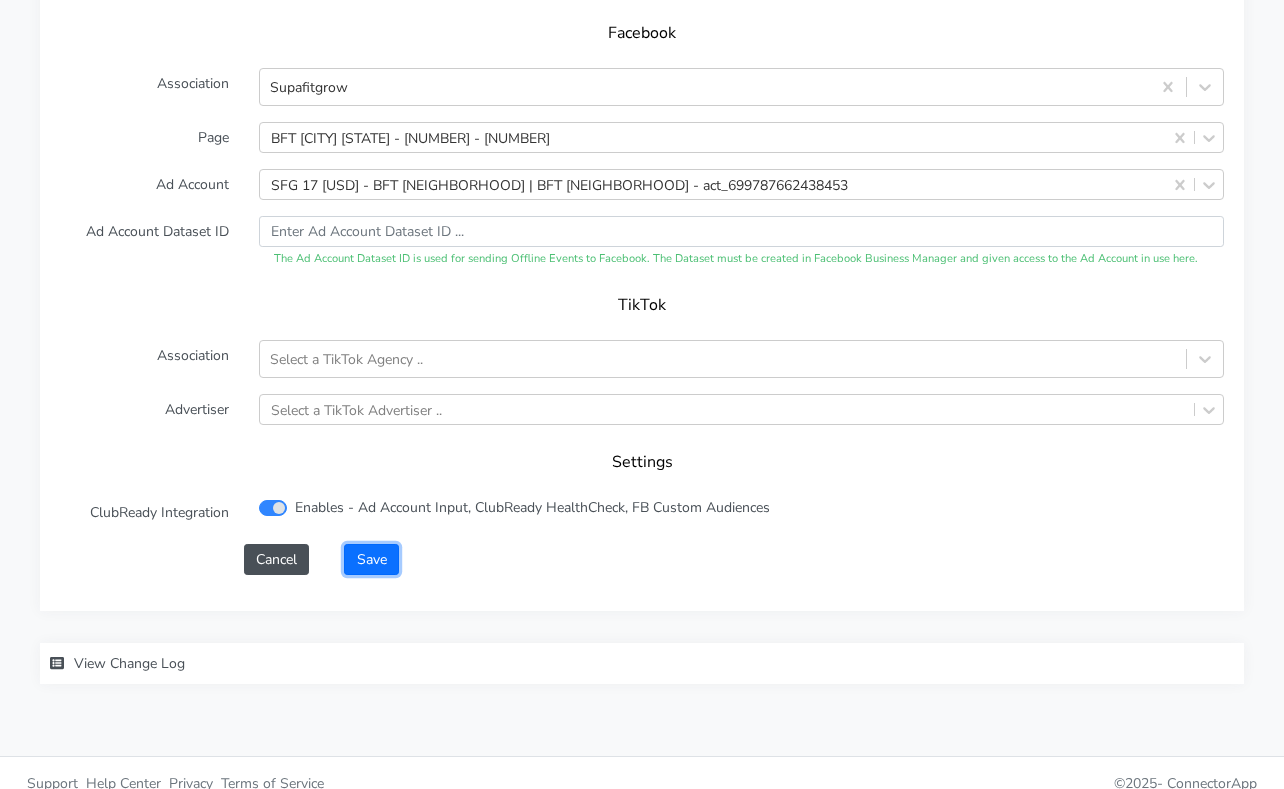 click on "Save" at bounding box center [371, 559] 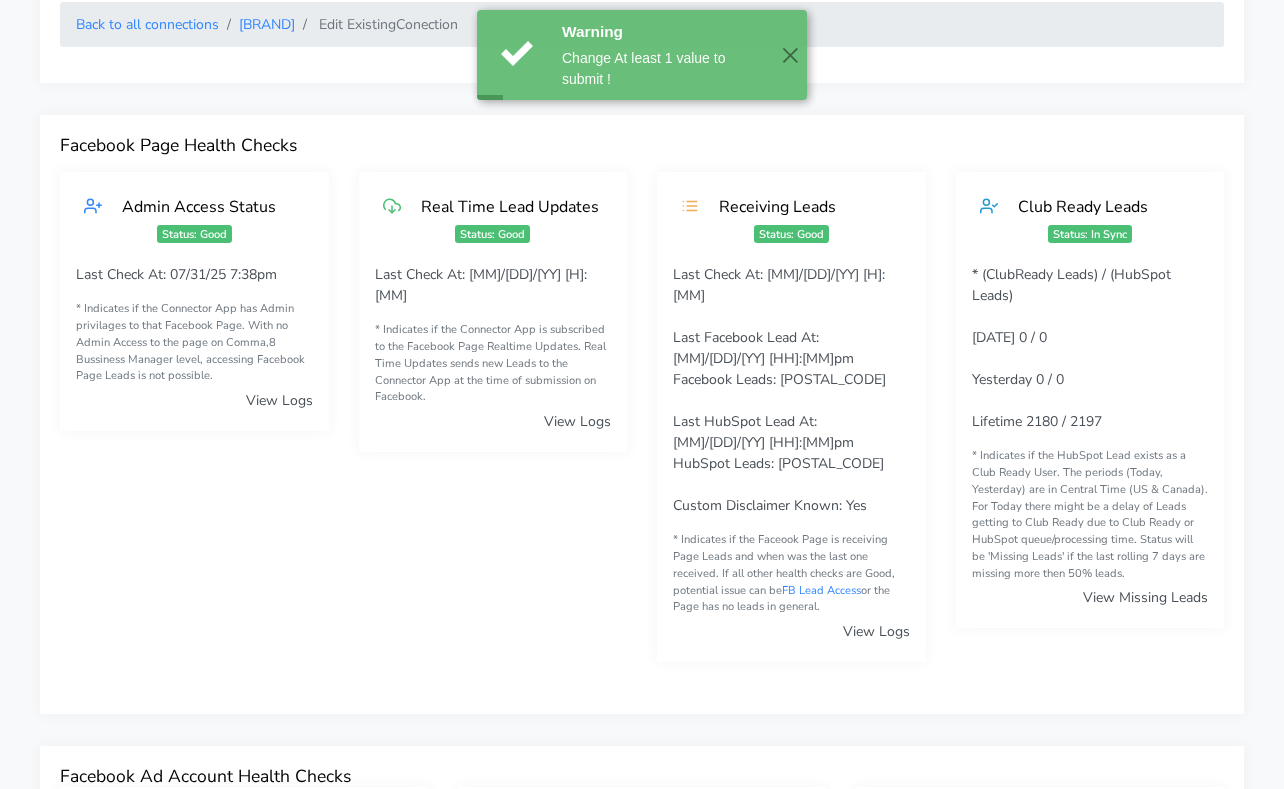 scroll, scrollTop: 0, scrollLeft: 0, axis: both 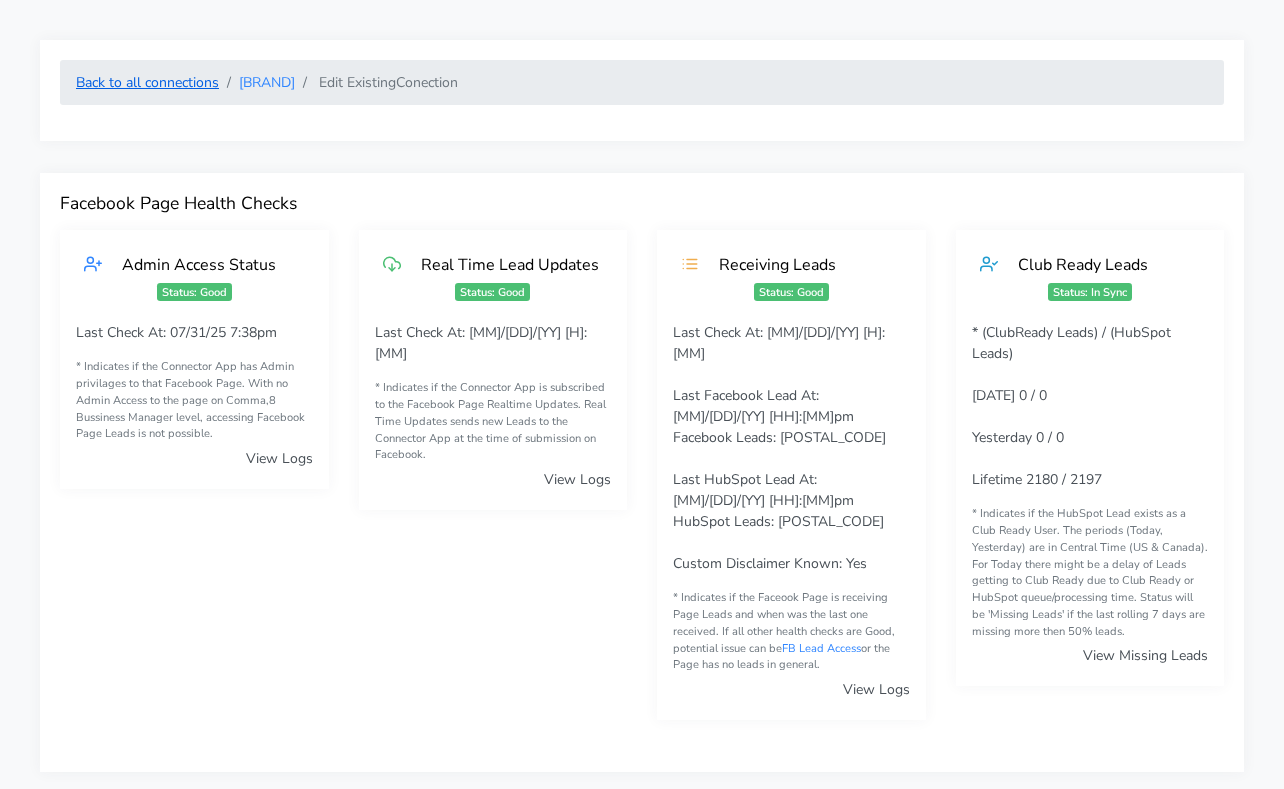 click on "Back to all connections" at bounding box center [147, 82] 